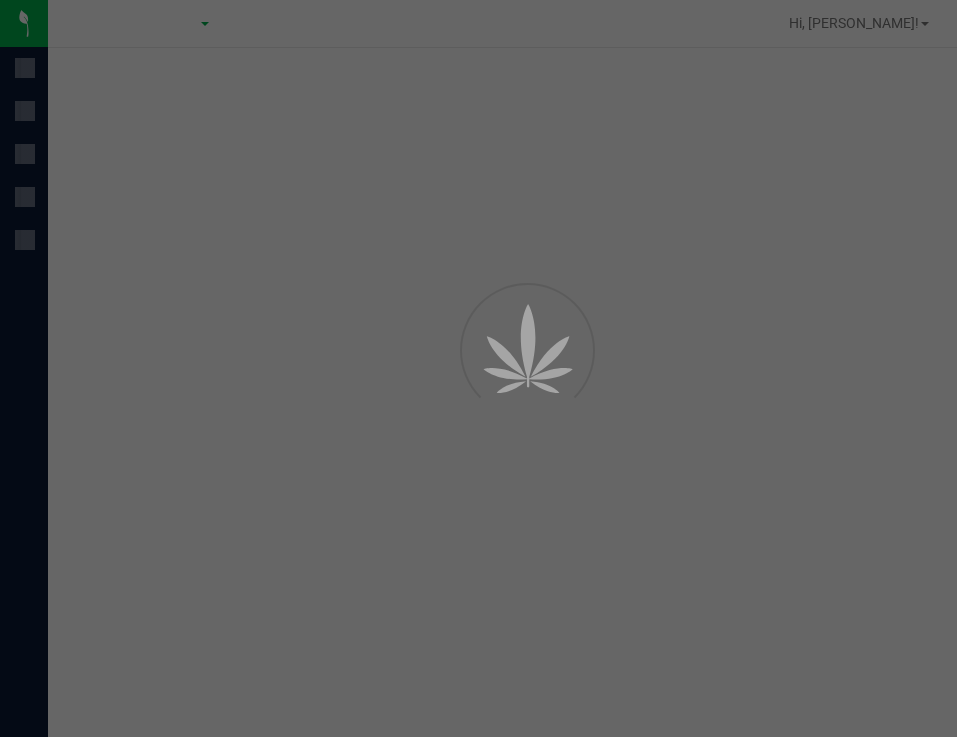 scroll, scrollTop: 0, scrollLeft: 0, axis: both 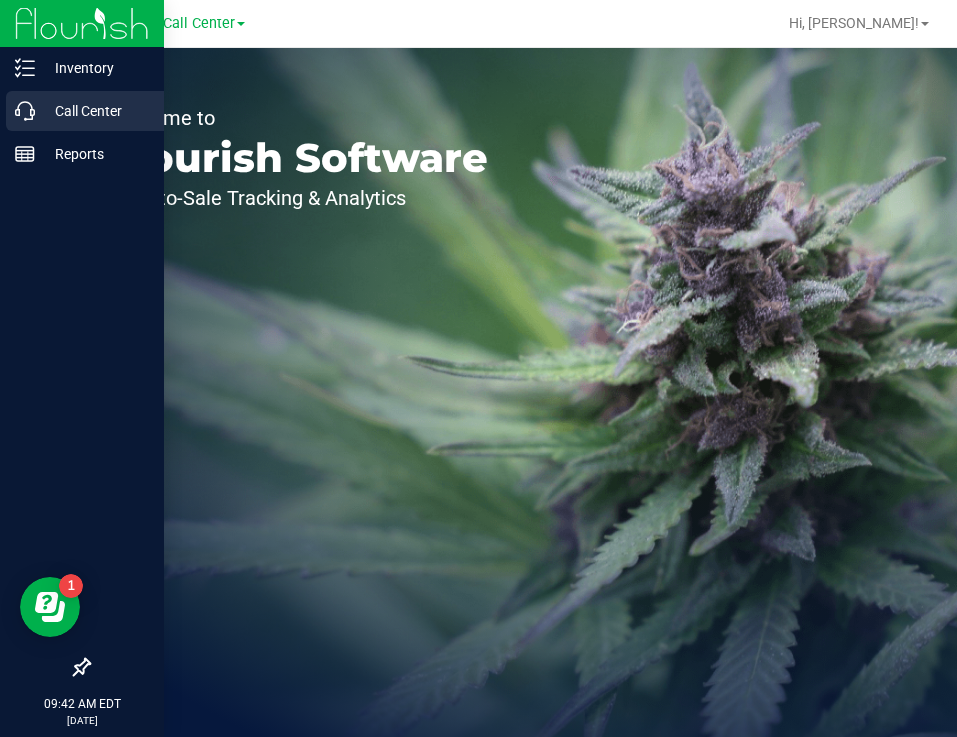 click on "Call Center" at bounding box center (95, 111) 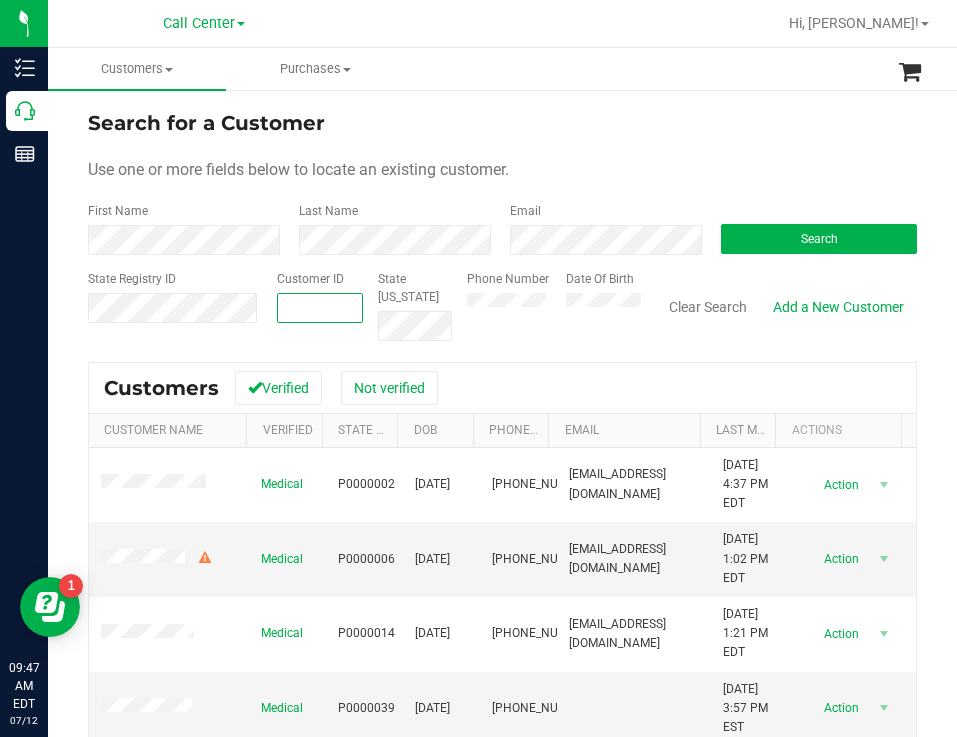 paste on "82238" 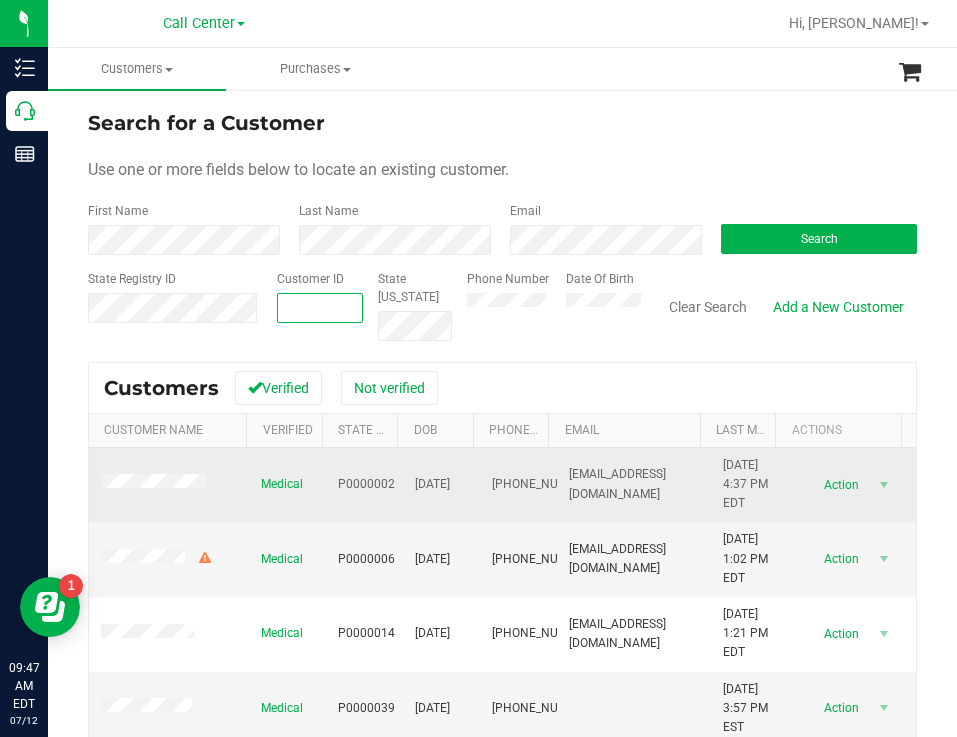 type on "82238" 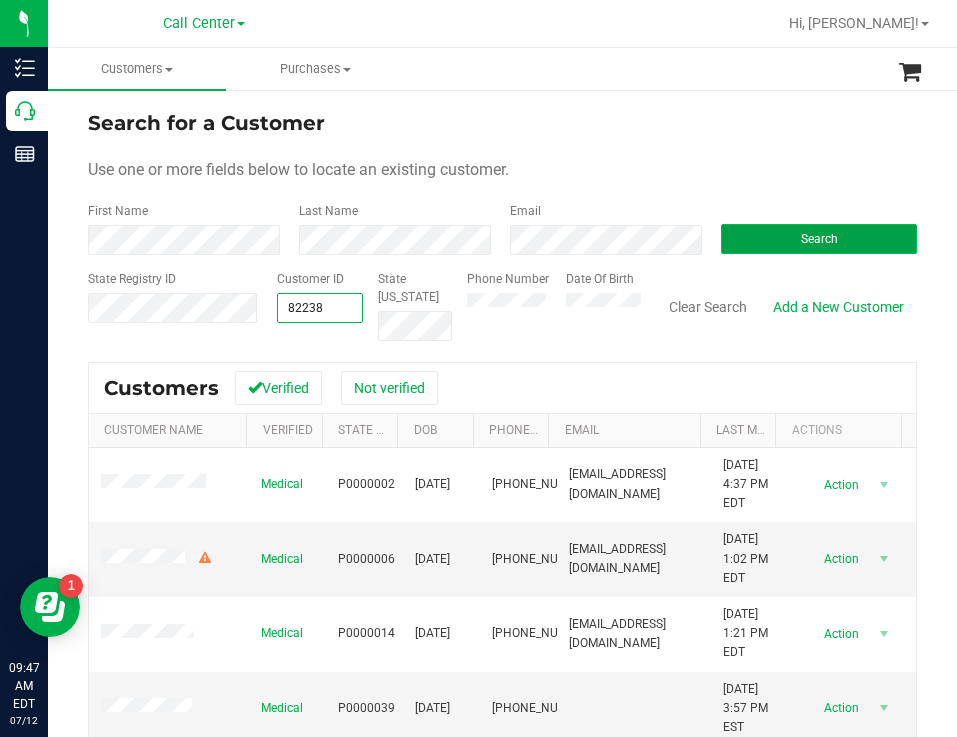 type on "82238" 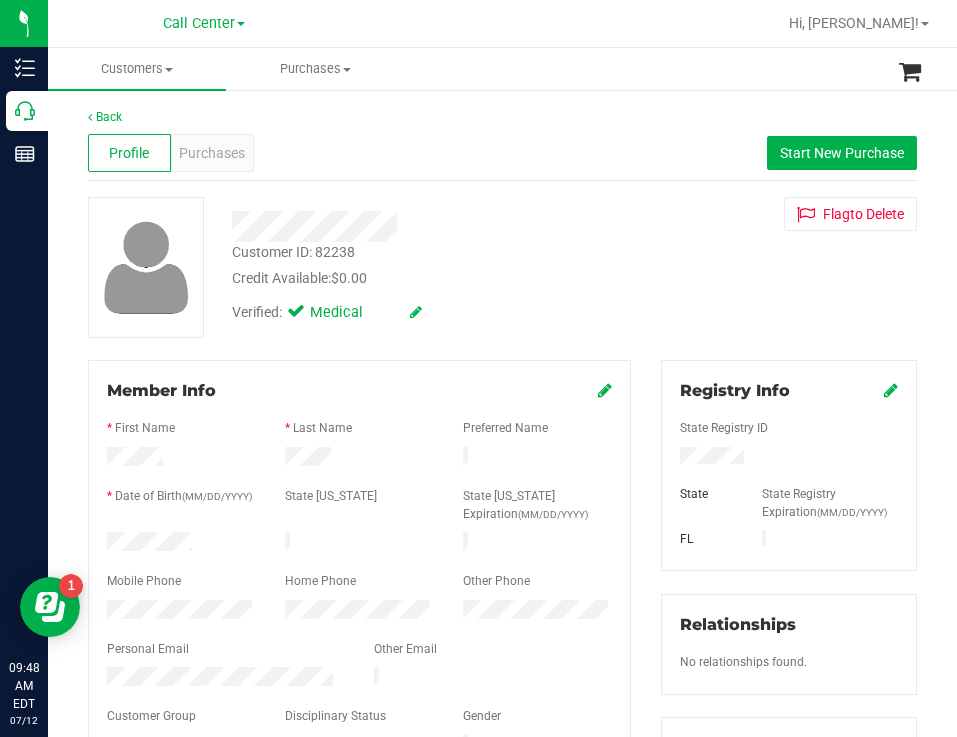 click on "Customer ID: 82238
Credit Available:
$0.00" at bounding box center [432, 265] 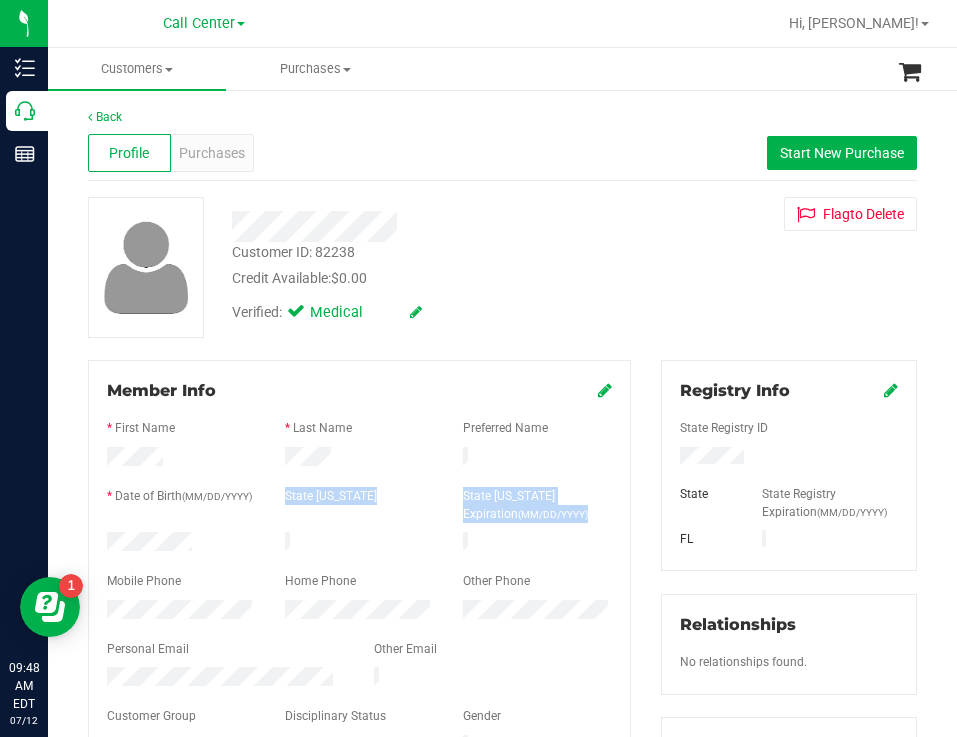 drag, startPoint x: 211, startPoint y: 530, endPoint x: 224, endPoint y: 523, distance: 14.764823 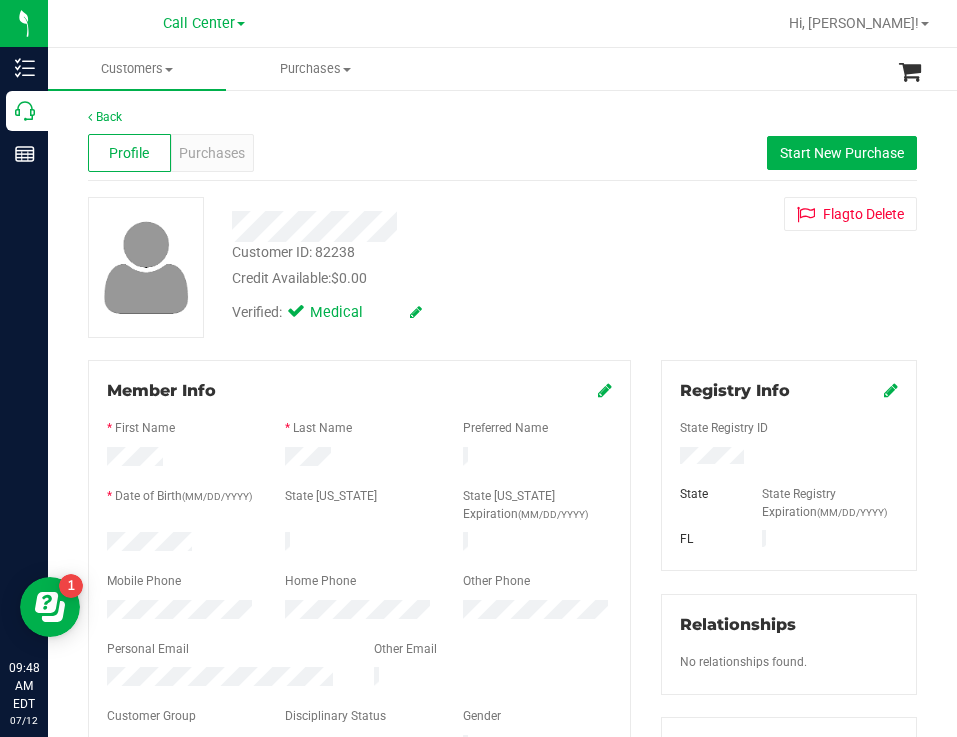 click at bounding box center [181, 544] 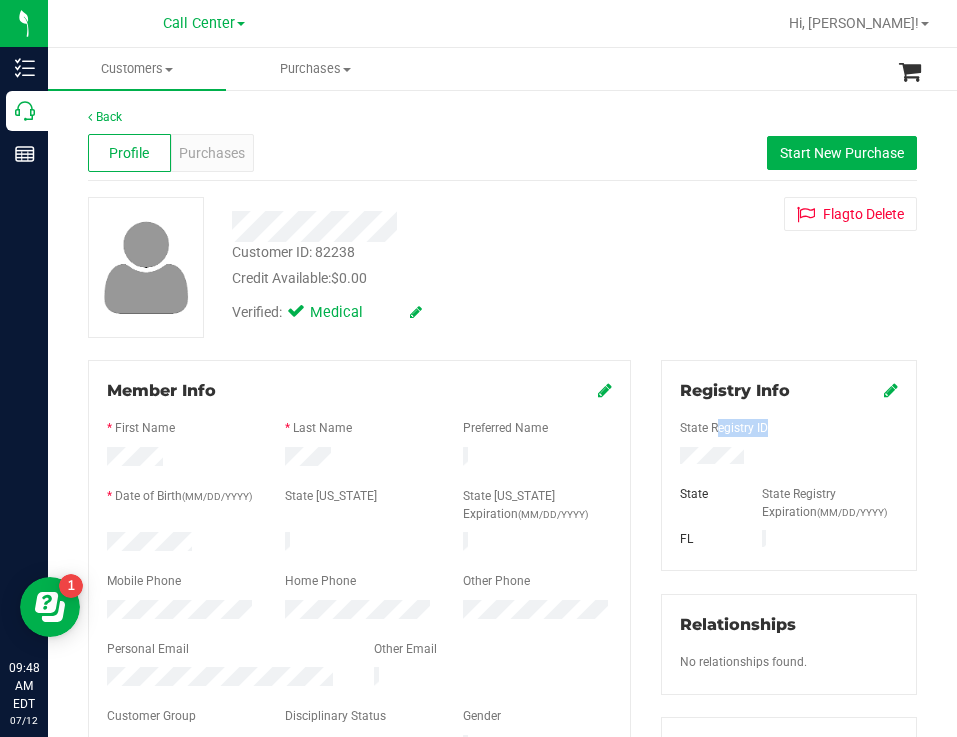 drag, startPoint x: 766, startPoint y: 458, endPoint x: 670, endPoint y: 437, distance: 98.270035 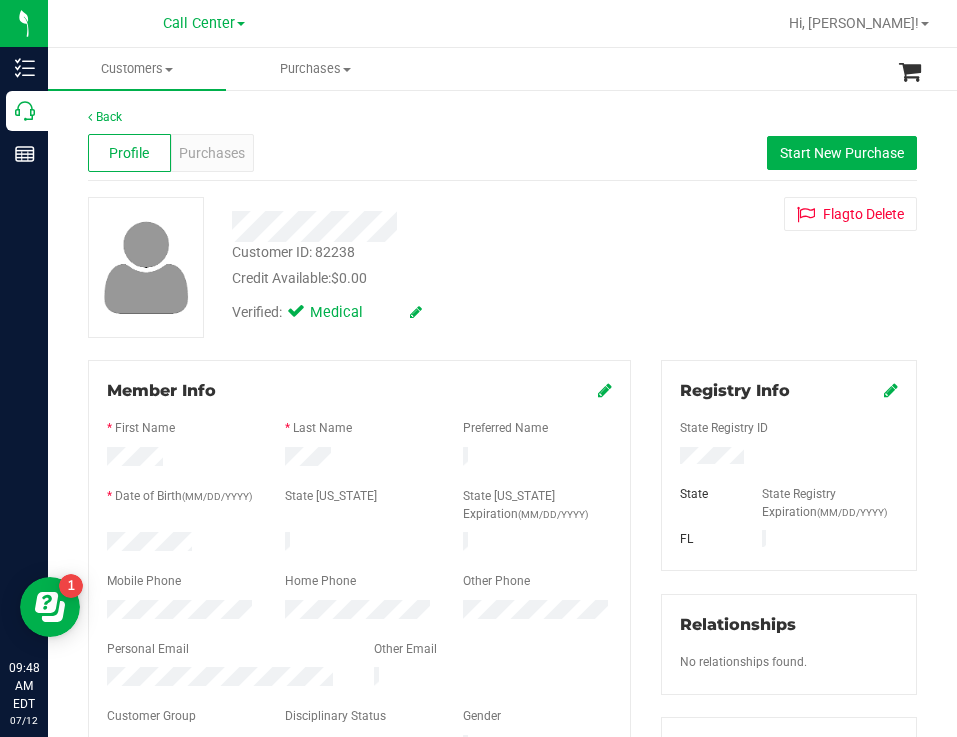 drag, startPoint x: 760, startPoint y: 447, endPoint x: 727, endPoint y: 442, distance: 33.37664 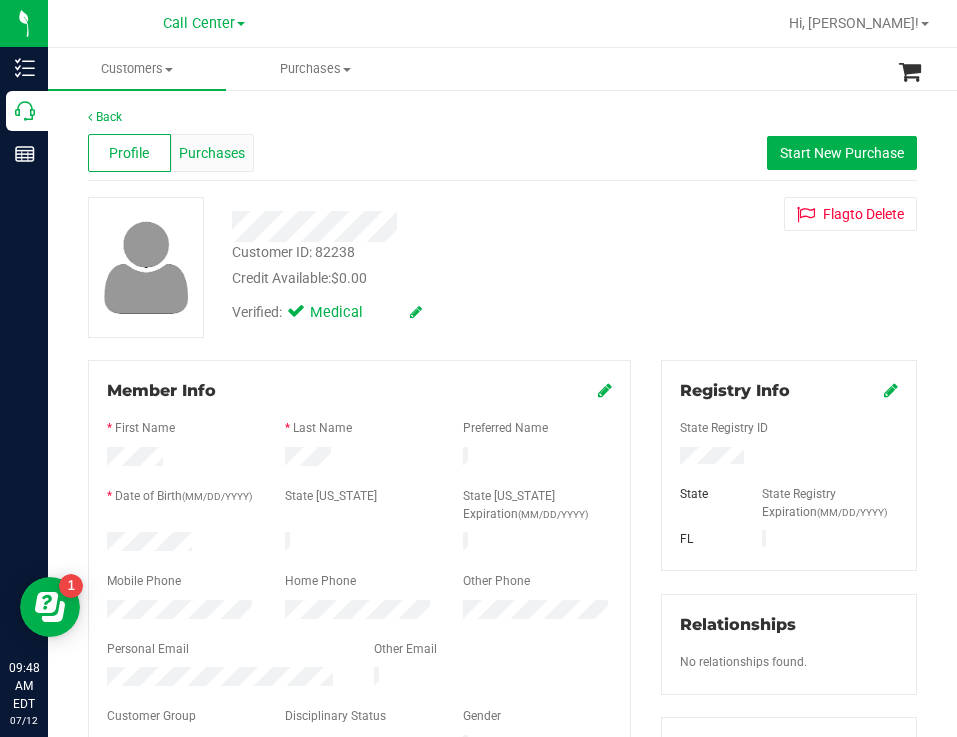 click on "Purchases" at bounding box center [212, 153] 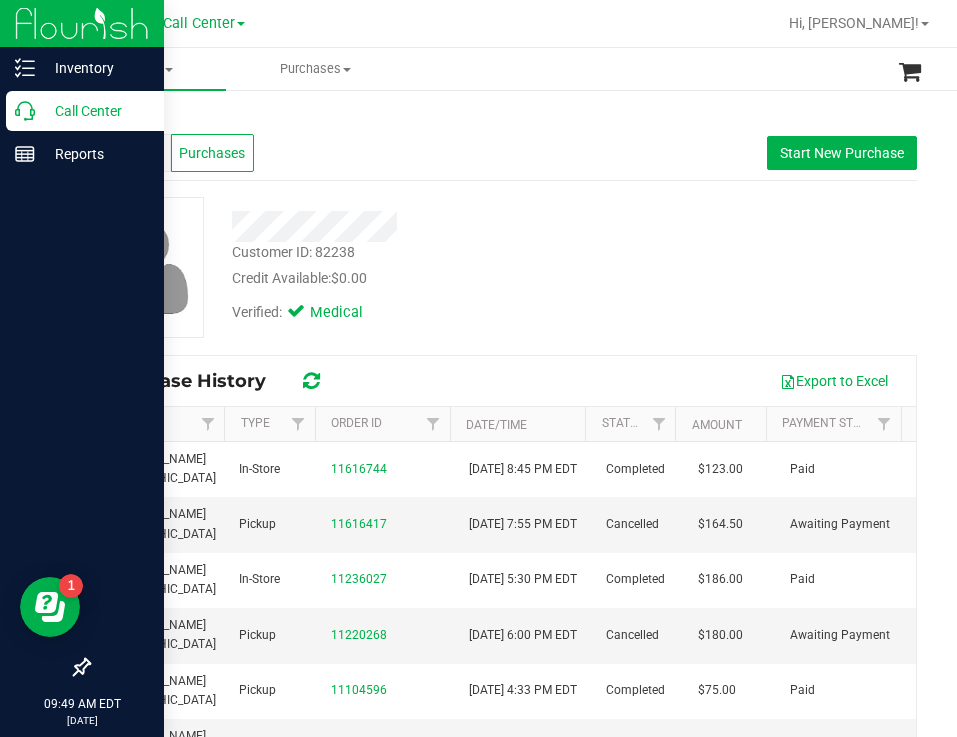 click on "Call Center" at bounding box center [95, 111] 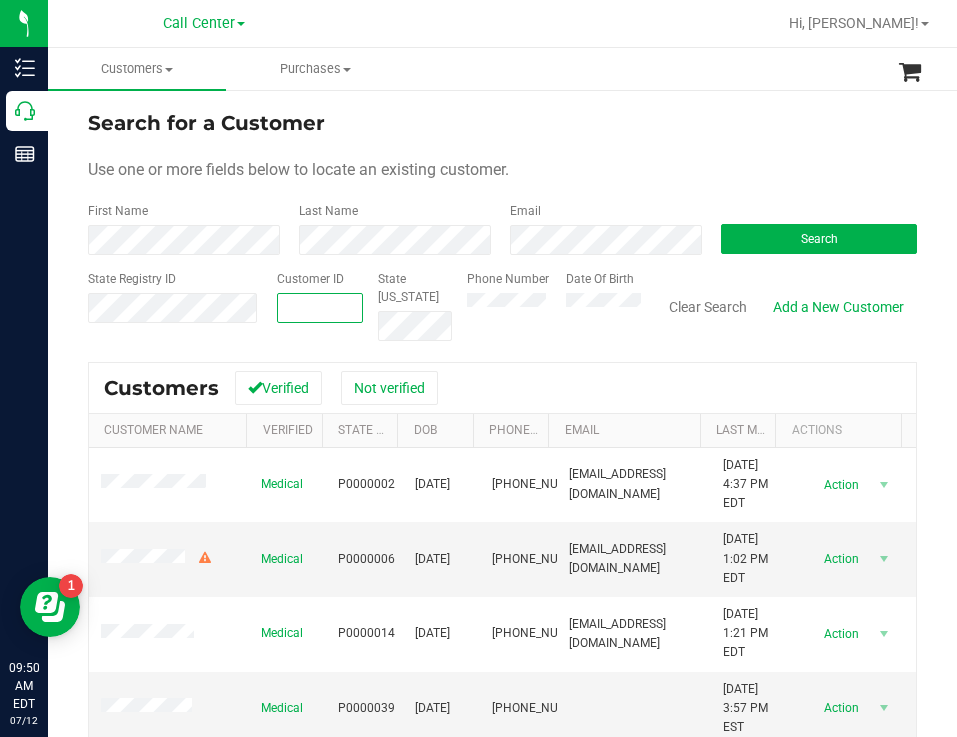 paste on "1573586" 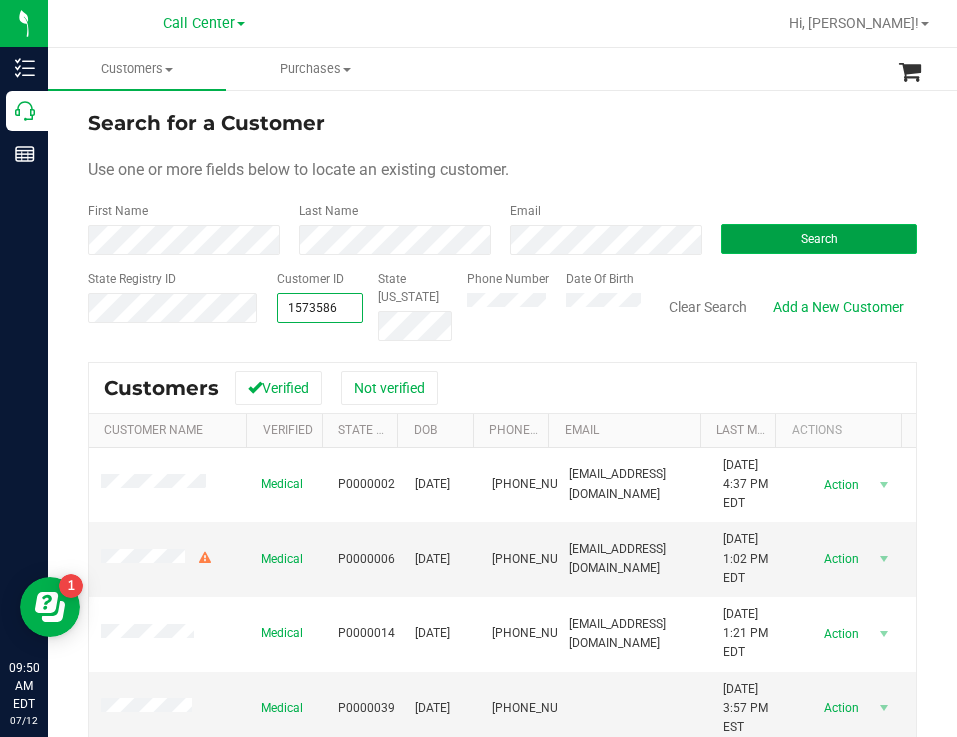 type on "1573586" 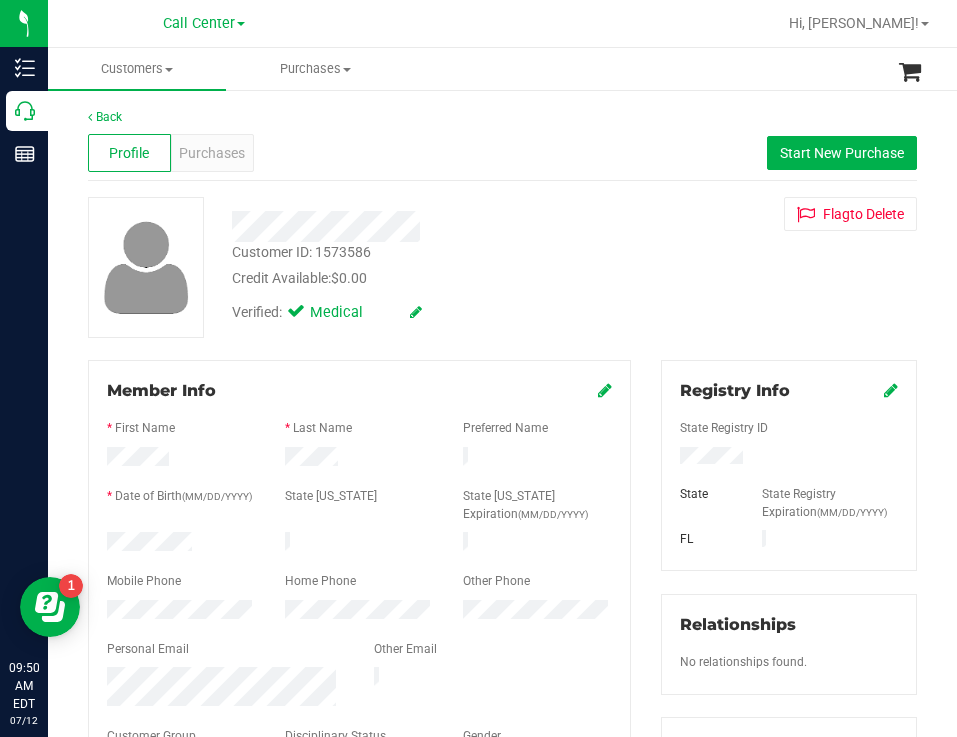 drag, startPoint x: 210, startPoint y: 547, endPoint x: 104, endPoint y: 543, distance: 106.07545 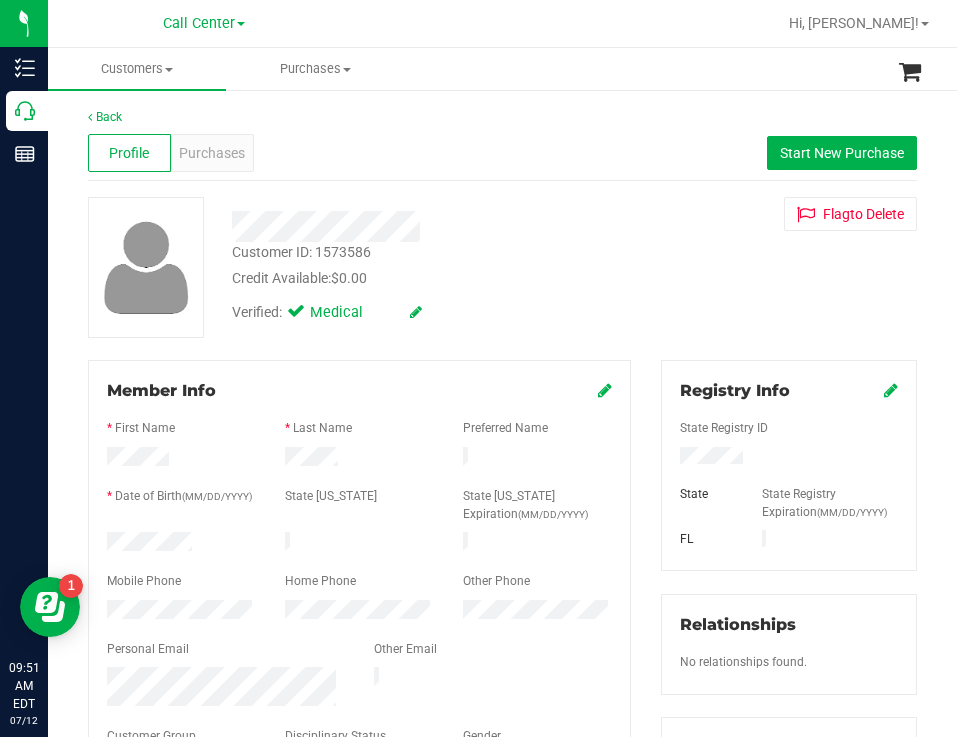 click on "Customer ID: 1573586
Credit Available:
$0.00" at bounding box center (432, 265) 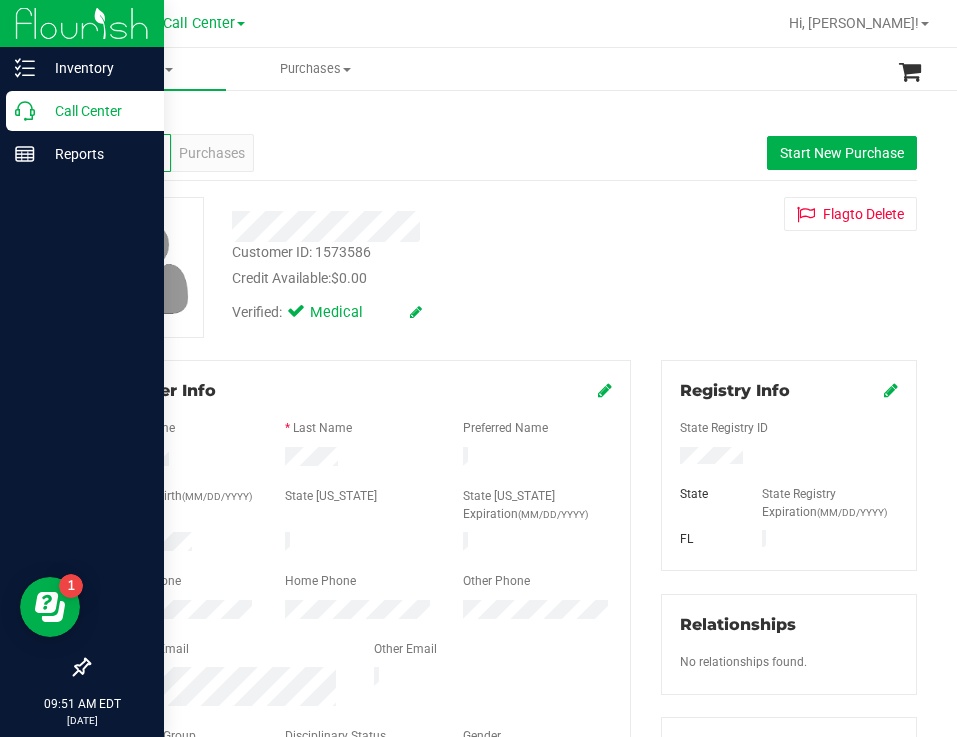 click on "Call Center" at bounding box center [95, 111] 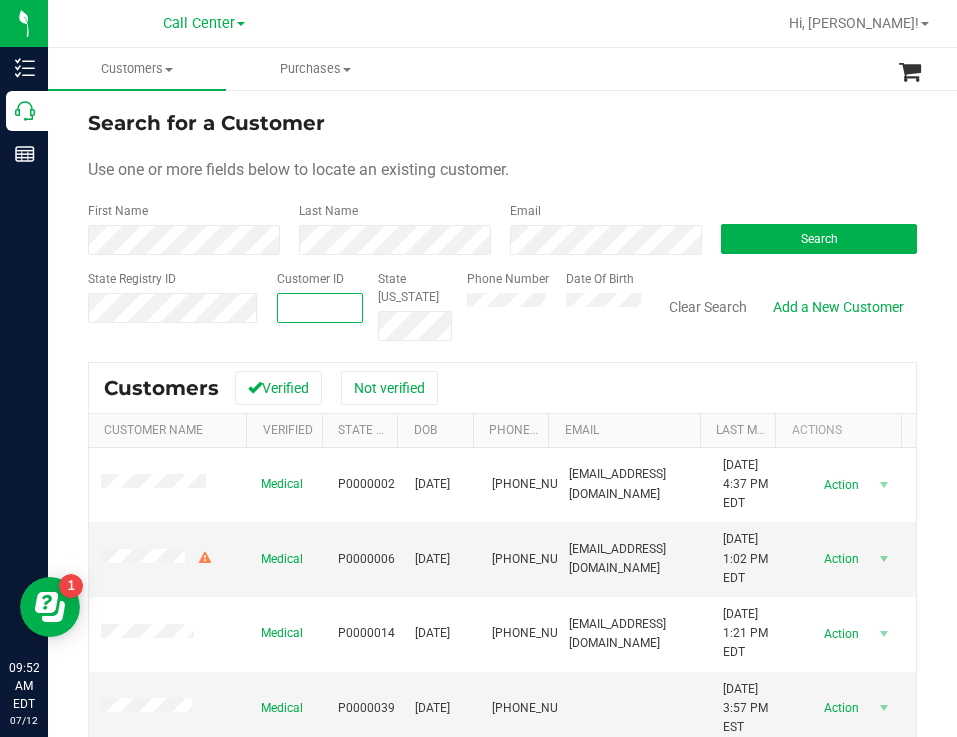 paste on "117308" 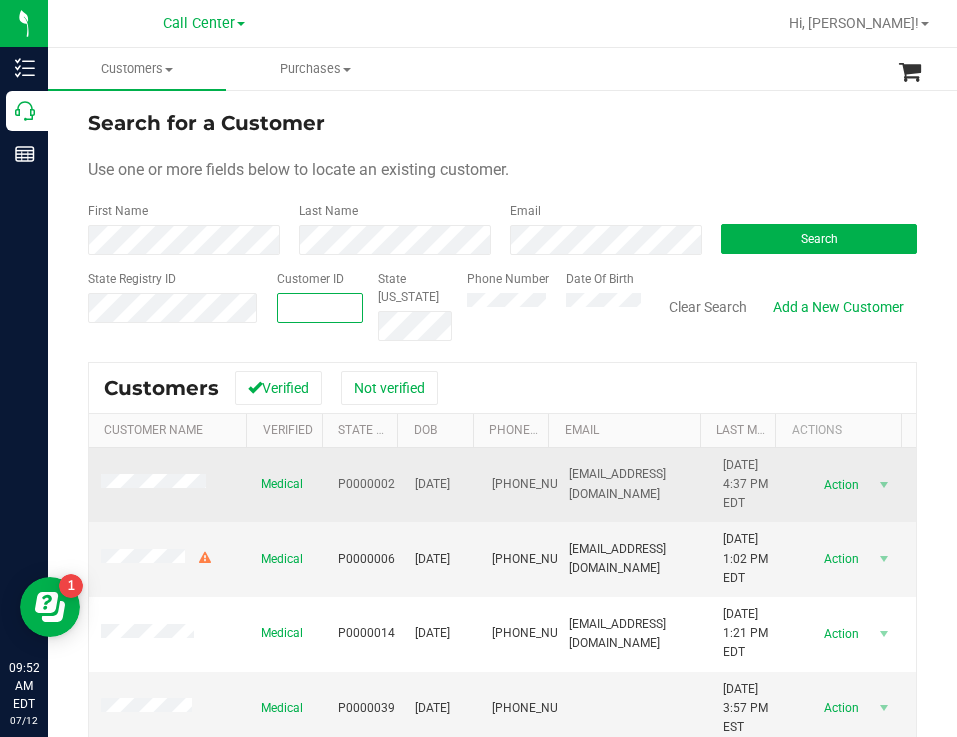 type on "117308" 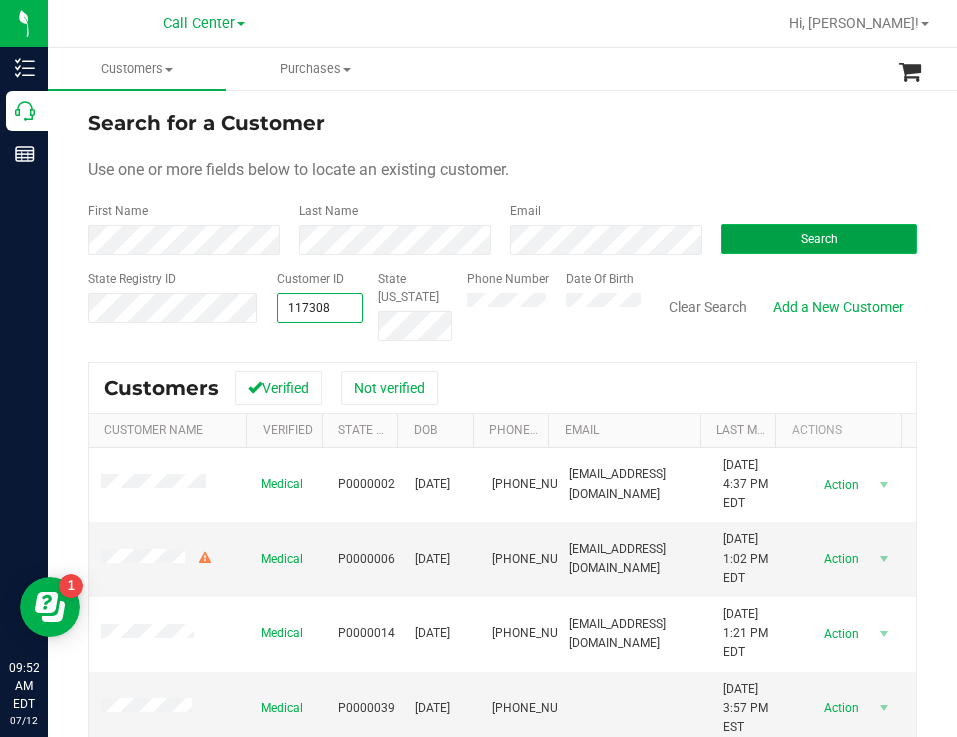 type on "117308" 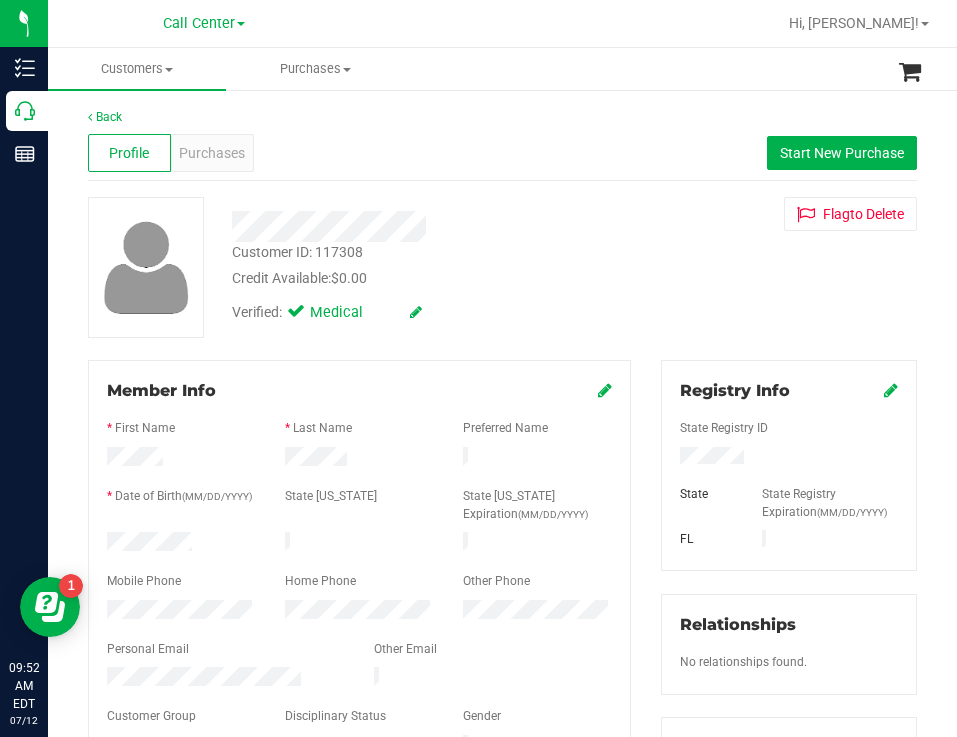 click at bounding box center (181, 544) 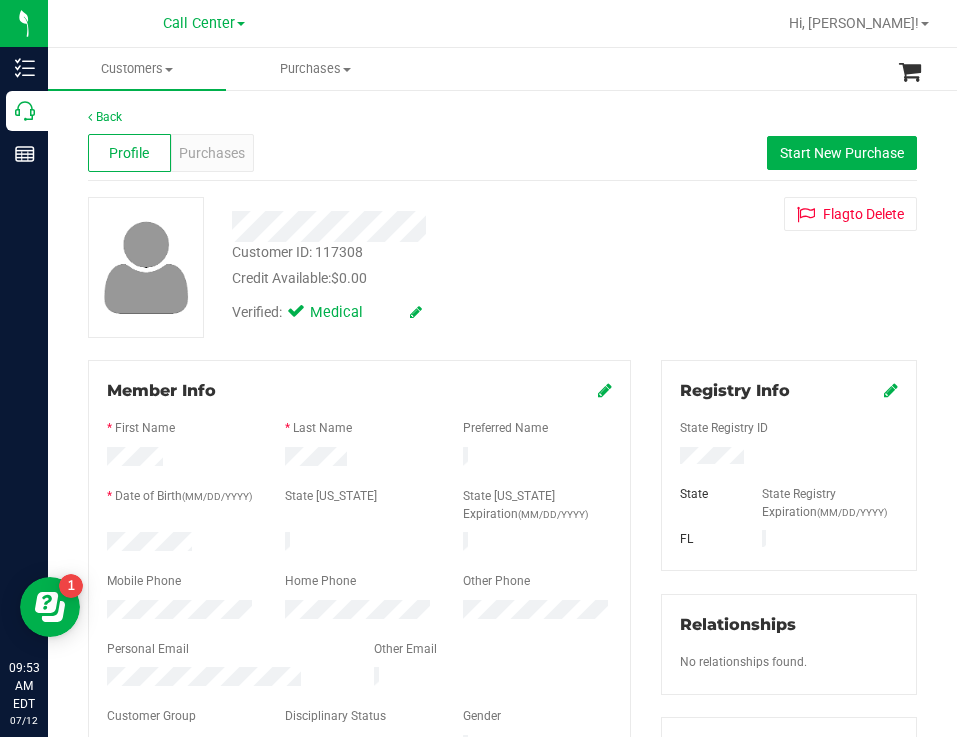 click on "Customer ID: 117308
Credit Available:
$0.00" at bounding box center [432, 265] 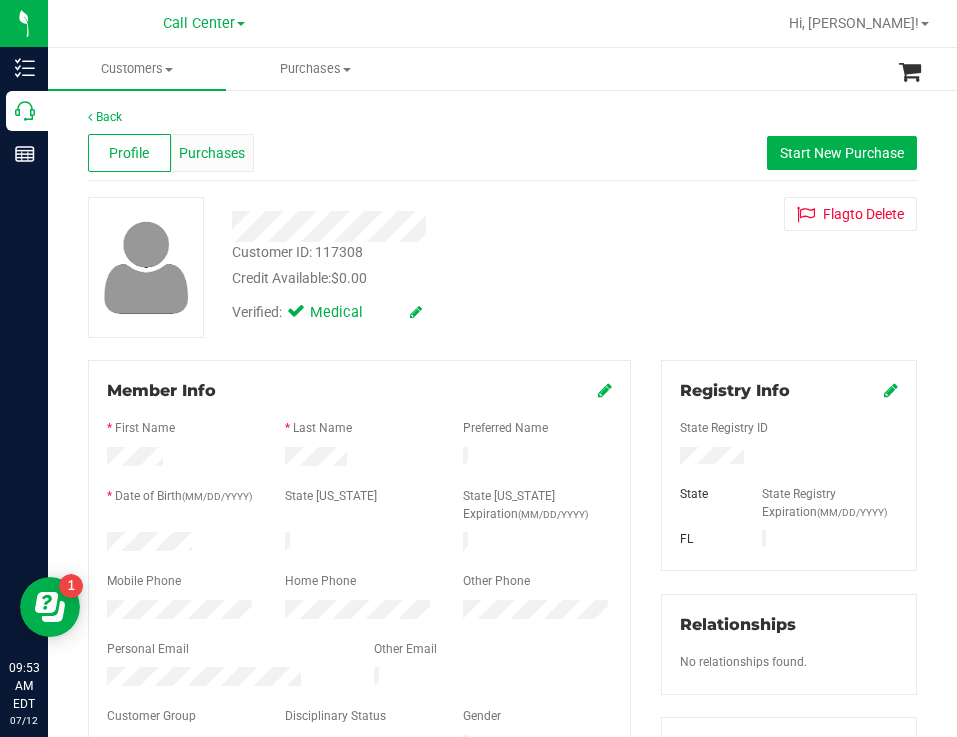 click on "Purchases" at bounding box center [212, 153] 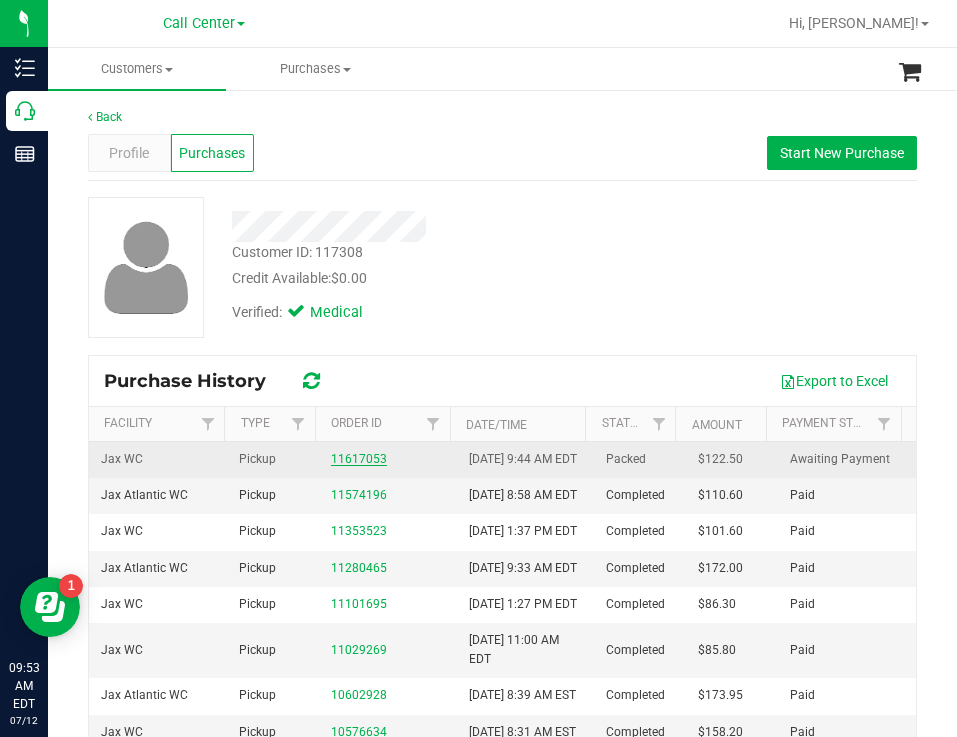 click on "11617053" at bounding box center (359, 459) 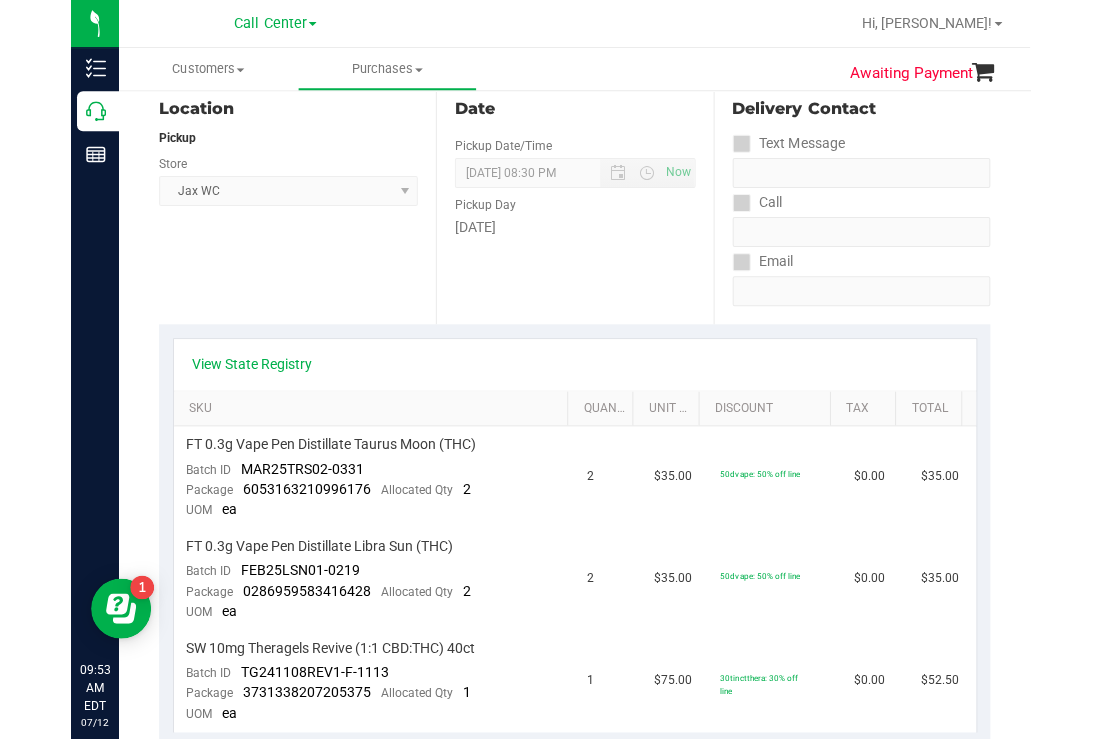 scroll, scrollTop: 0, scrollLeft: 0, axis: both 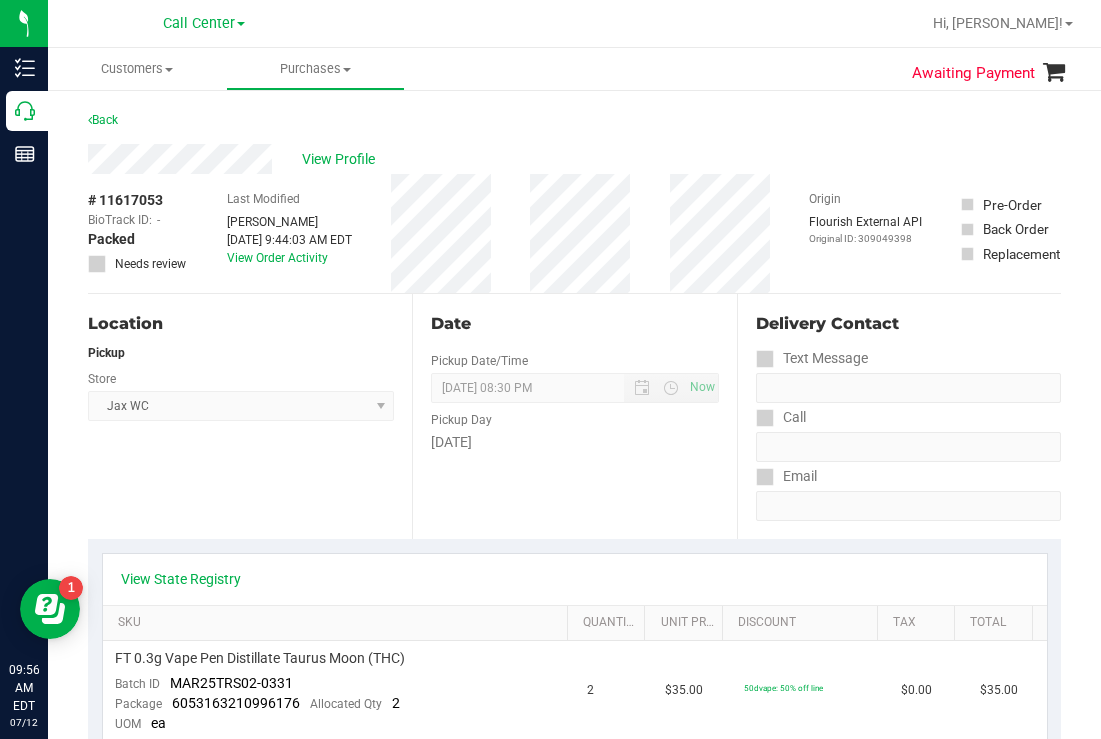 click on "Awaiting Payment
Back
View Profile
# 11617053
BioTrack ID:
-
Packed
Needs review
Last Modified
Lucas Palacio" at bounding box center (574, 928) 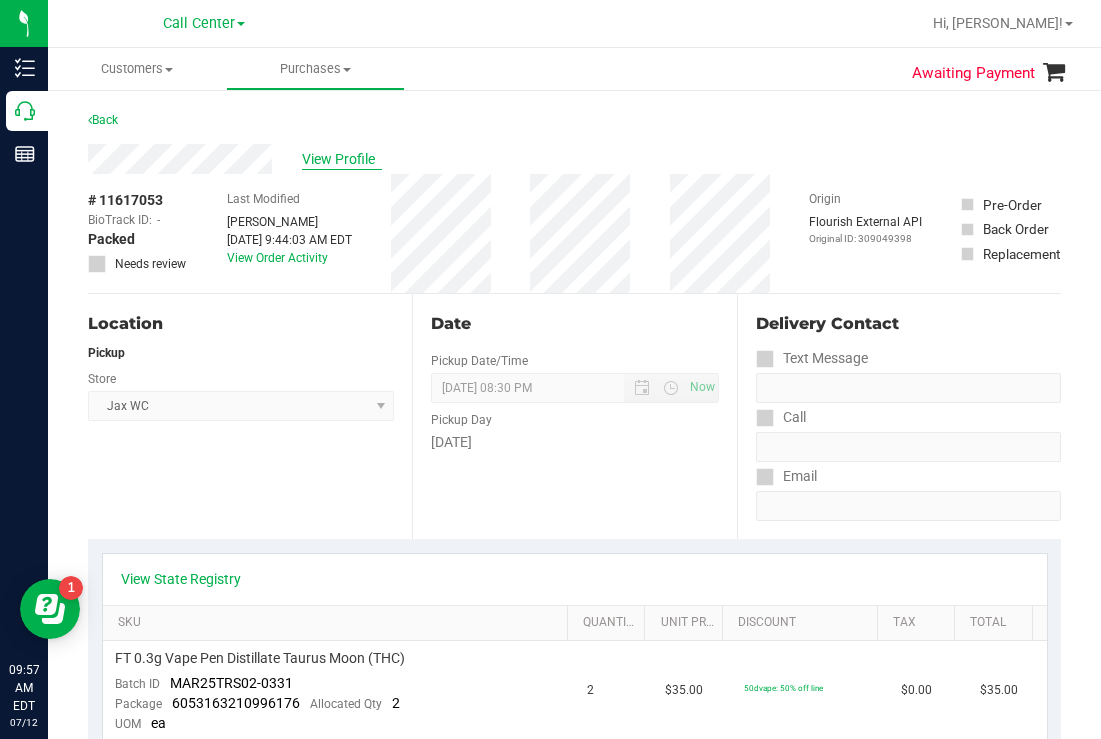 click on "View Profile" at bounding box center (342, 159) 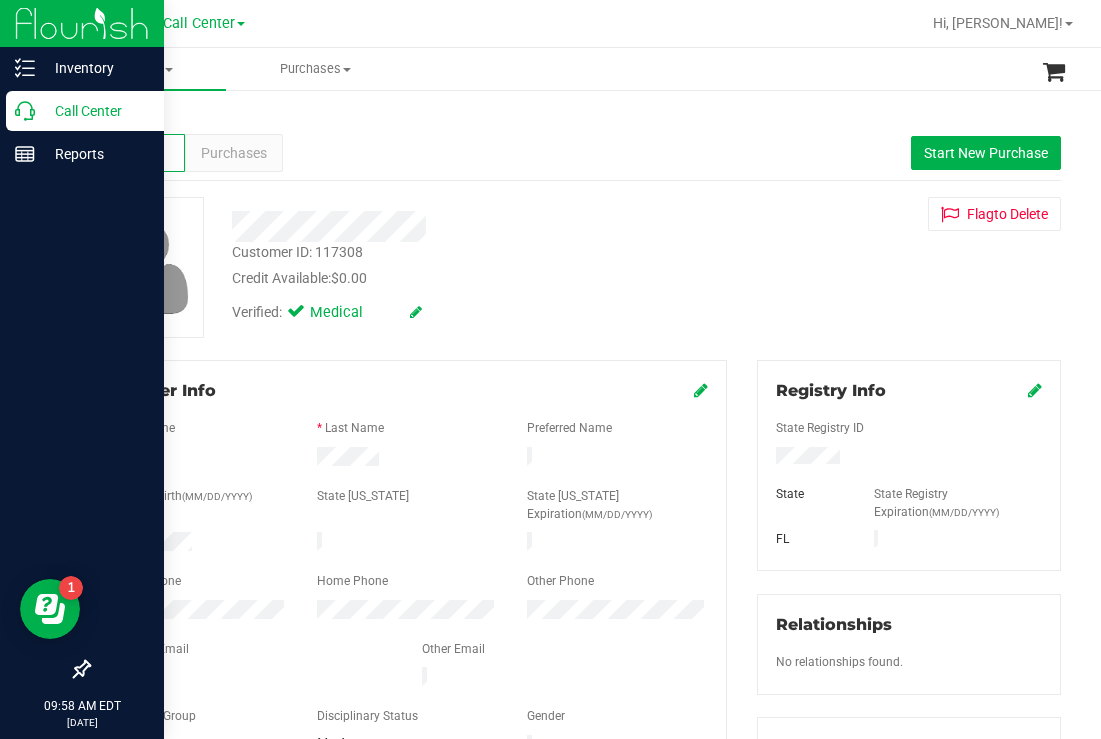drag, startPoint x: 70, startPoint y: 115, endPoint x: 48, endPoint y: 117, distance: 22.090721 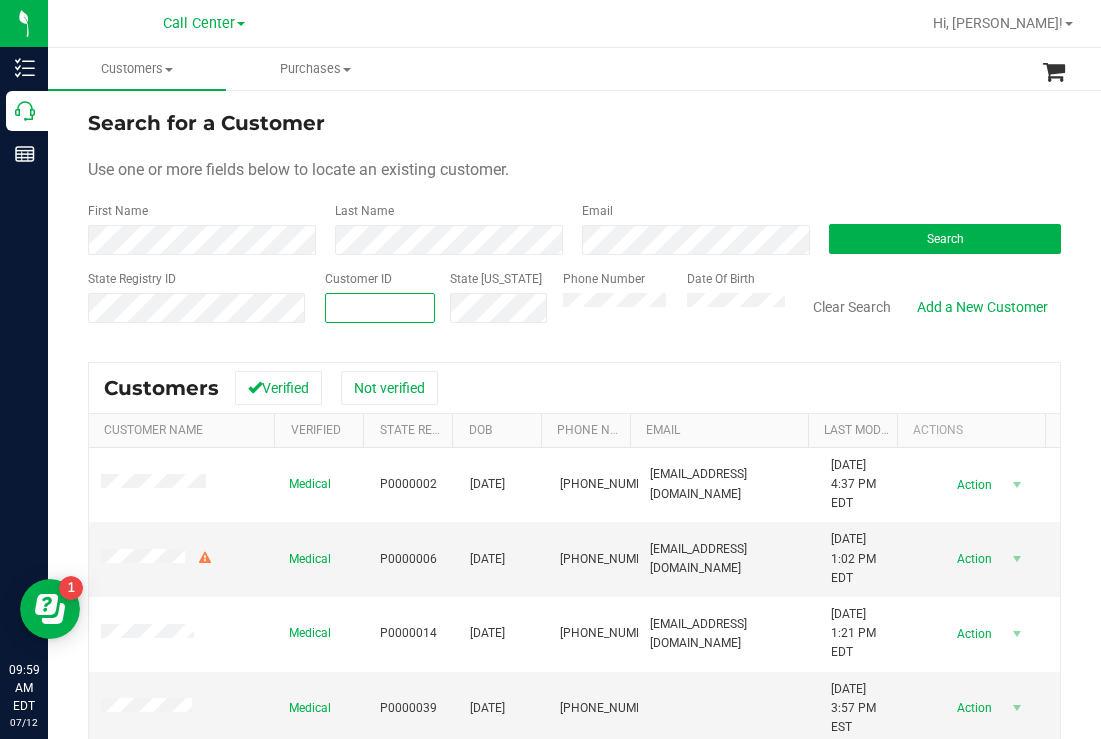 drag, startPoint x: 487, startPoint y: 323, endPoint x: 372, endPoint y: 309, distance: 115.84904 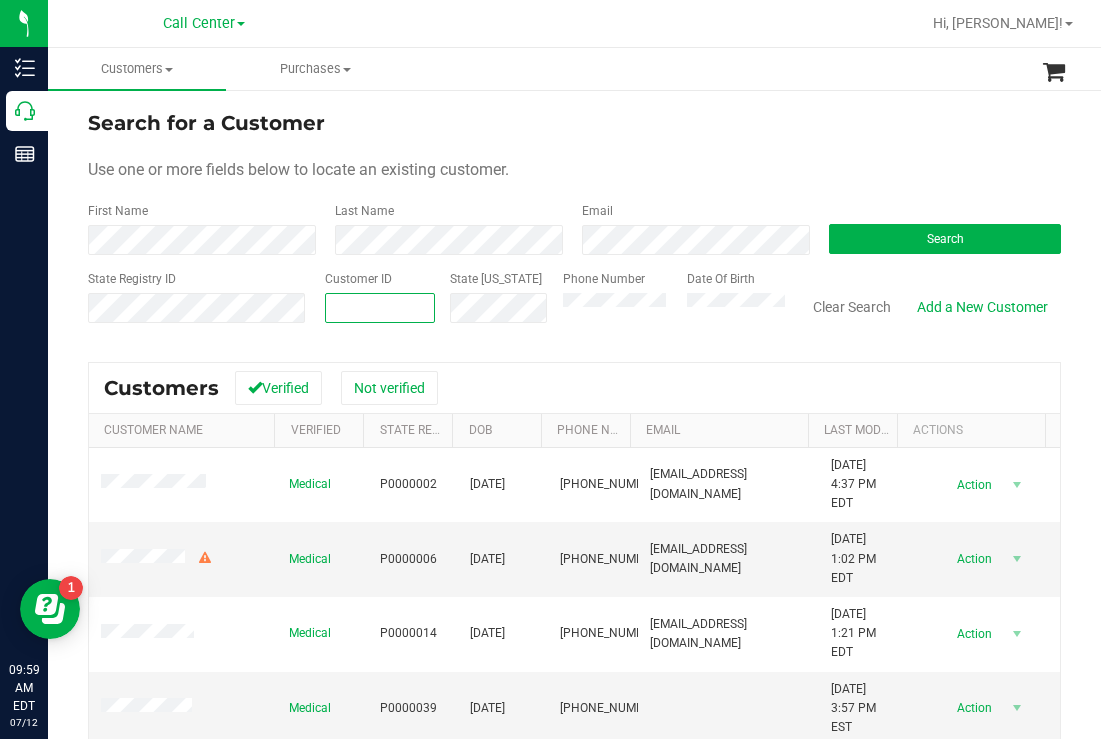 paste on "671802" 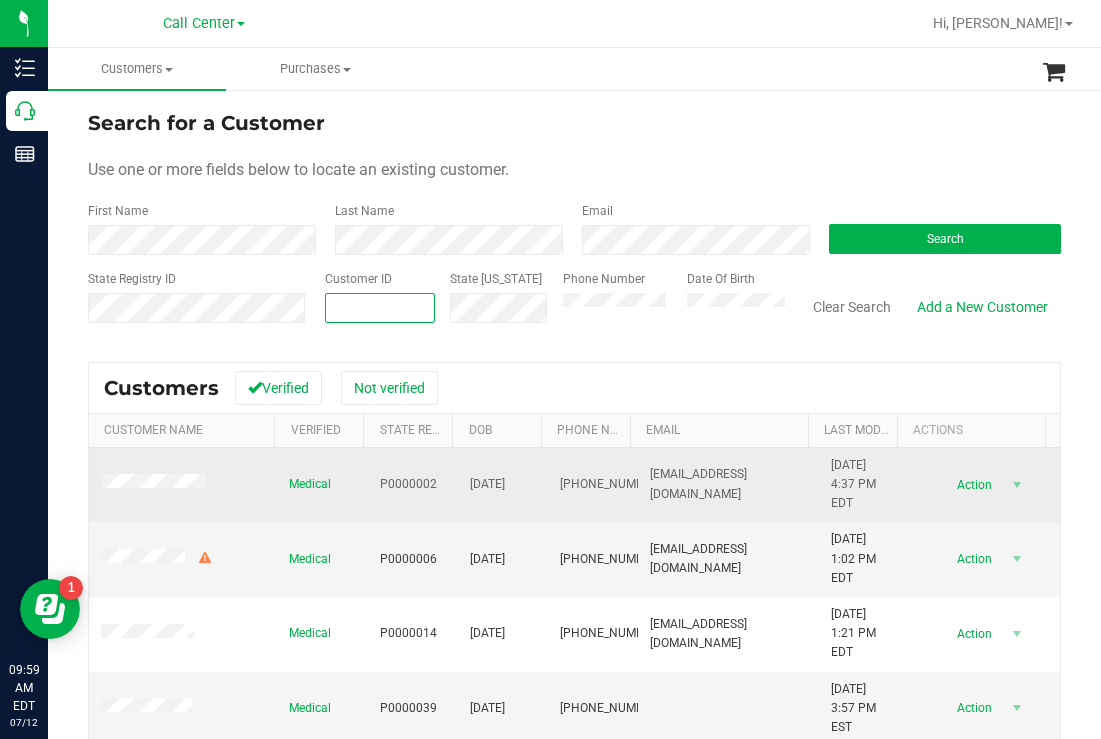 type on "671802" 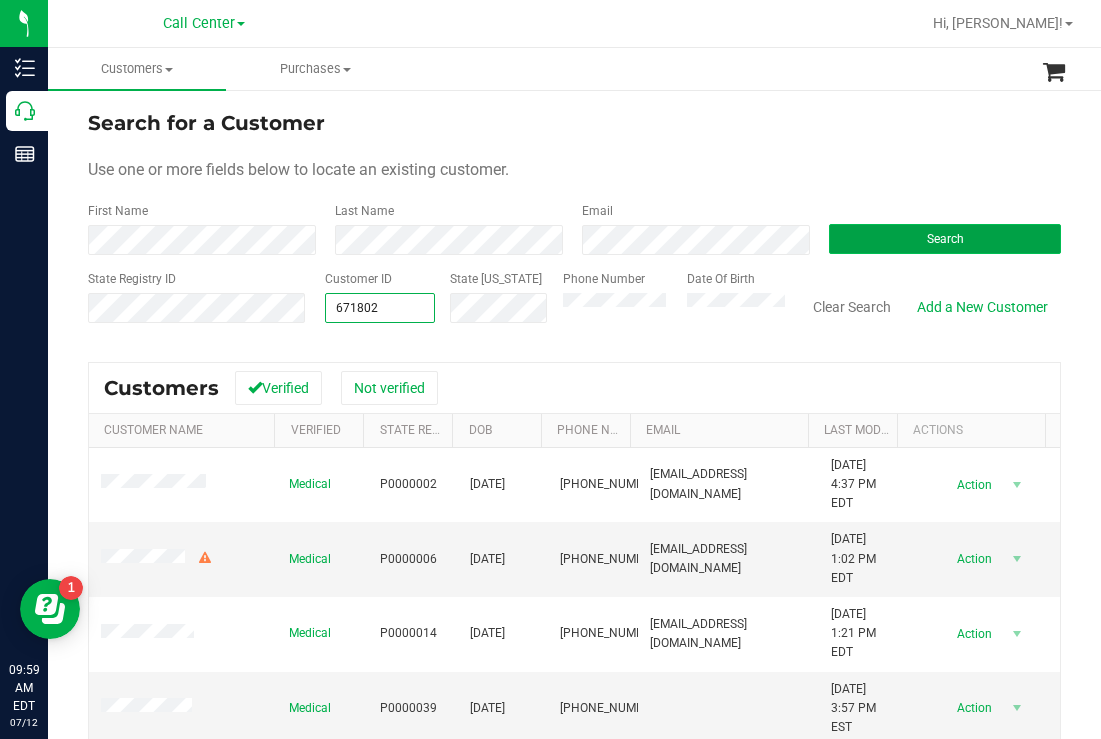 type on "671802" 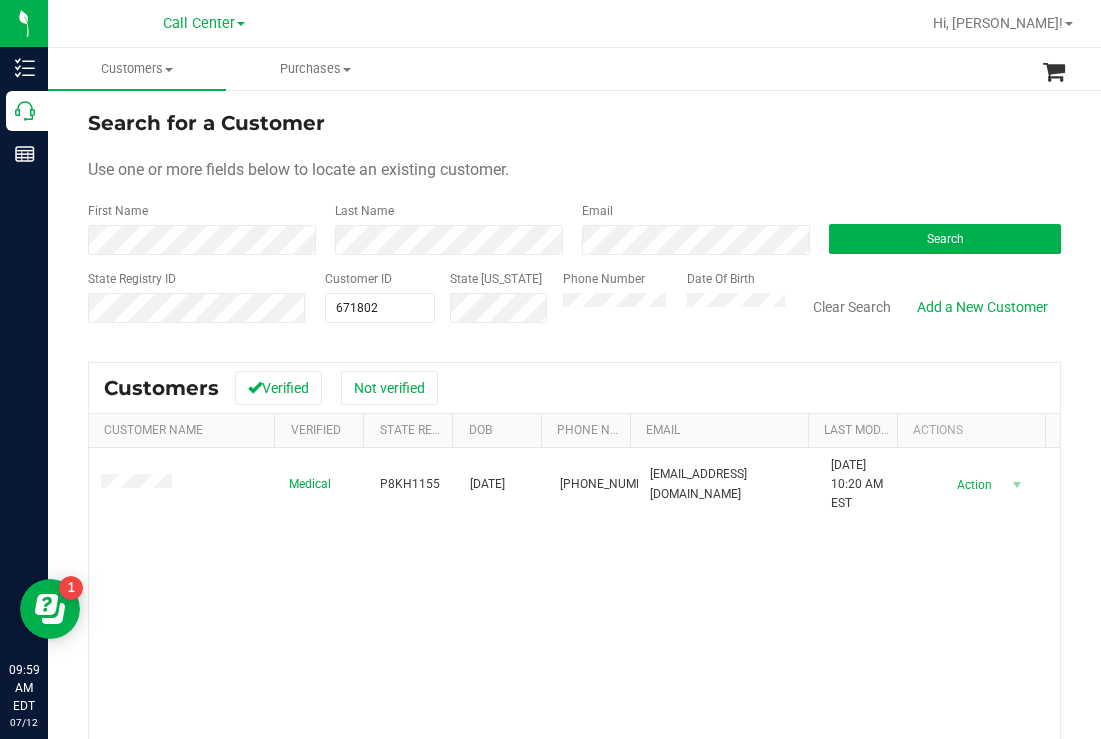 click on "Search for a Customer" at bounding box center (574, 123) 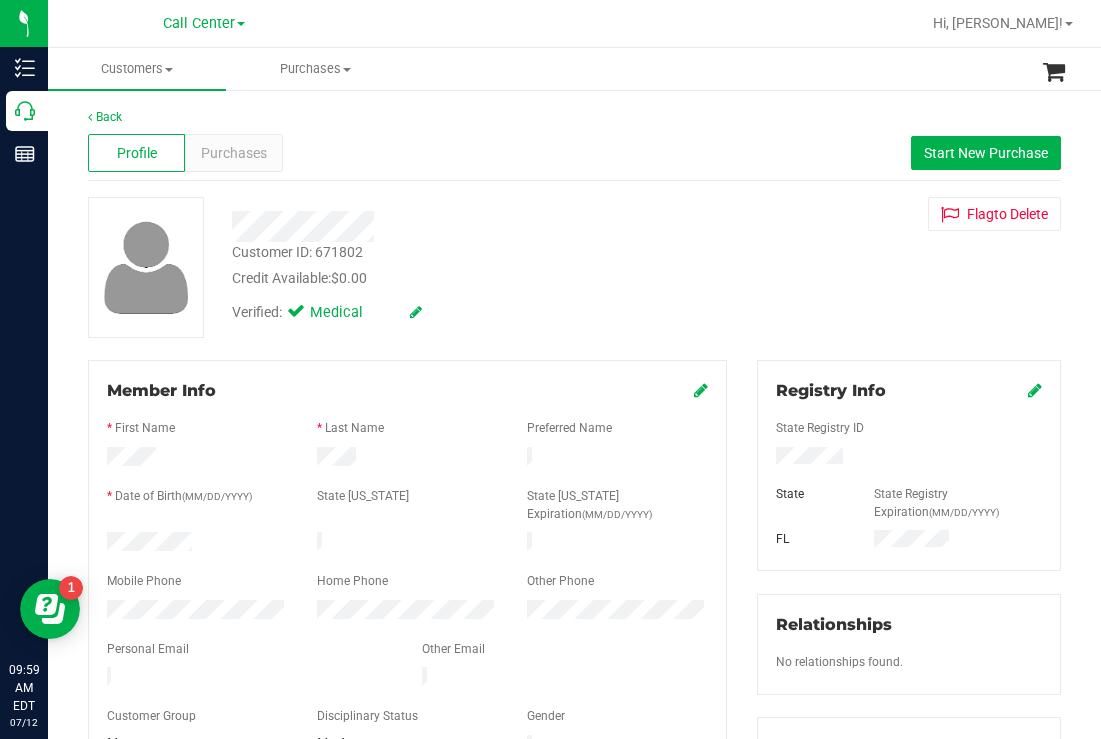 click at bounding box center (197, 544) 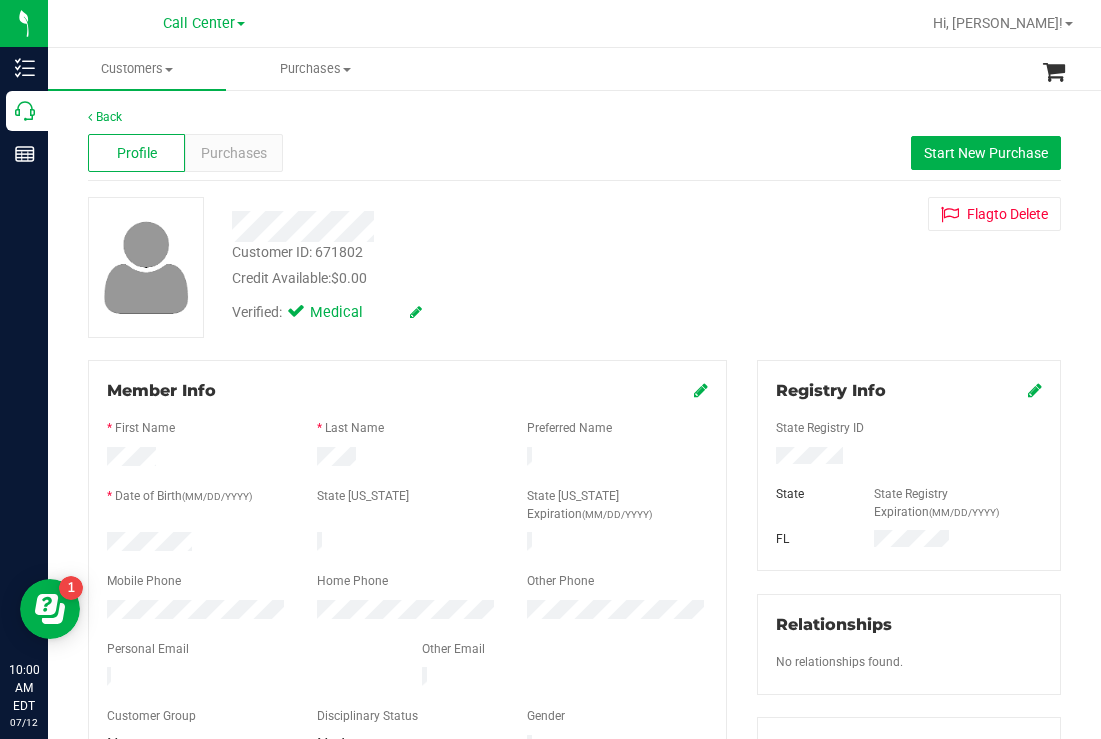 click on "Credit Available:
$0.00" at bounding box center [468, 278] 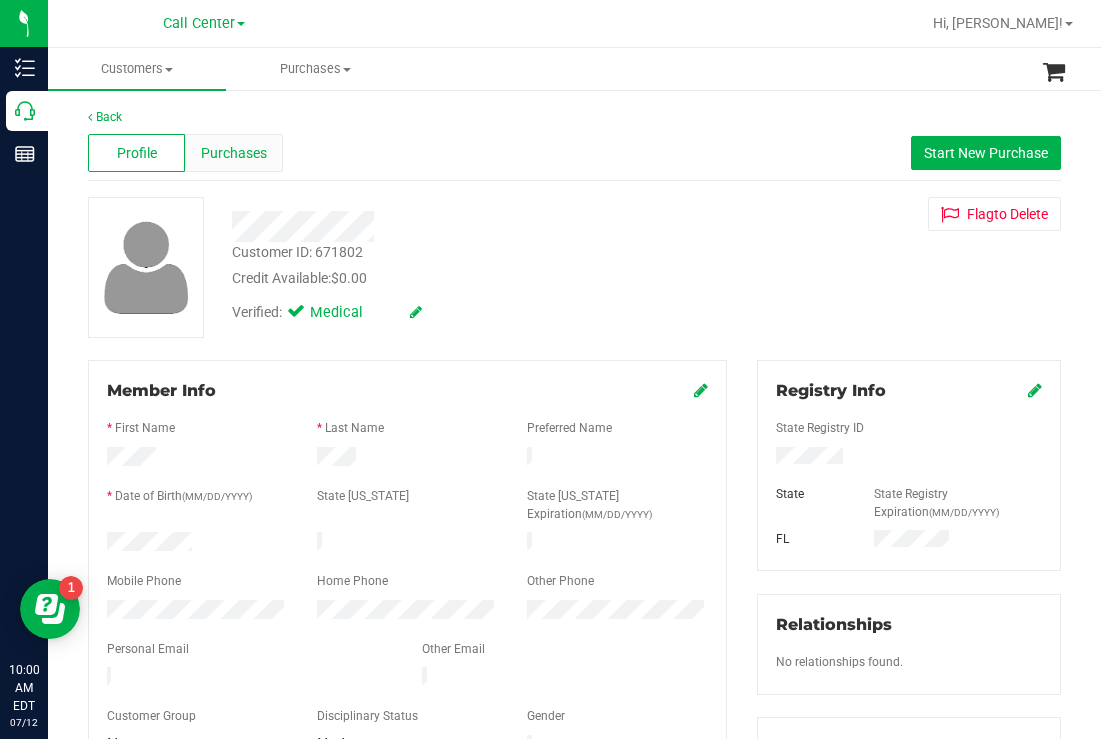 click on "Purchases" at bounding box center (234, 153) 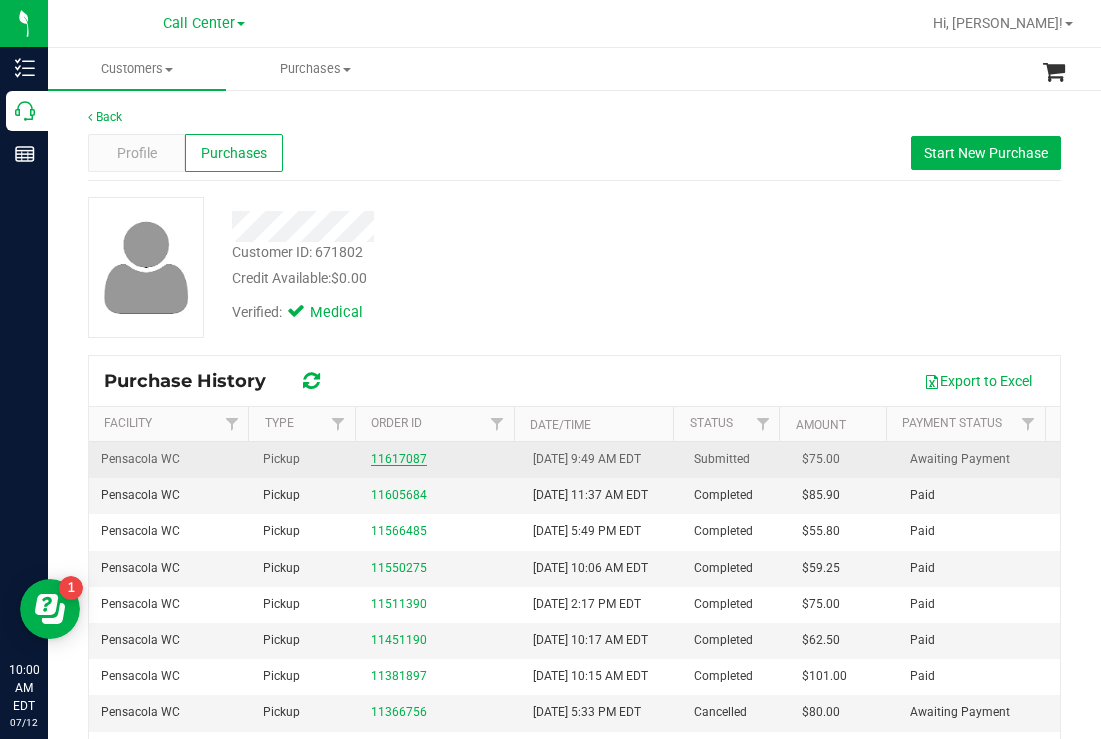 click on "11617087" at bounding box center [399, 459] 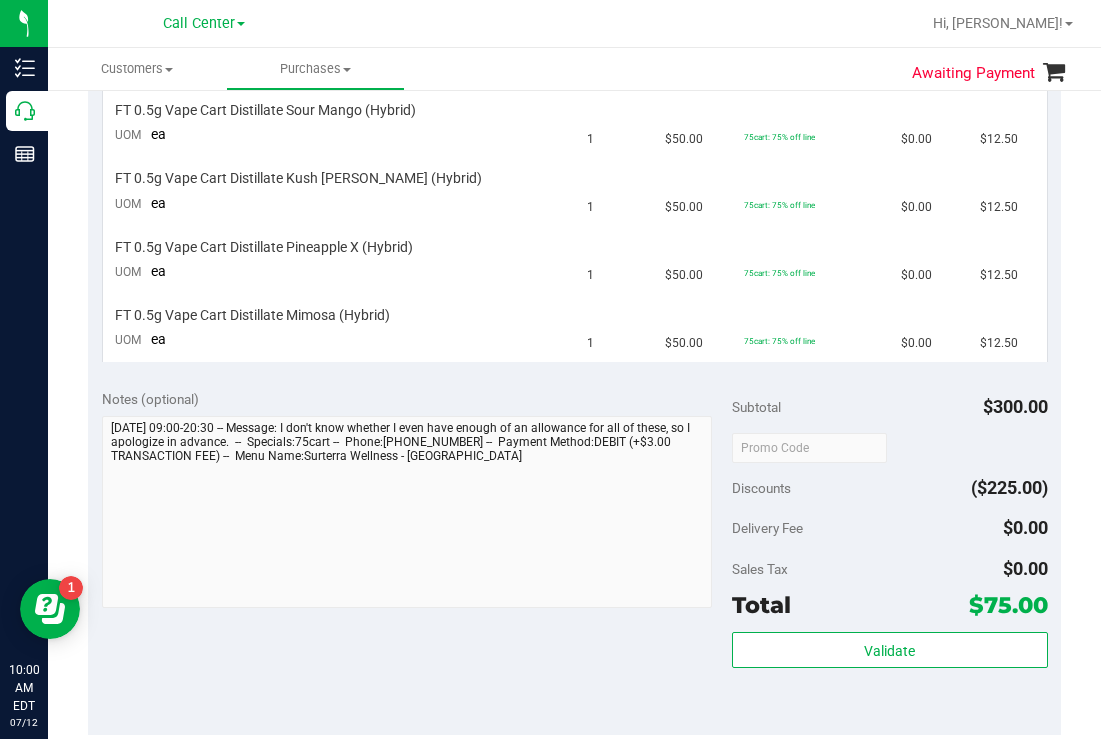 scroll, scrollTop: 700, scrollLeft: 0, axis: vertical 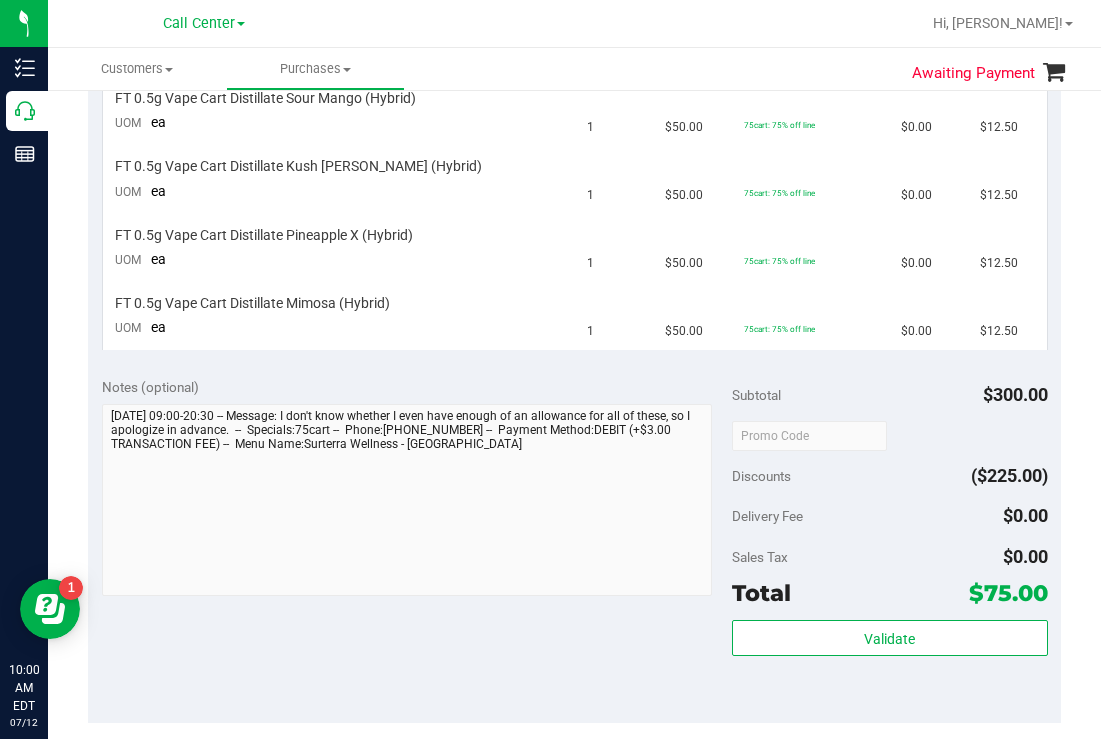 click on "Notes (optional)" at bounding box center (417, 387) 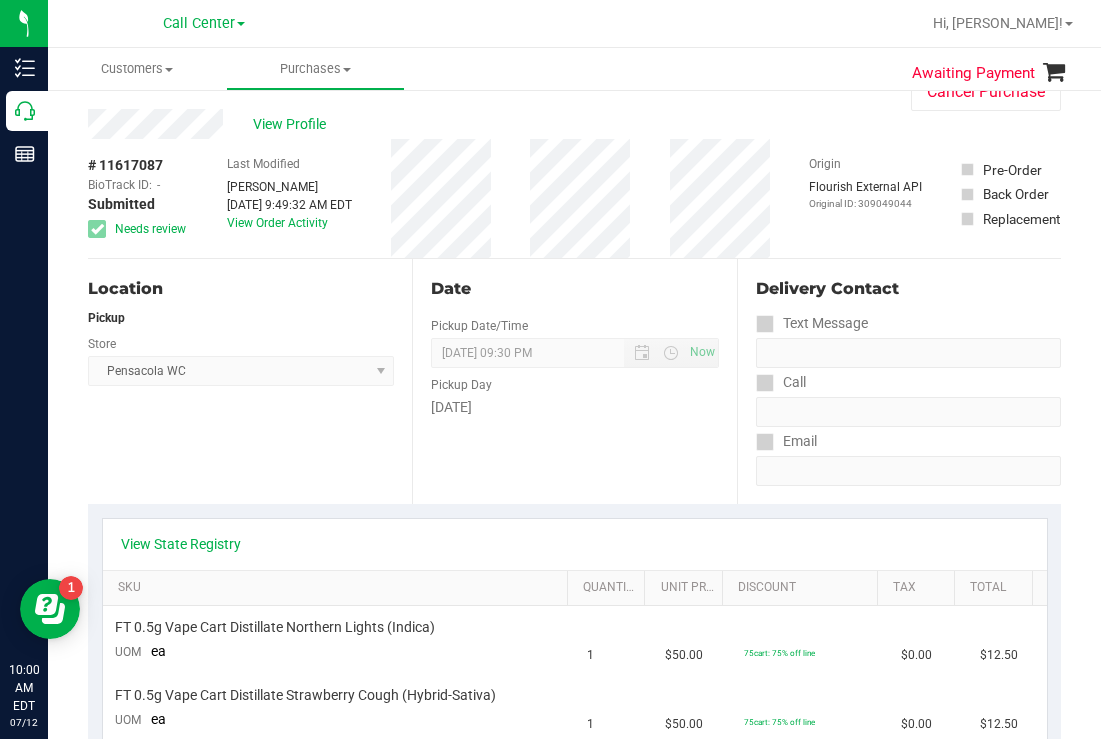 scroll, scrollTop: 0, scrollLeft: 0, axis: both 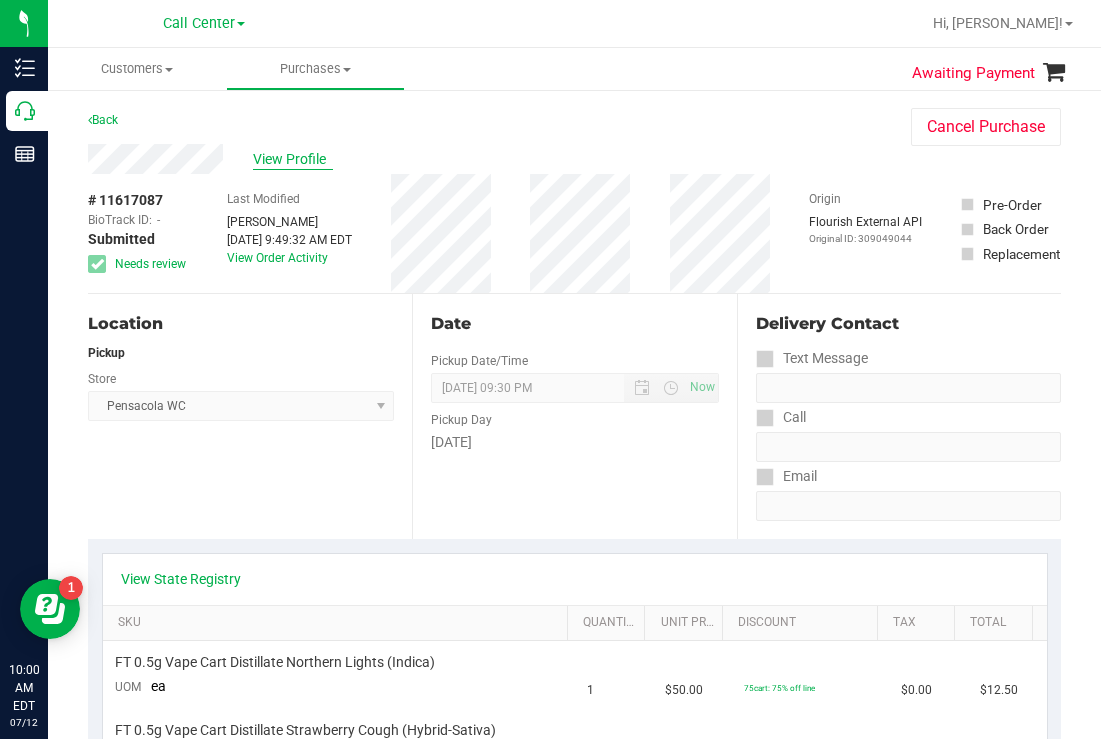 click on "View Profile" at bounding box center (293, 159) 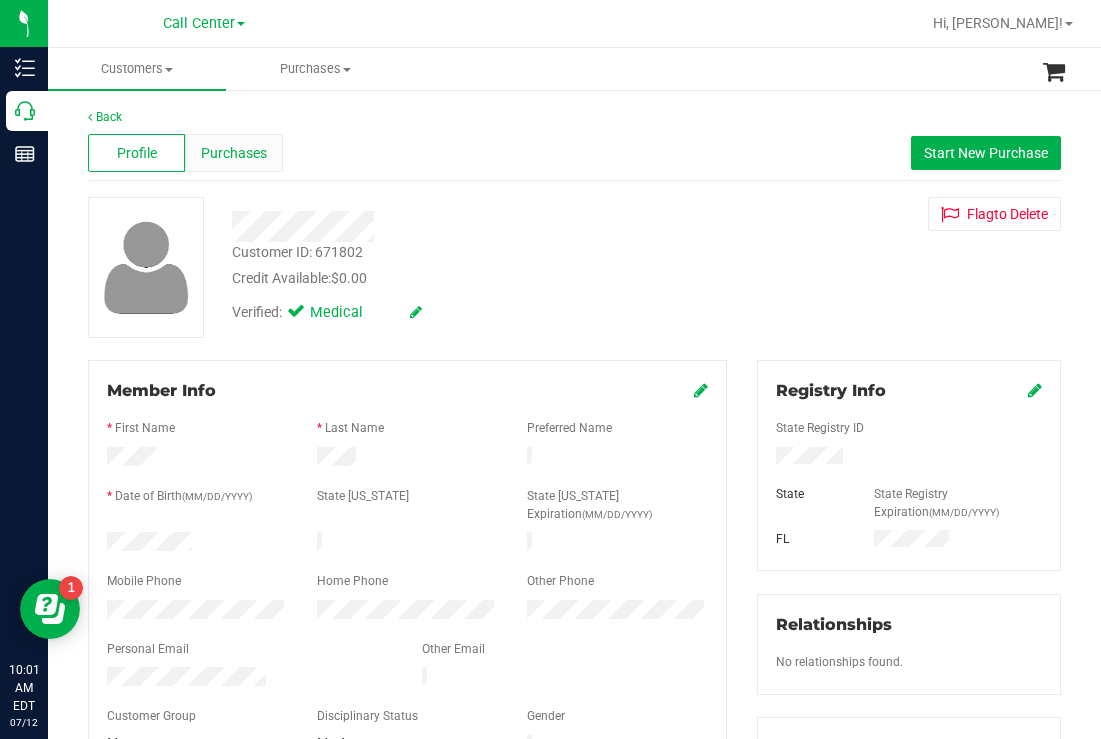 click on "Purchases" at bounding box center [234, 153] 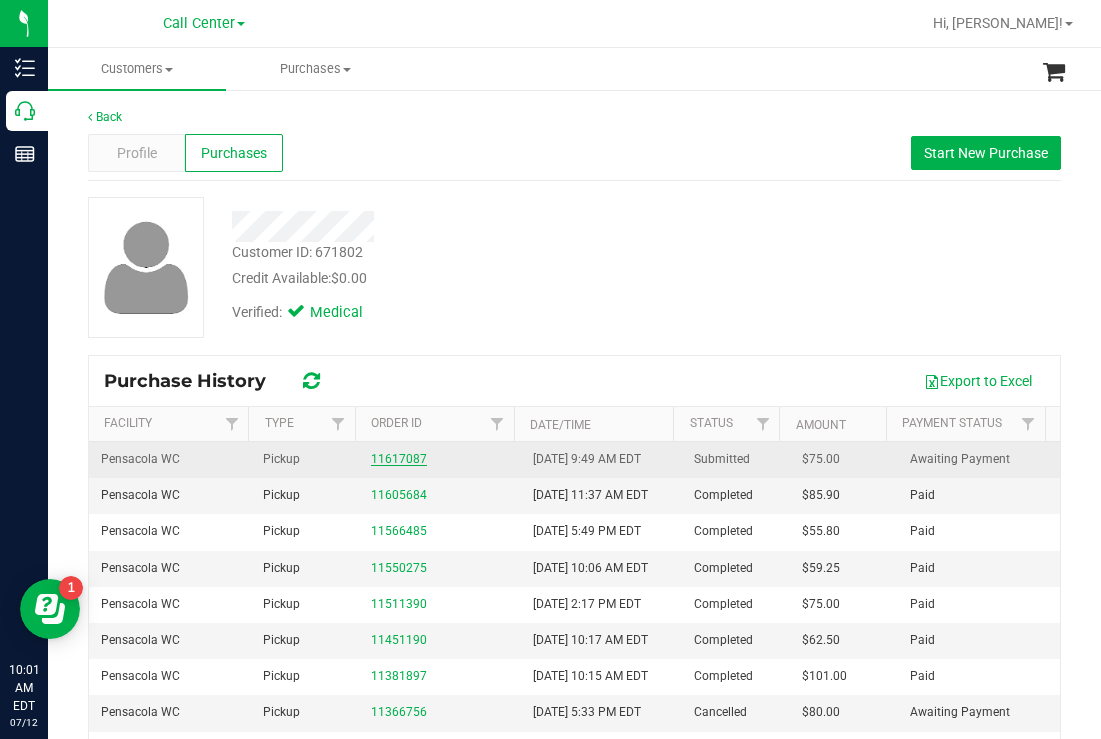 click on "11617087" at bounding box center (399, 459) 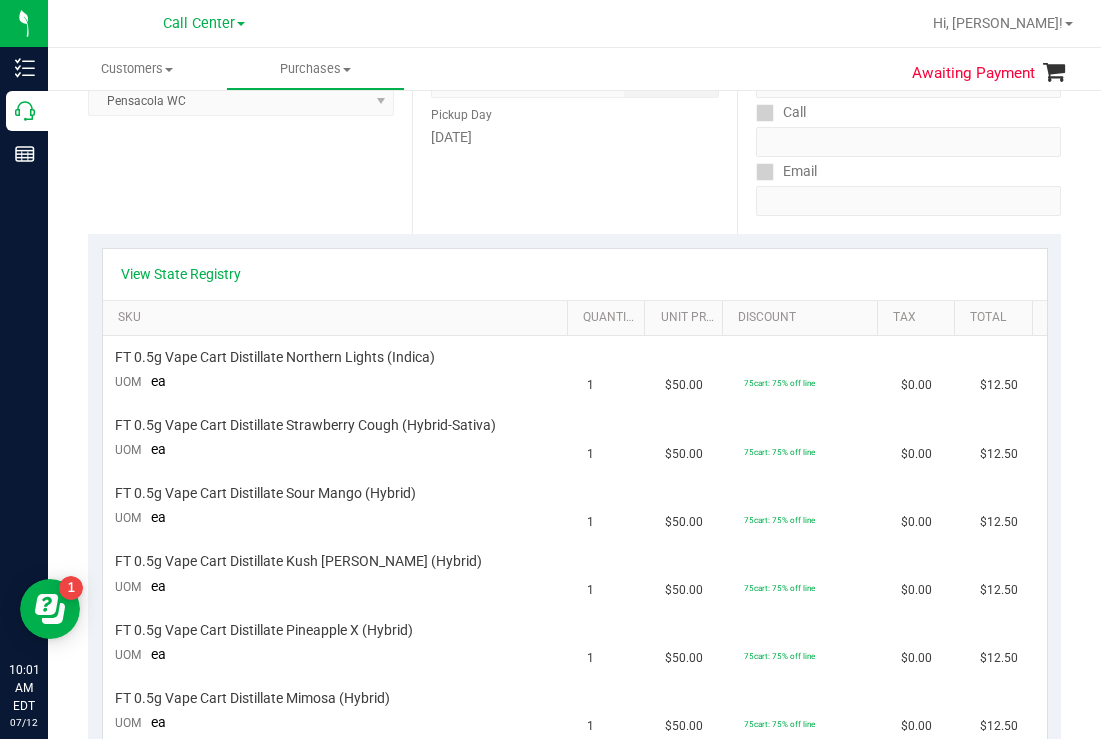 scroll, scrollTop: 400, scrollLeft: 0, axis: vertical 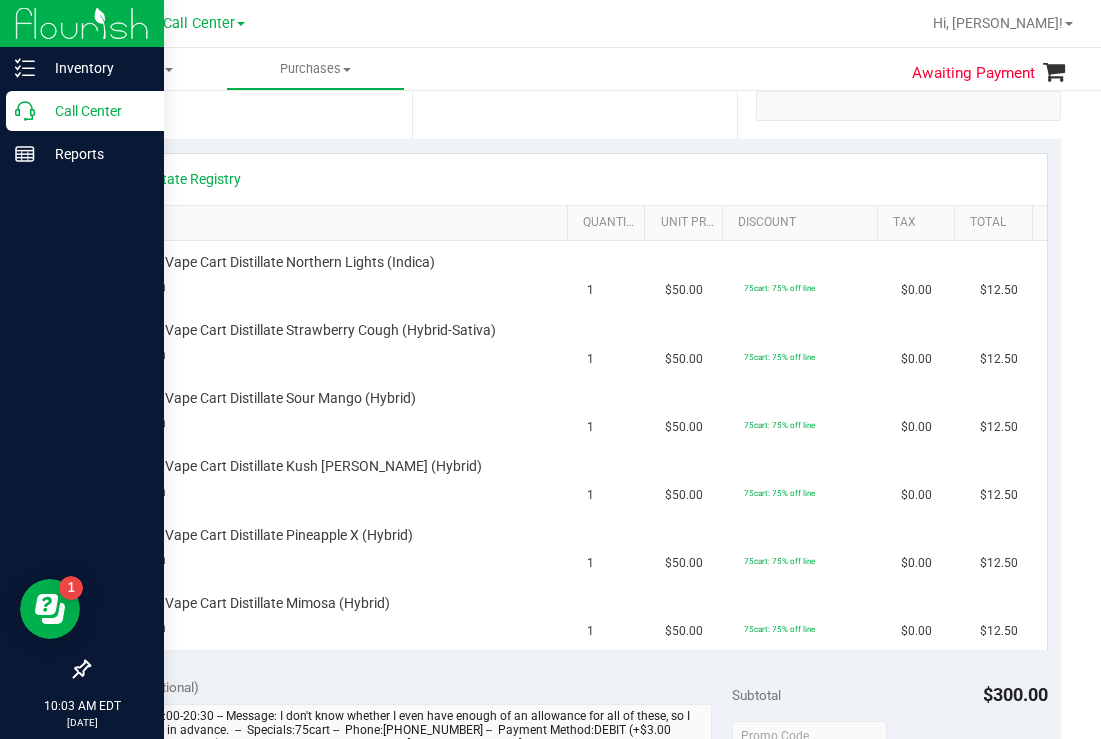 click on "Call Center" at bounding box center (85, 111) 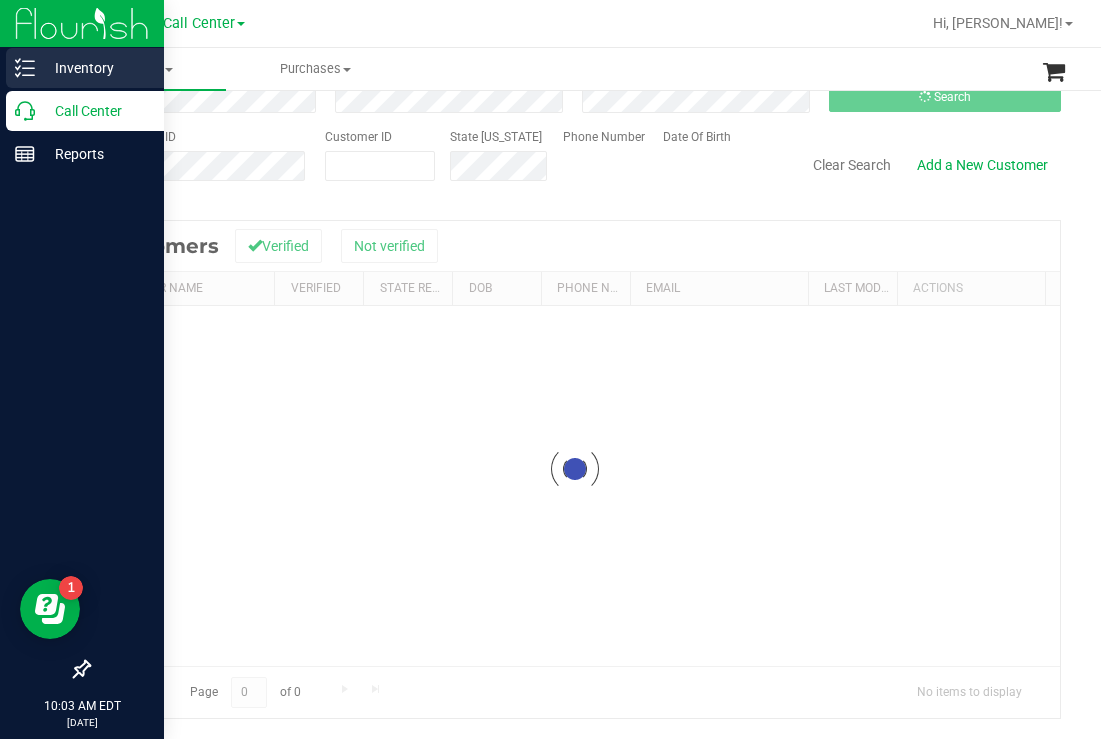 scroll, scrollTop: 0, scrollLeft: 0, axis: both 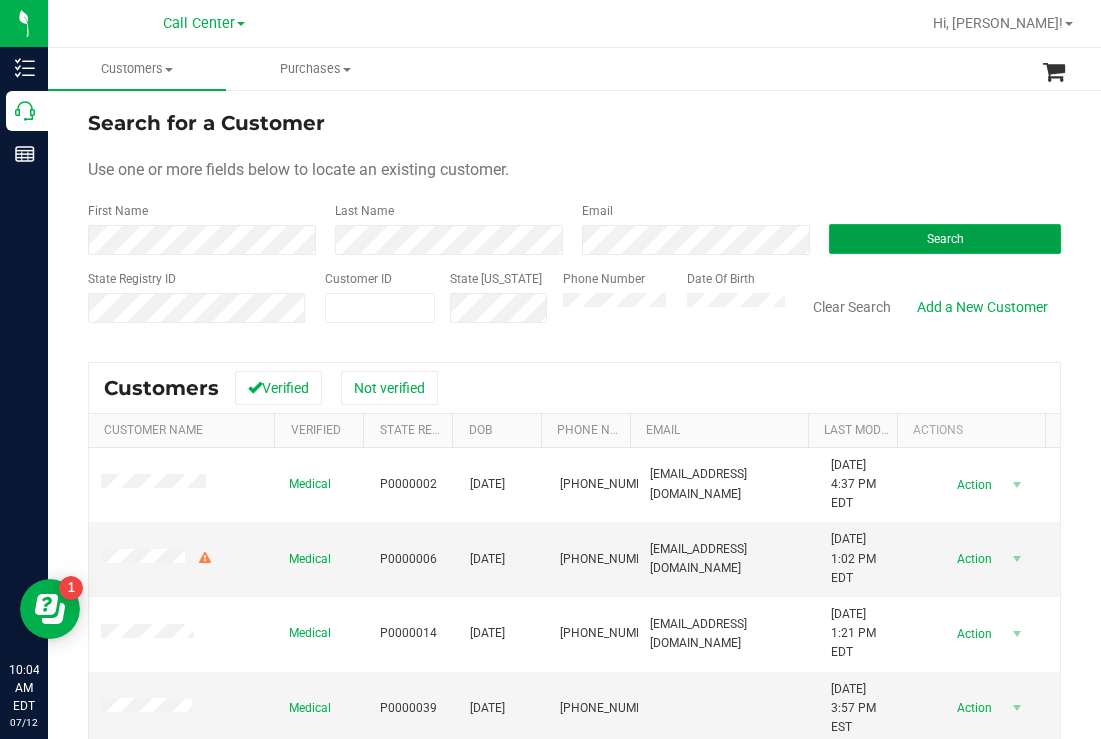 click on "Search" at bounding box center (945, 239) 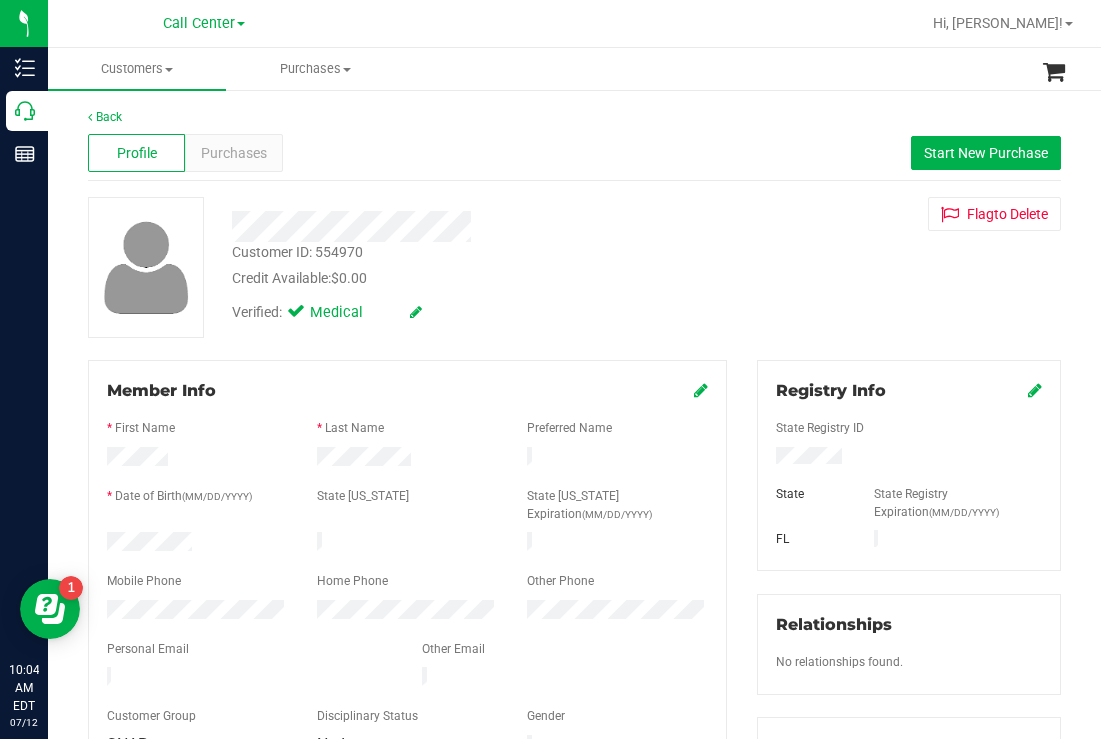 drag, startPoint x: 205, startPoint y: 521, endPoint x: 106, endPoint y: 510, distance: 99.60924 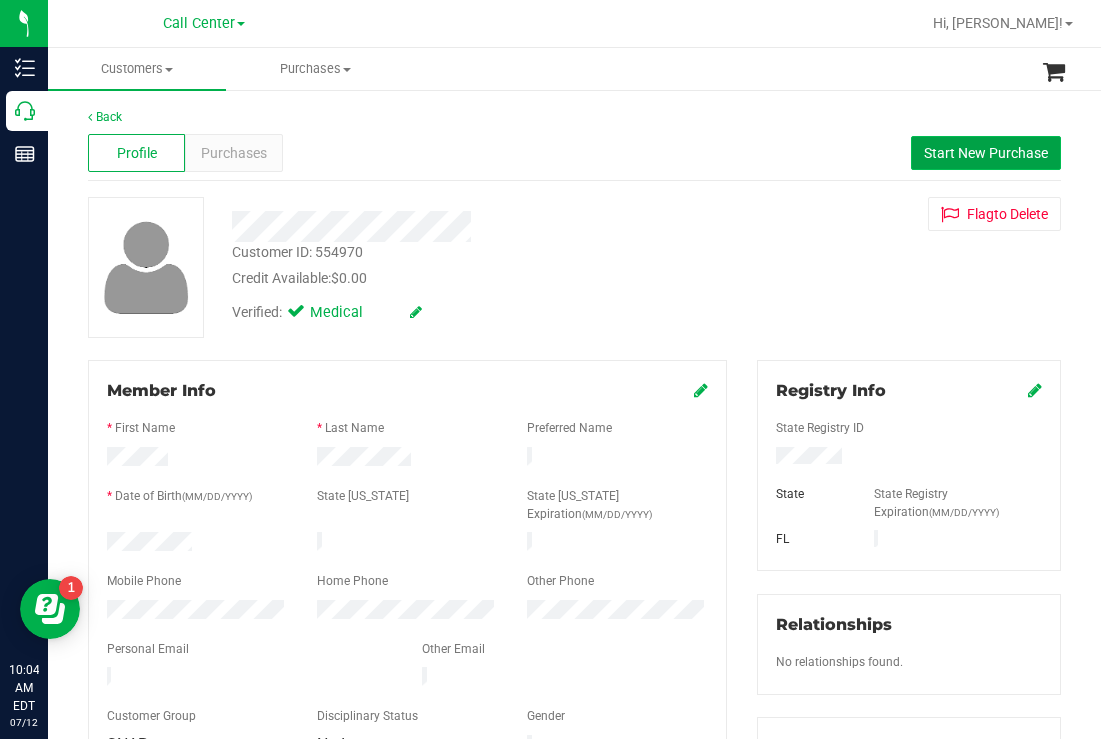 click on "Start New Purchase" at bounding box center [986, 153] 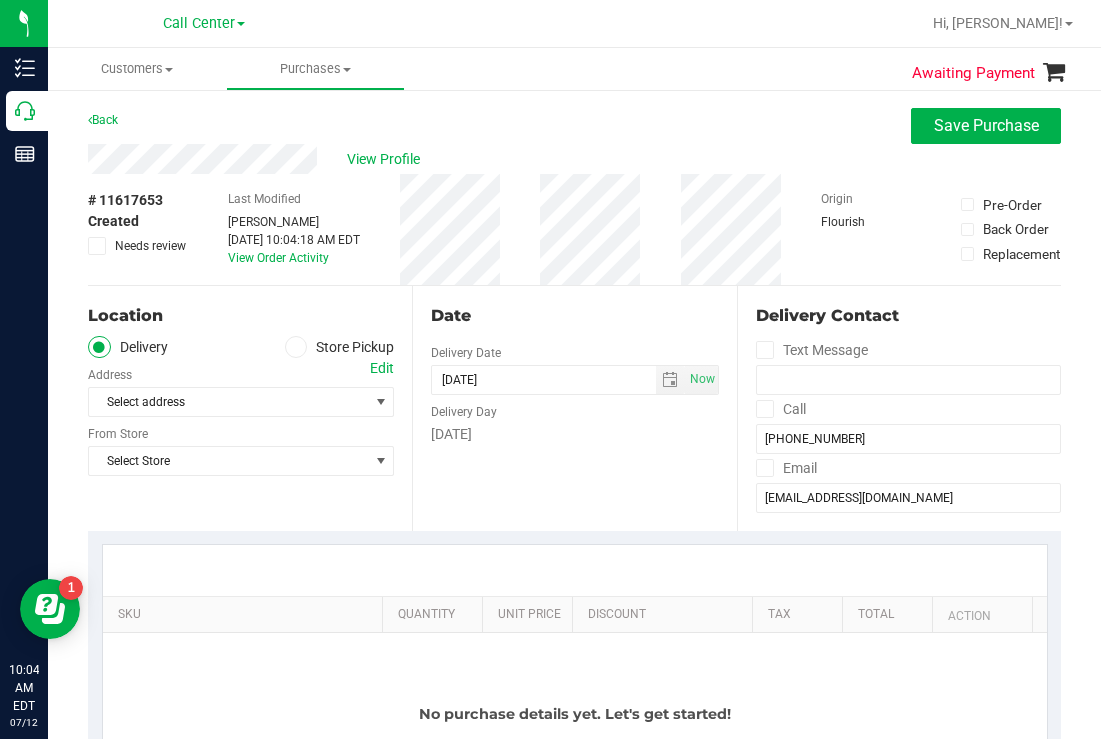 click at bounding box center [296, 347] 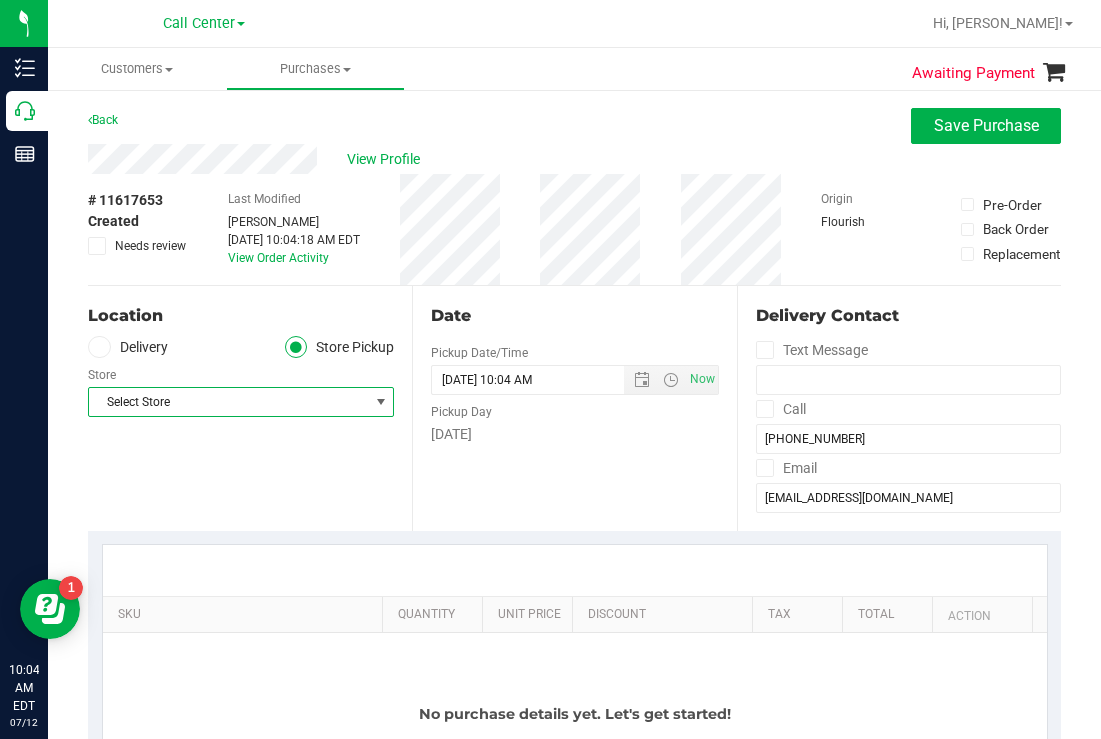 click on "Select Store" at bounding box center [228, 402] 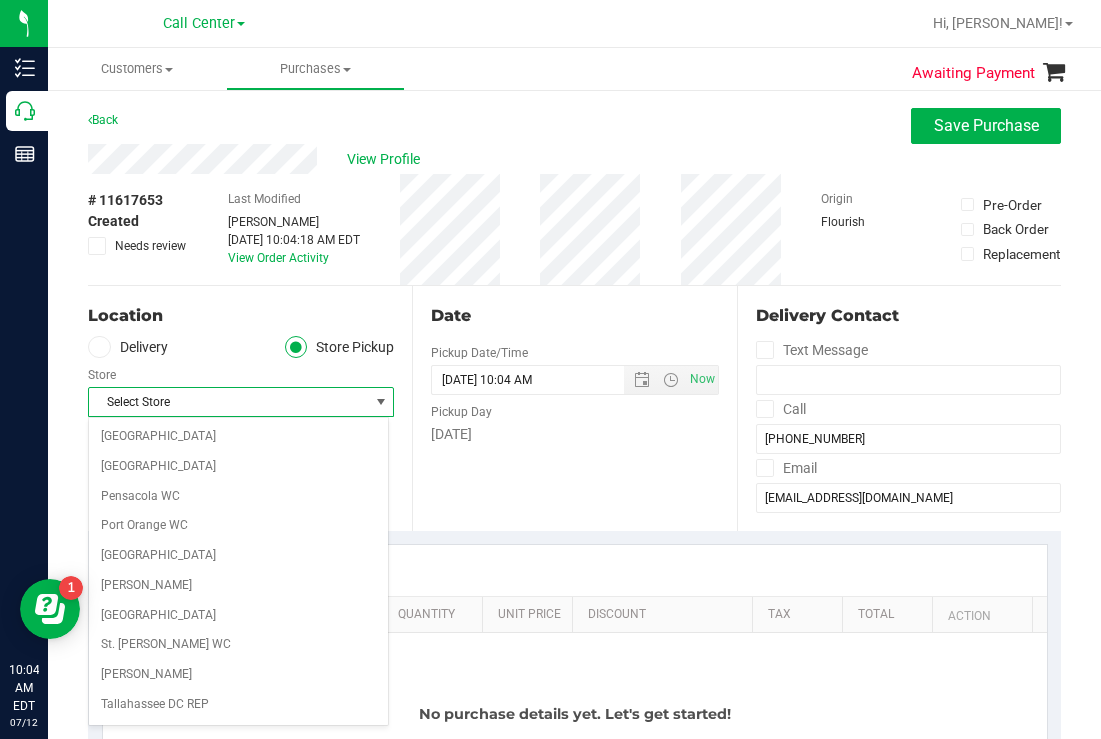 scroll, scrollTop: 1100, scrollLeft: 0, axis: vertical 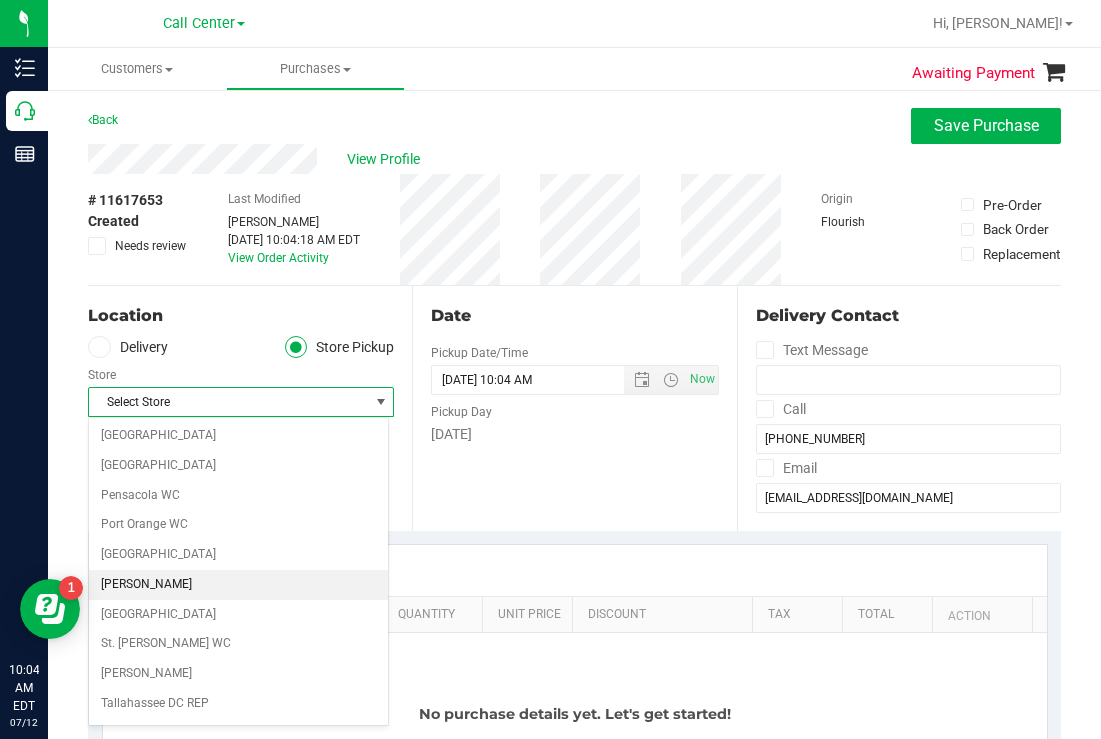 click on "[PERSON_NAME]" at bounding box center [238, 585] 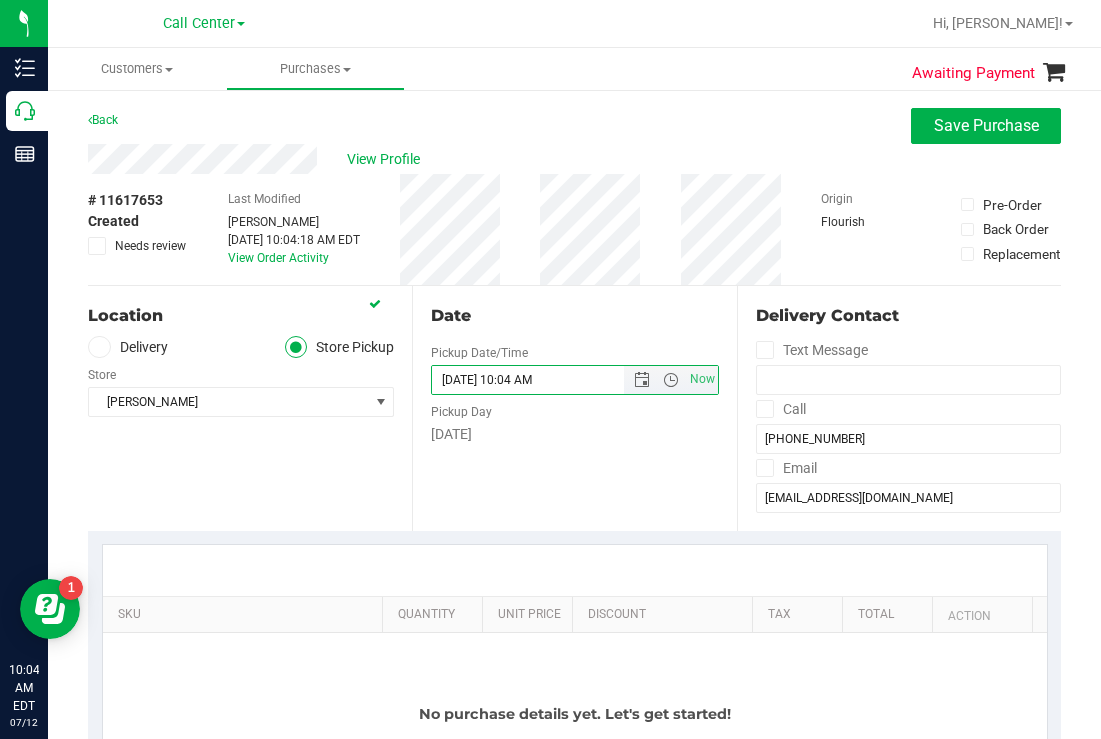click on "07/12/2025 10:04 AM" at bounding box center (544, 380) 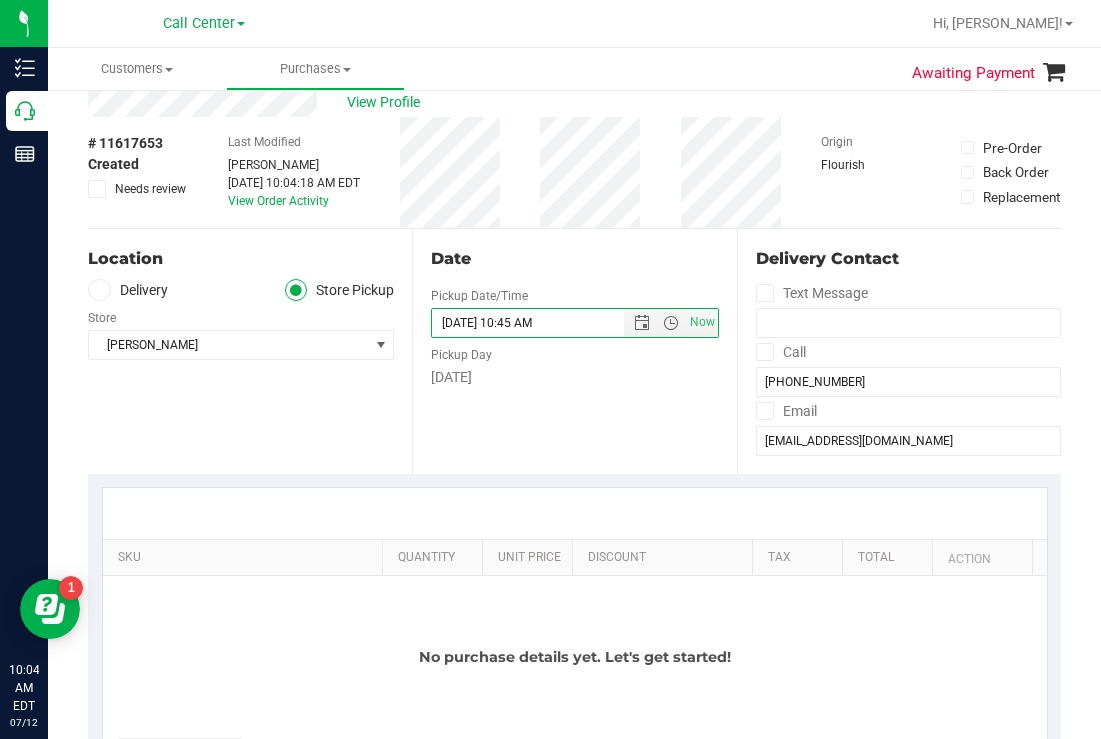 scroll, scrollTop: 300, scrollLeft: 0, axis: vertical 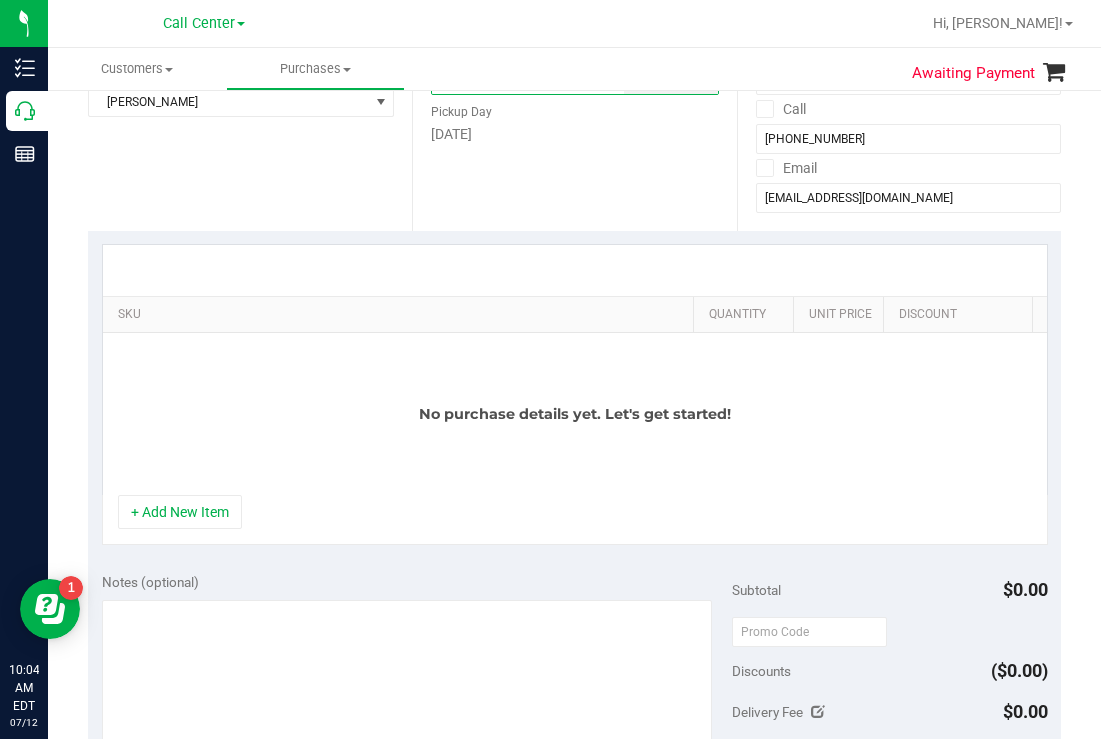 drag, startPoint x: 365, startPoint y: 318, endPoint x: 696, endPoint y: 284, distance: 332.74164 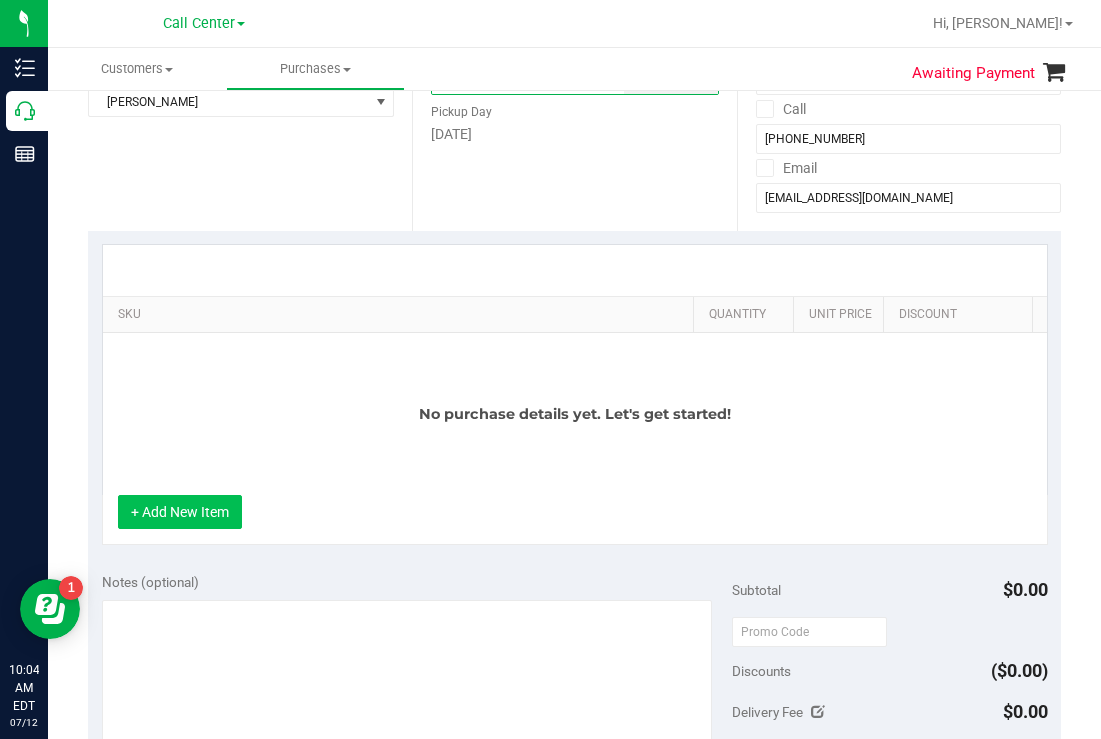 type on "07/12/2025 10:45 AM" 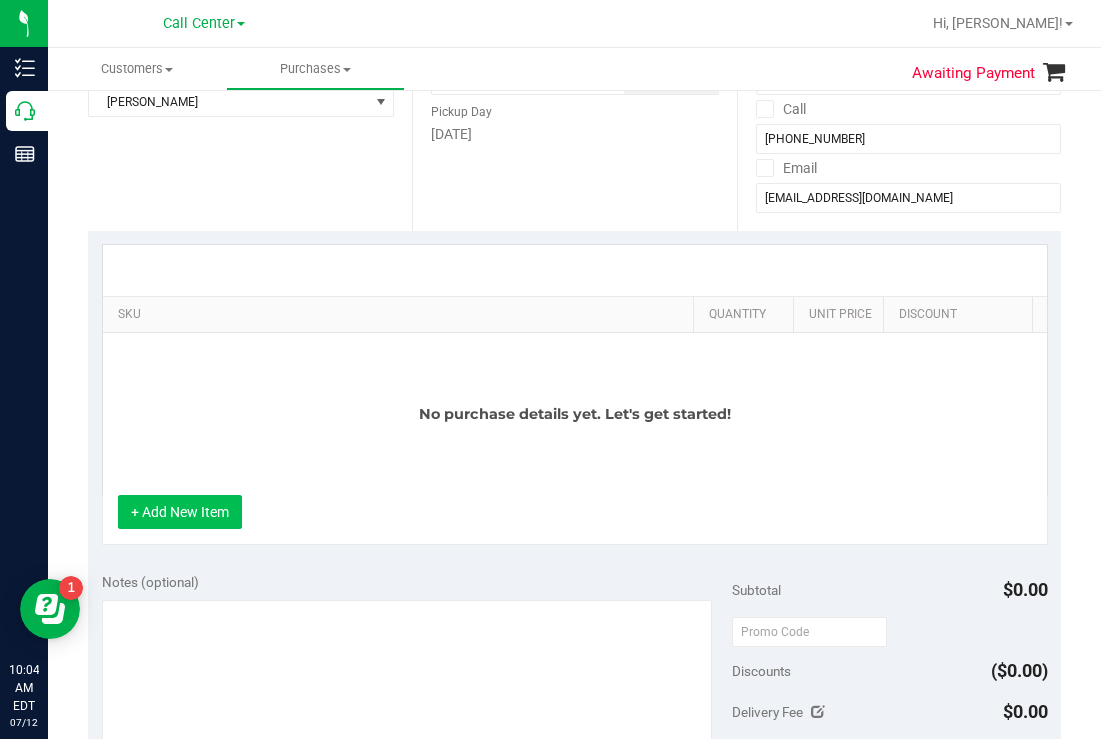 click on "+ Add New Item" at bounding box center [180, 512] 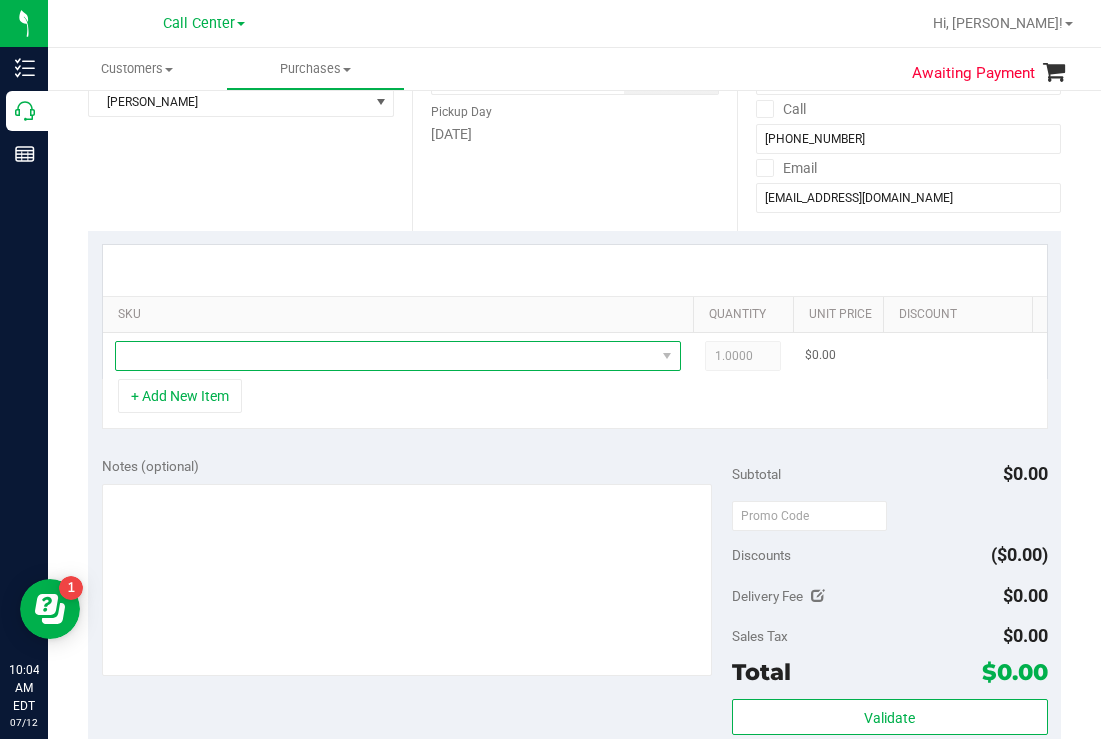 click at bounding box center (385, 356) 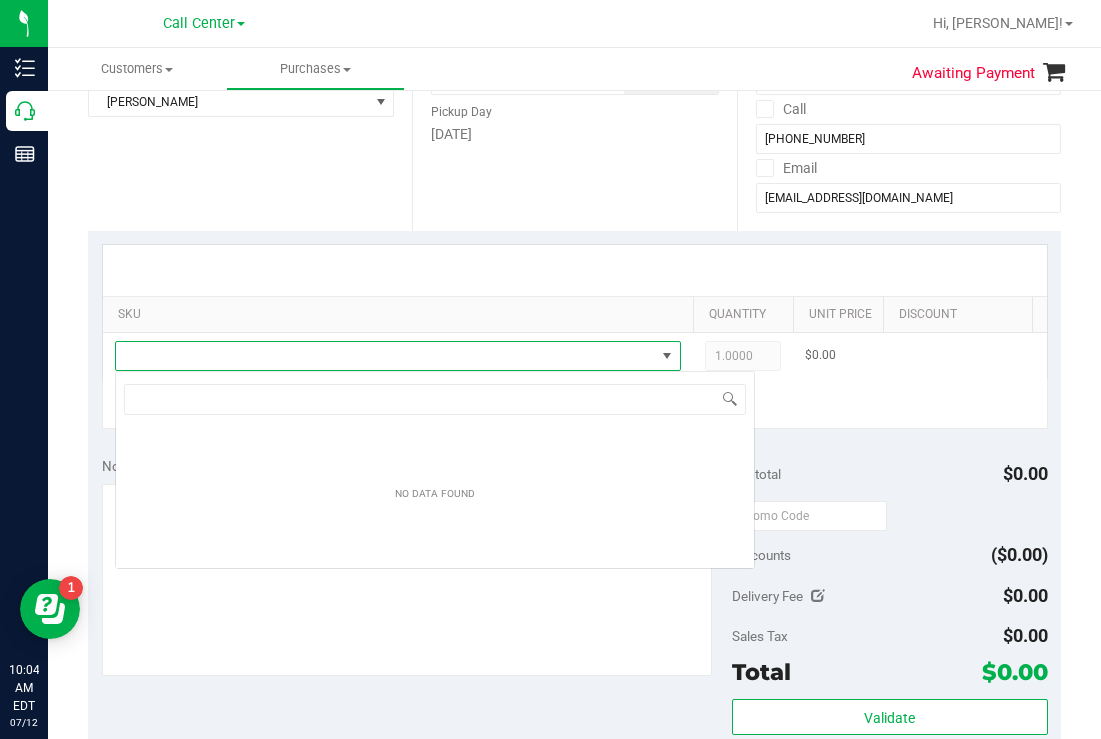 scroll, scrollTop: 99970, scrollLeft: 99434, axis: both 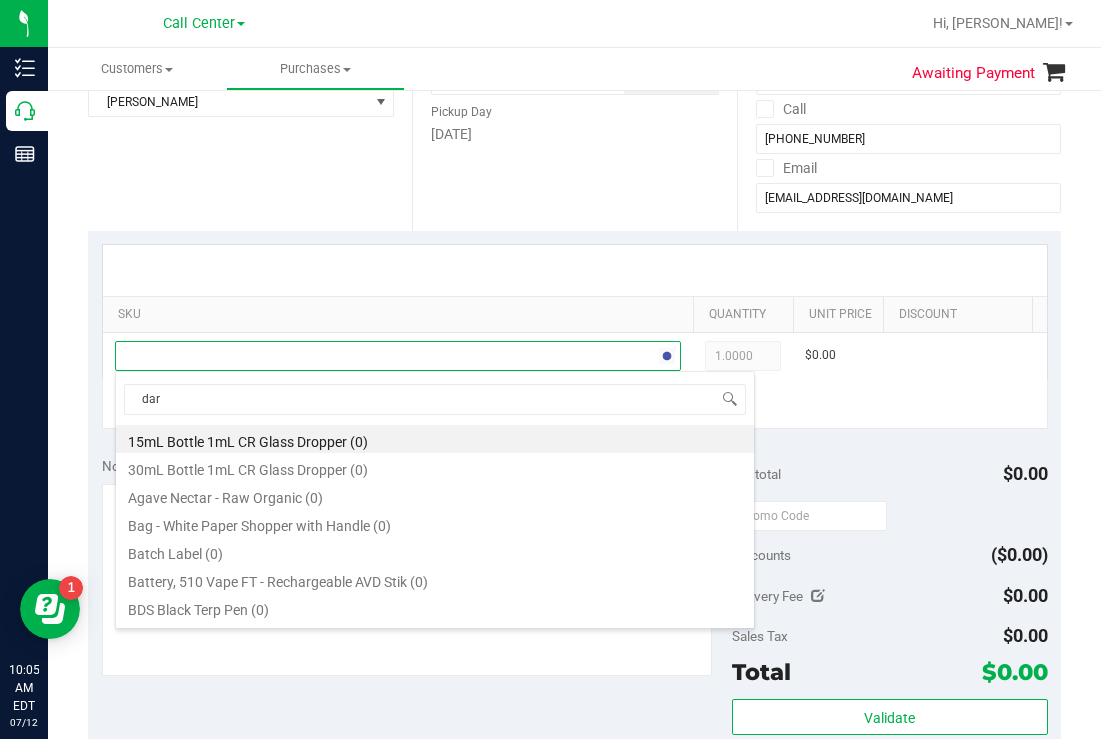 type on "dark" 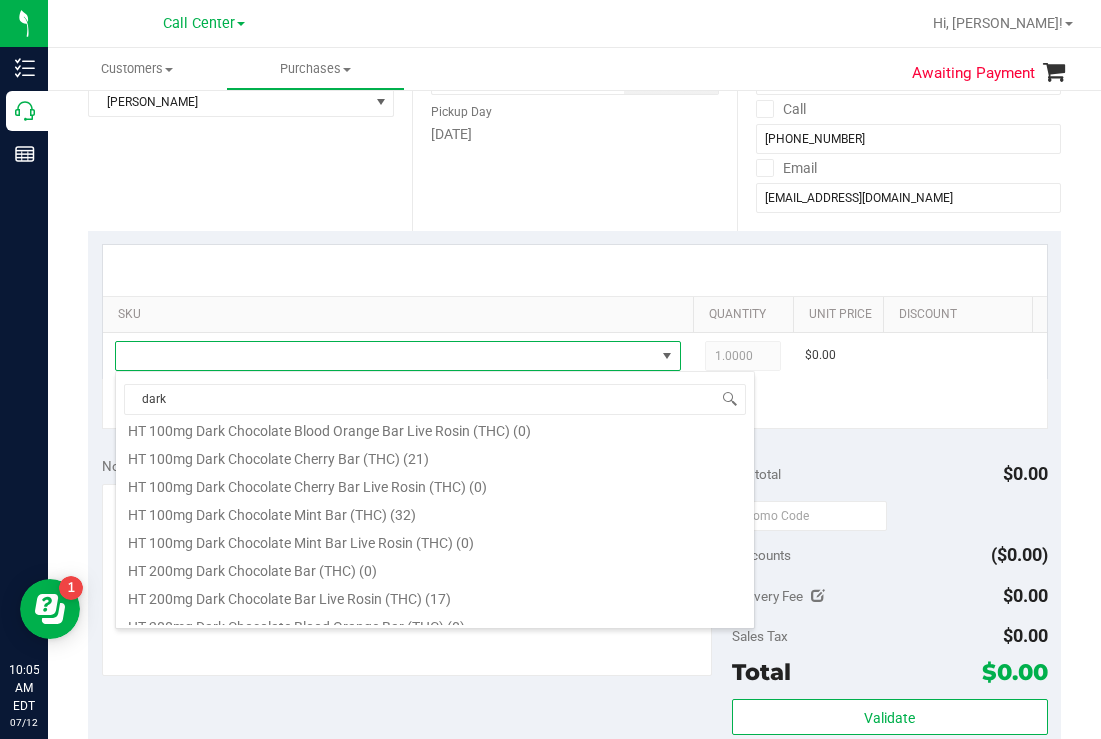 scroll, scrollTop: 800, scrollLeft: 0, axis: vertical 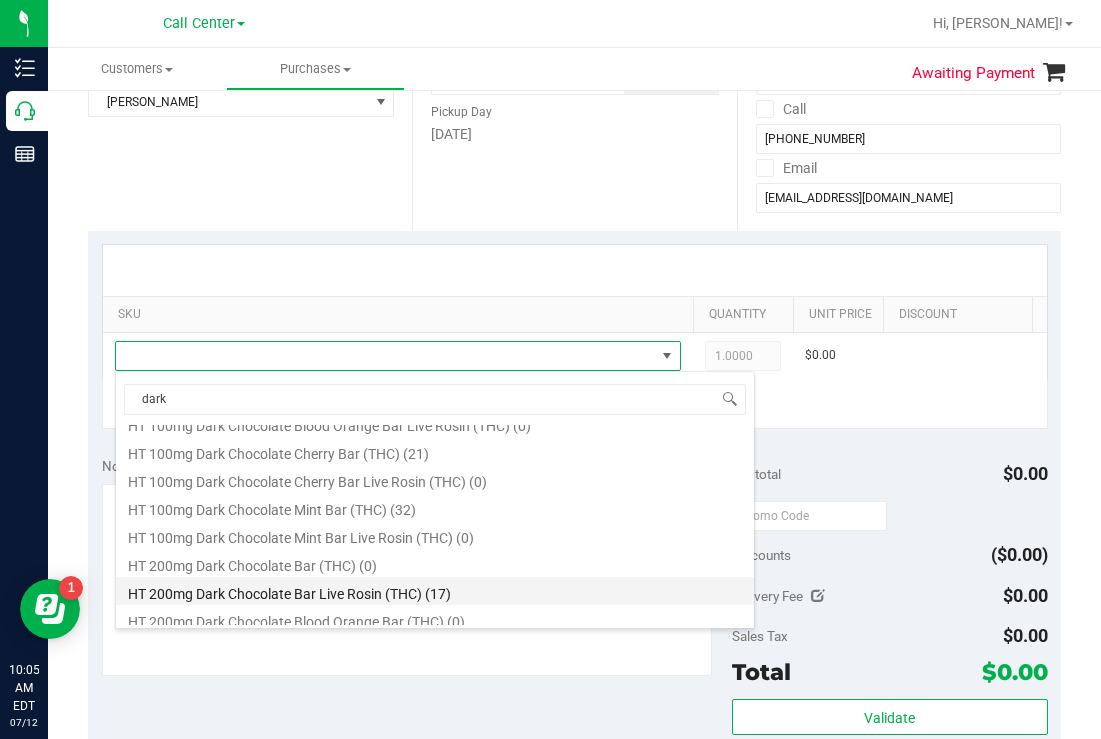 click on "HT 200mg Dark Chocolate Bar Live Rosin (THC) (17)" at bounding box center [435, 591] 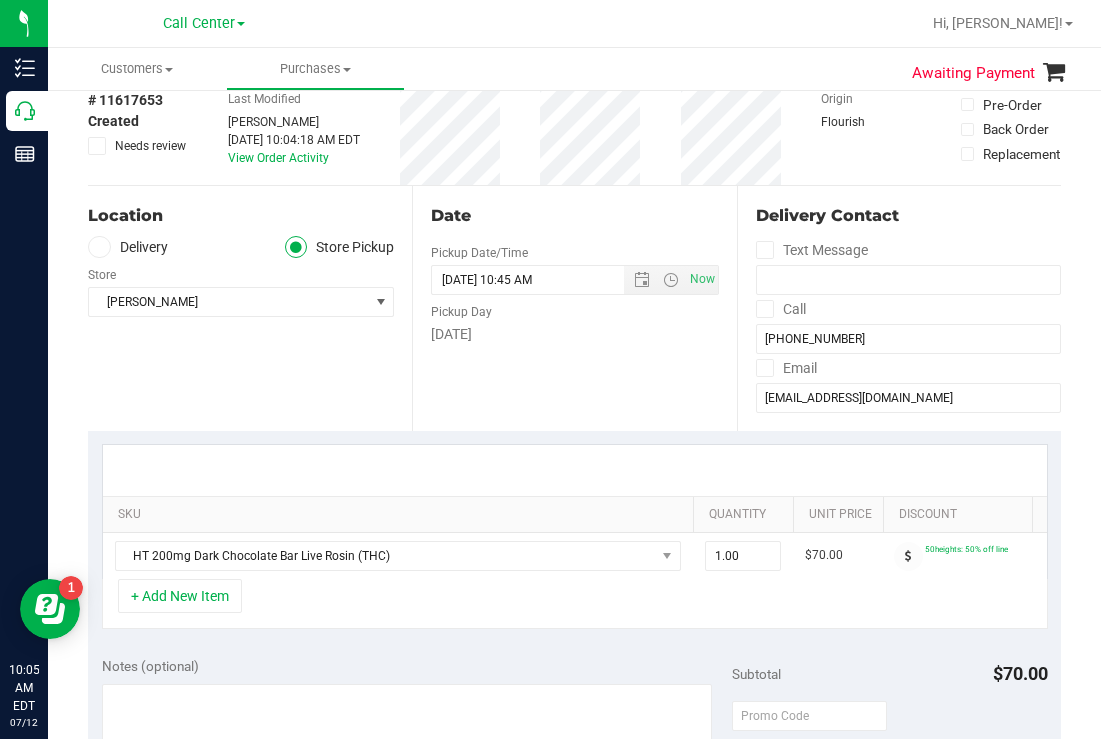 scroll, scrollTop: 200, scrollLeft: 0, axis: vertical 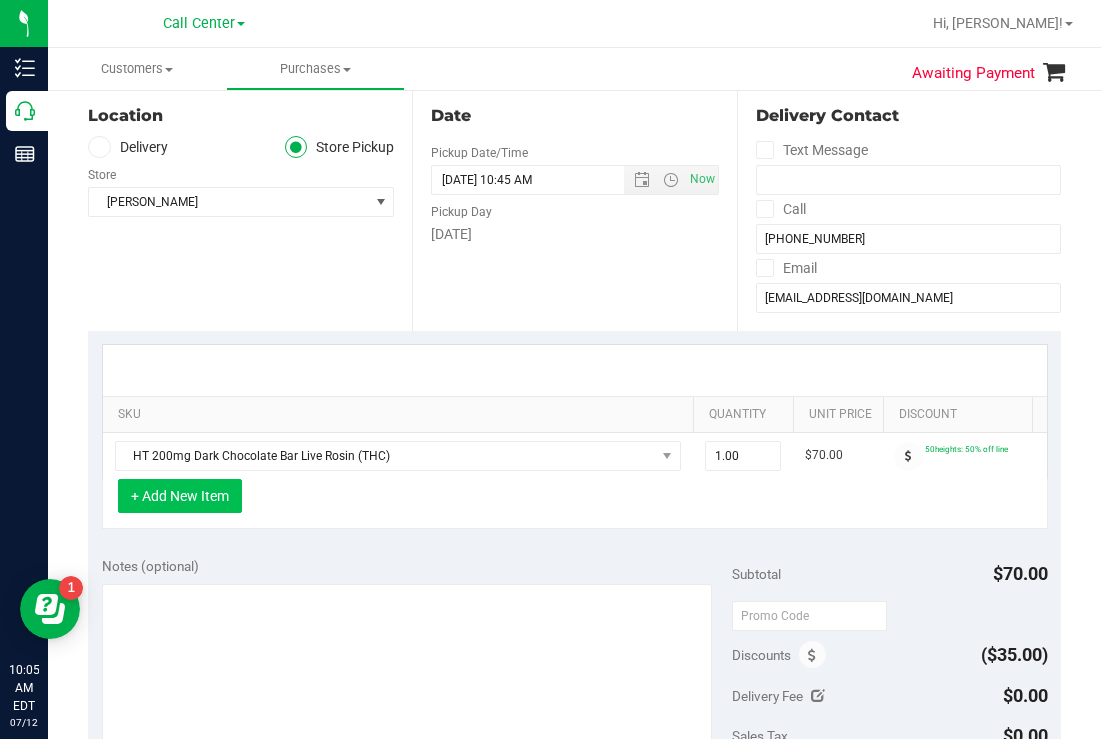 click on "+ Add New Item" at bounding box center [180, 496] 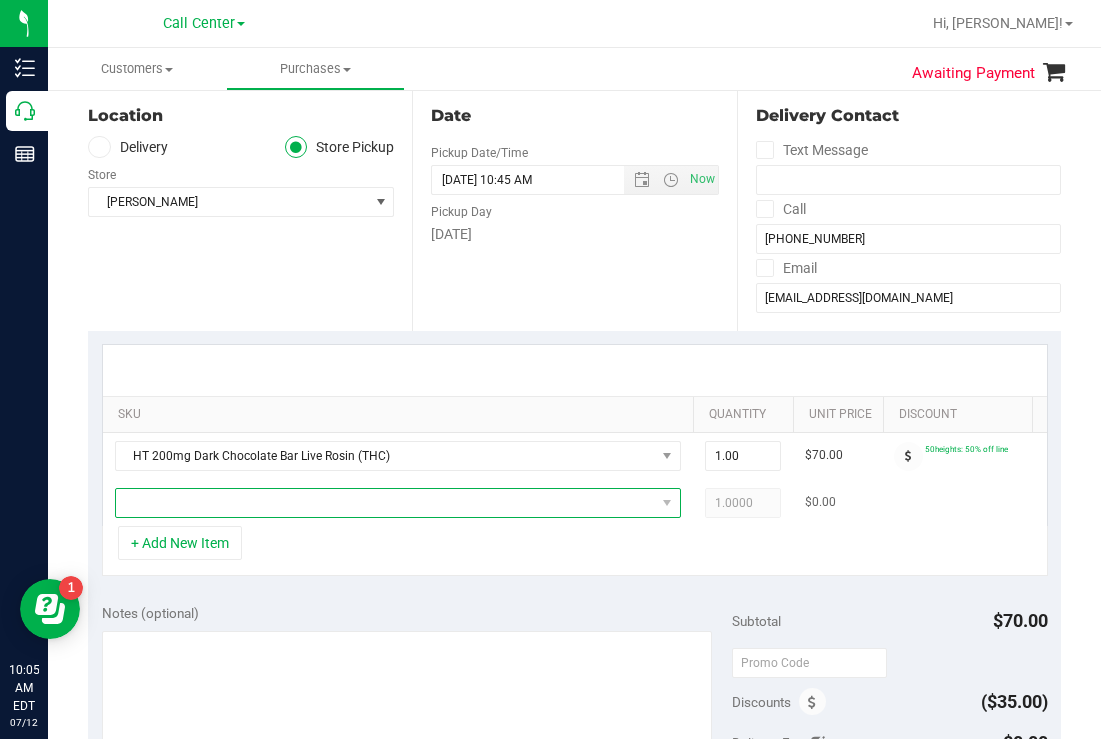 click at bounding box center (385, 503) 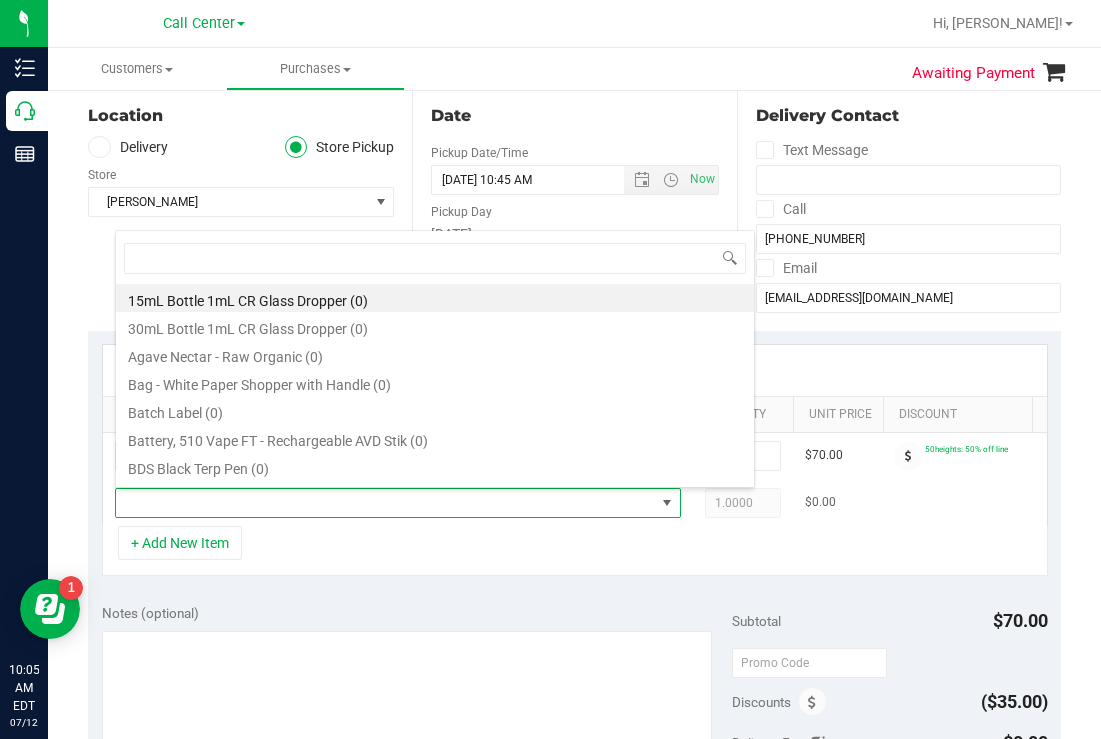 scroll, scrollTop: 99970, scrollLeft: 99434, axis: both 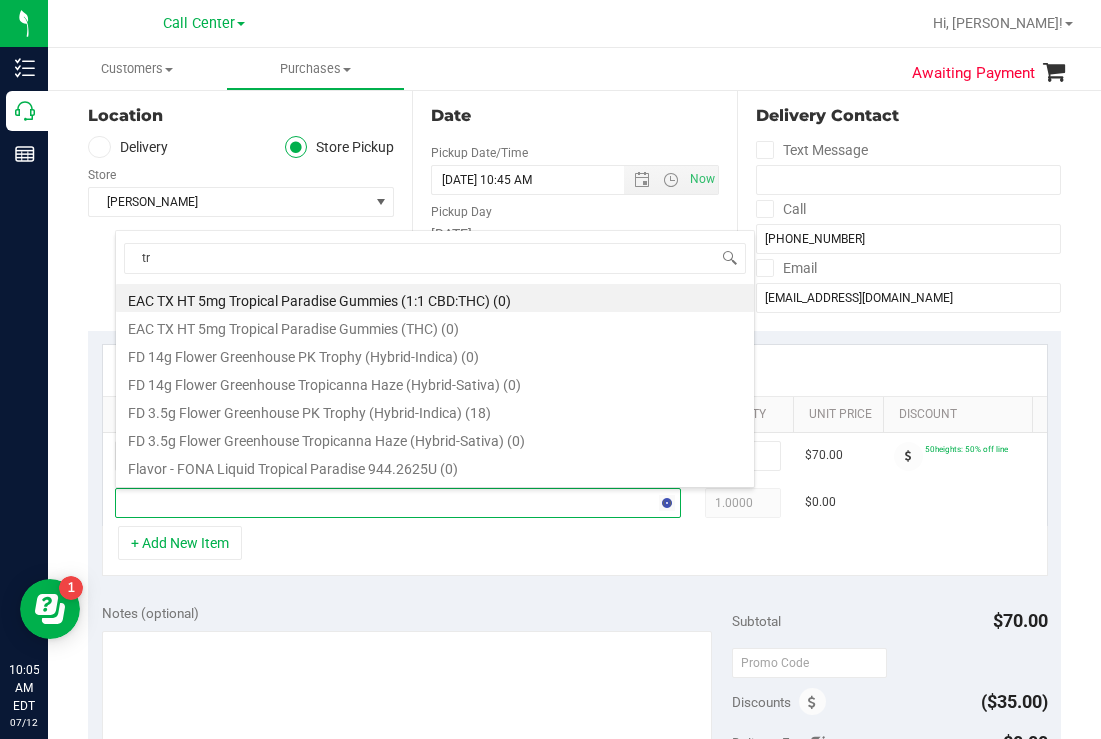 type on "t" 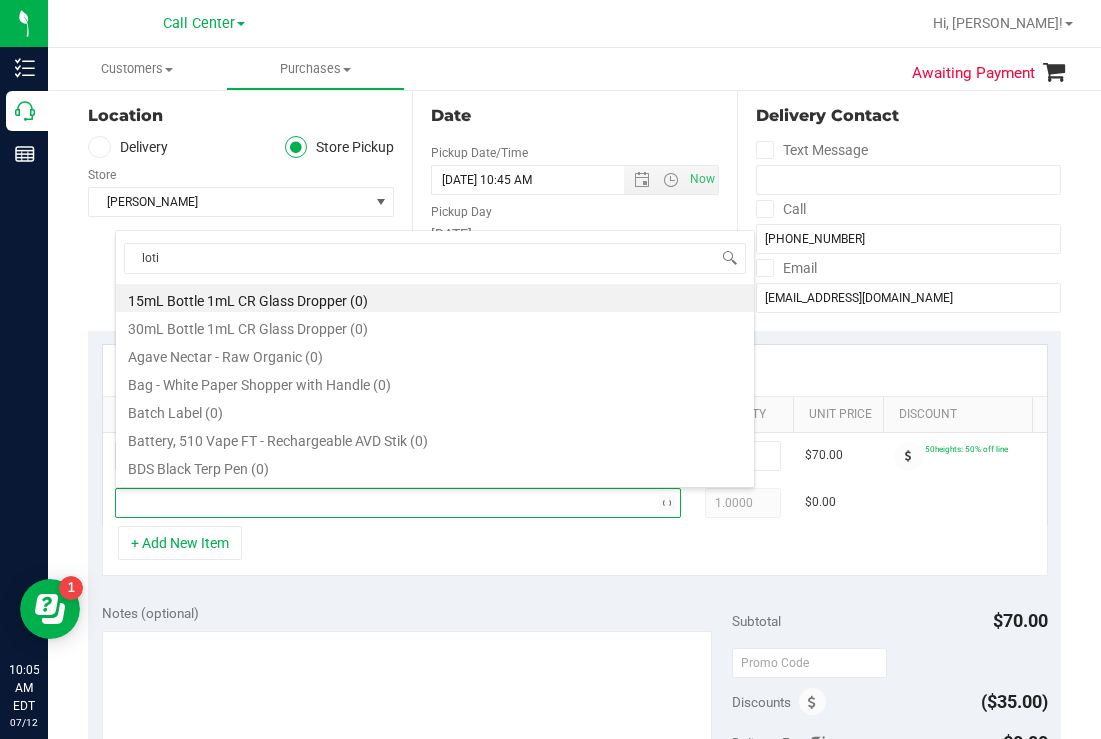 type on "lotio" 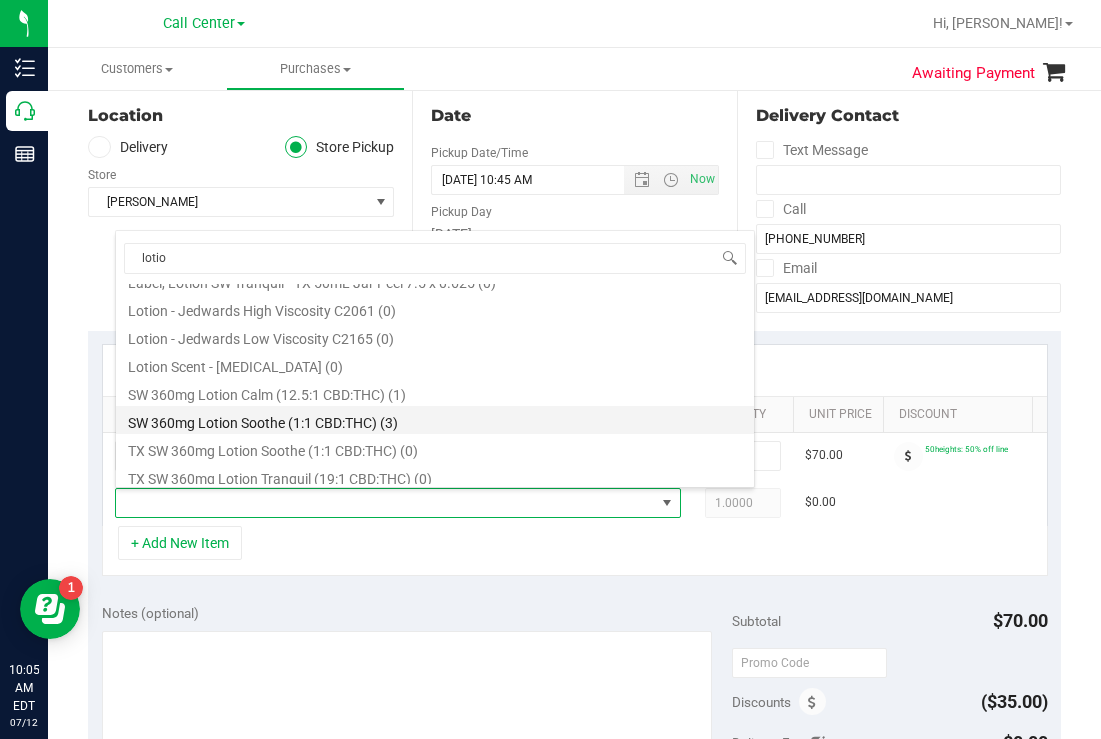 scroll, scrollTop: 304, scrollLeft: 0, axis: vertical 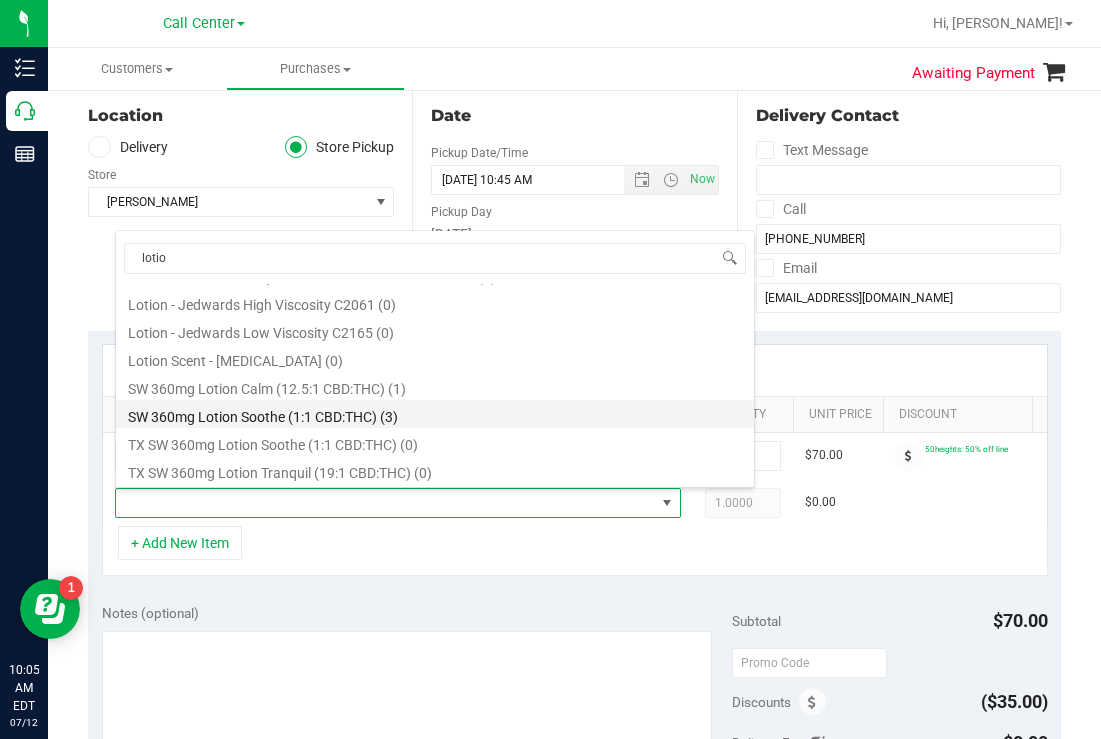 click on "SW 360mg Lotion Soothe (1:1 CBD:THC) (3)" at bounding box center (435, 414) 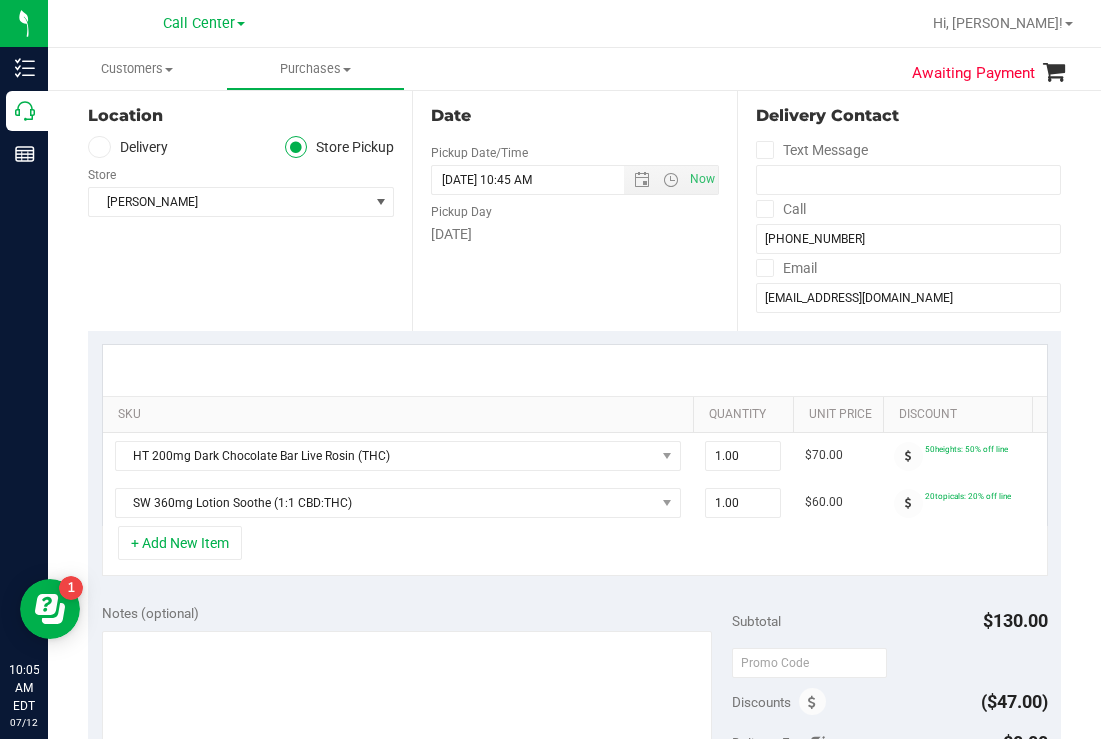 scroll, scrollTop: 0, scrollLeft: 45, axis: horizontal 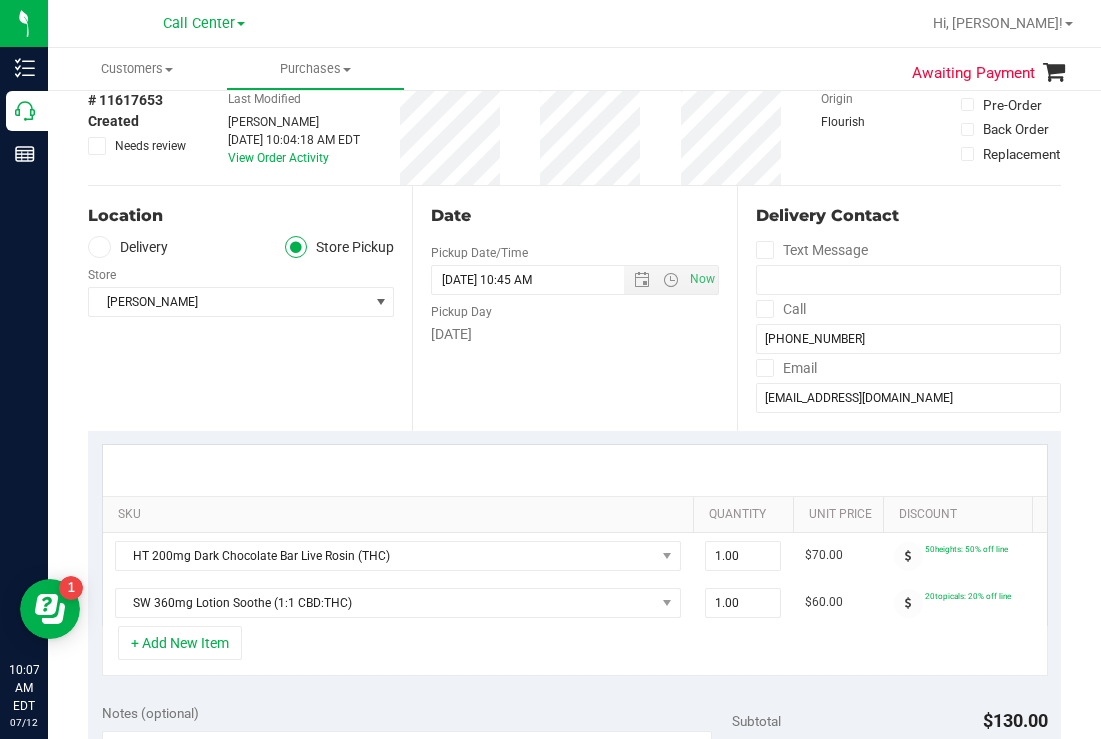 click on "Date
Pickup Date/Time
07/12/2025
Now
07/12/2025 10:45 AM
Now
Pickup Day
Saturday" at bounding box center [574, 308] 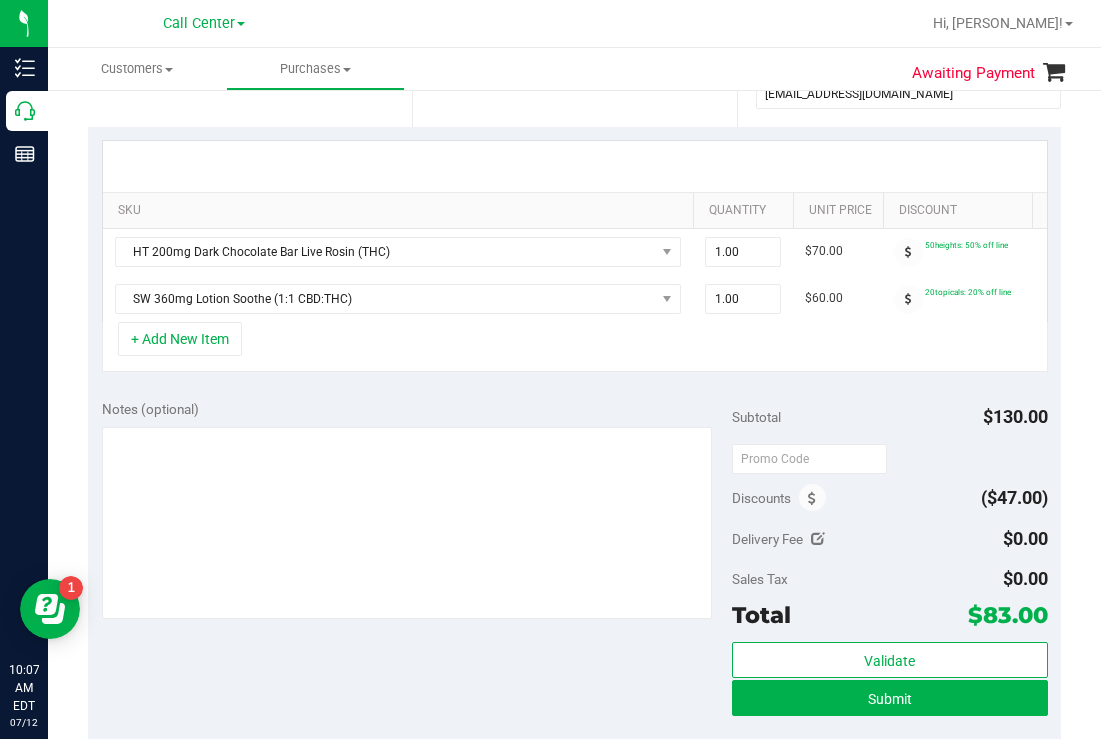 scroll, scrollTop: 500, scrollLeft: 0, axis: vertical 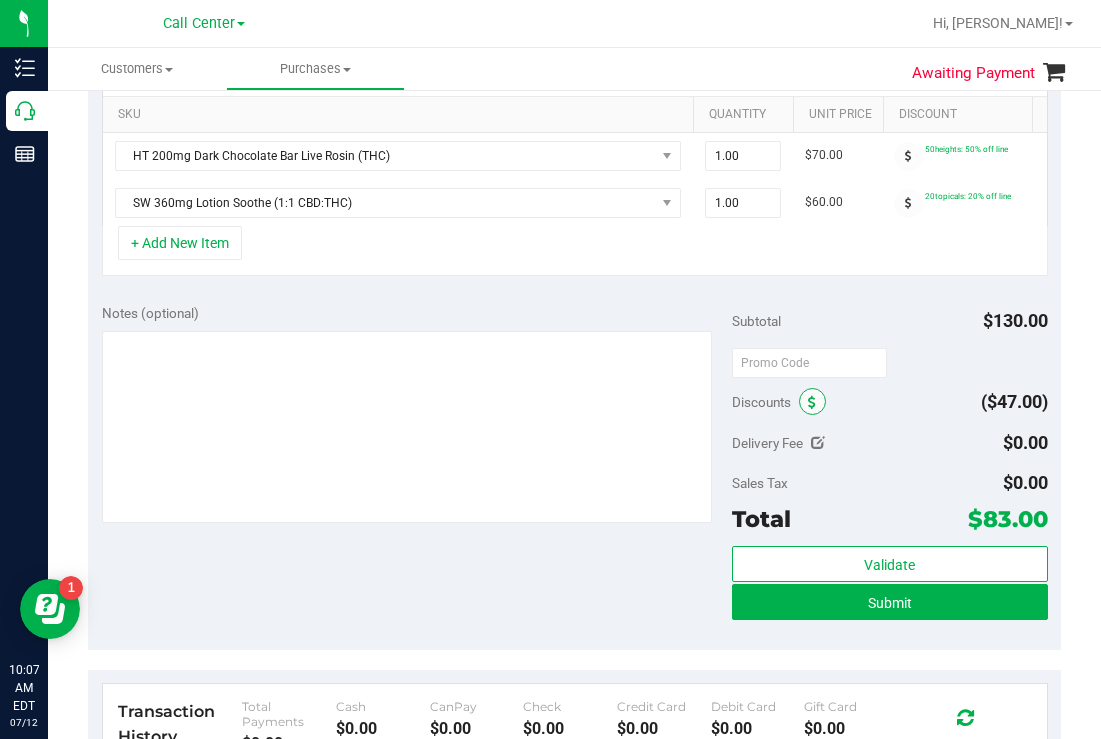 click at bounding box center [812, 401] 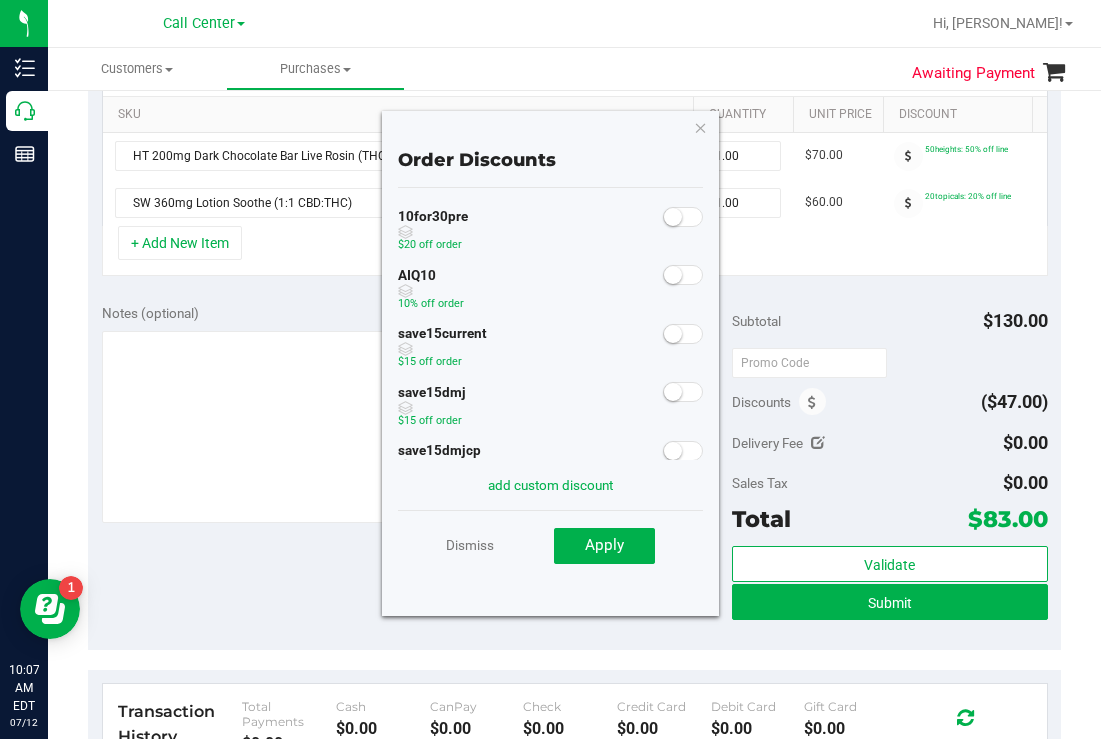 scroll, scrollTop: 0, scrollLeft: 0, axis: both 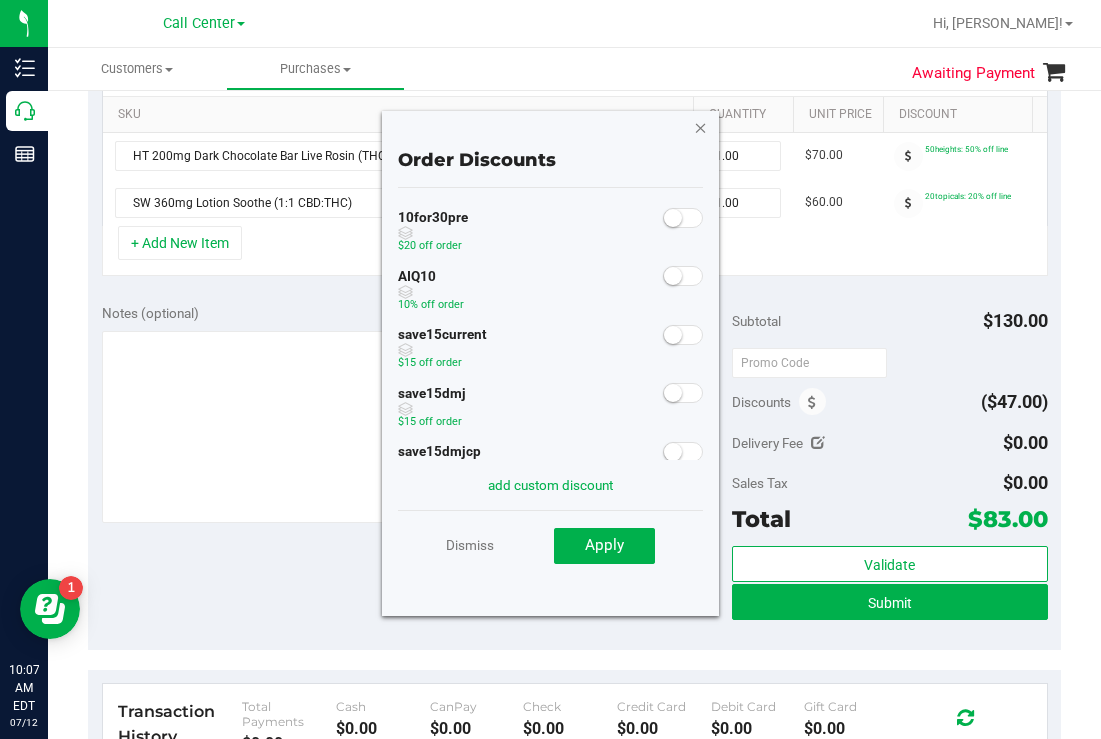 click at bounding box center [701, 127] 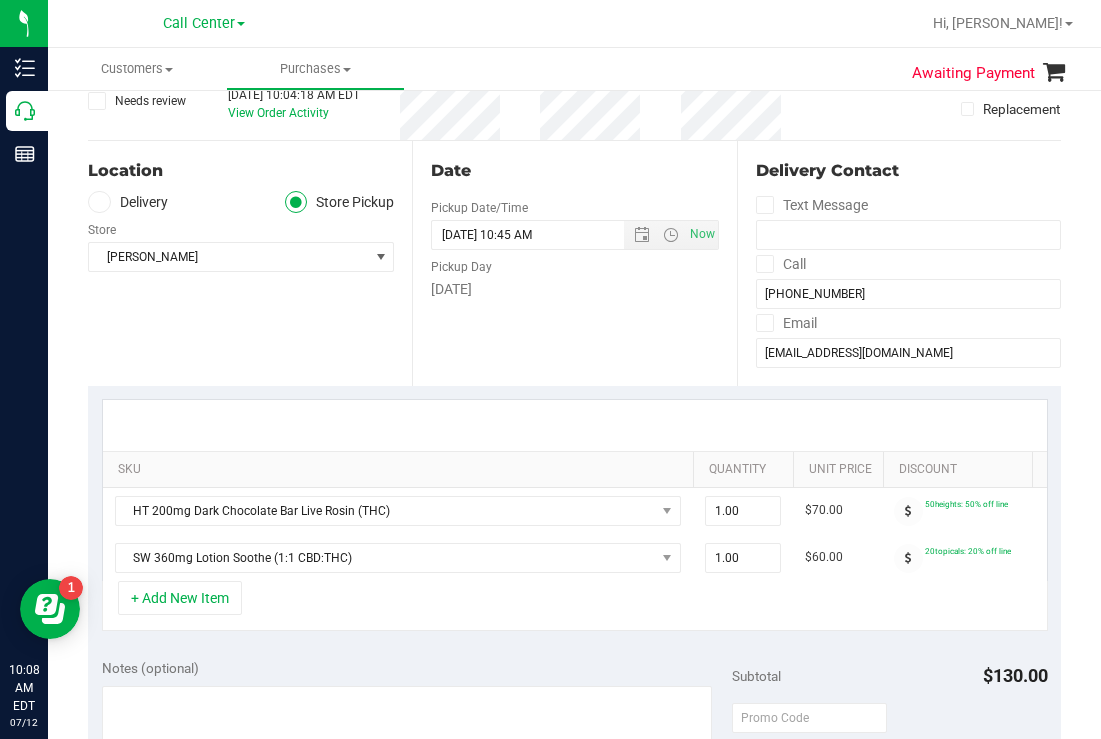 scroll, scrollTop: 0, scrollLeft: 0, axis: both 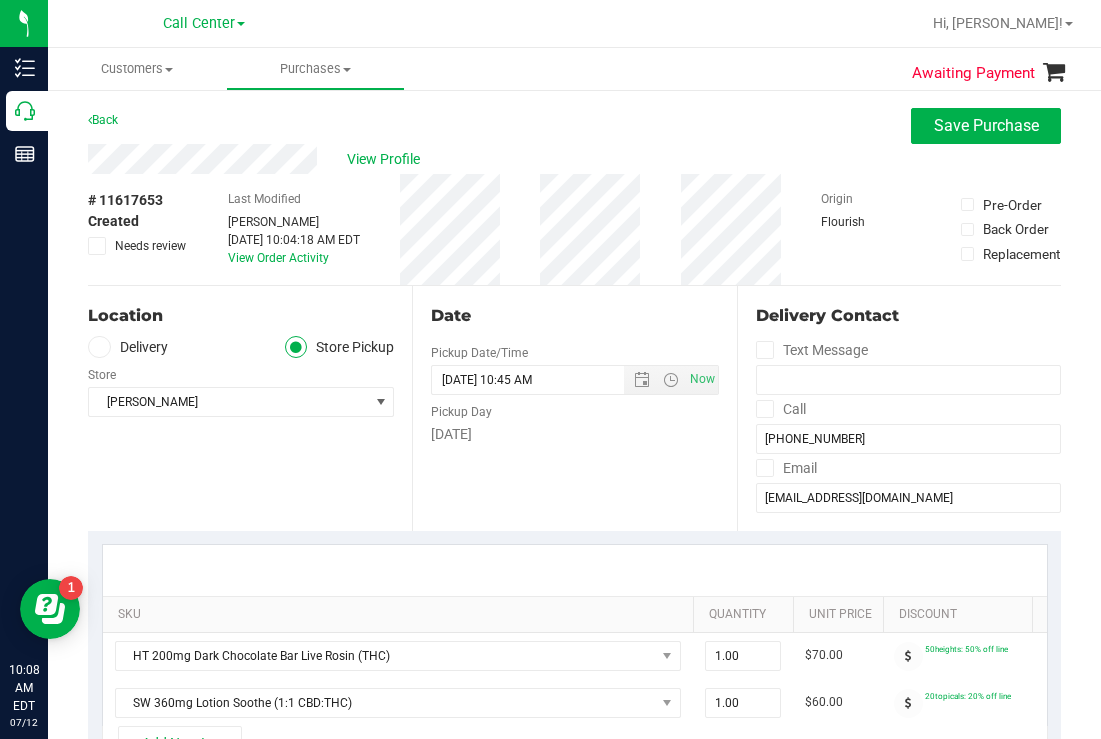 click on "# 11617653
Created
Needs review
Last Modified
Todd Mather
Jul 12, 2025 10:04:18 AM EDT
View Order Activity
Origin
Flourish
Pre-Order
Back Order
Replacement" at bounding box center (574, 229) 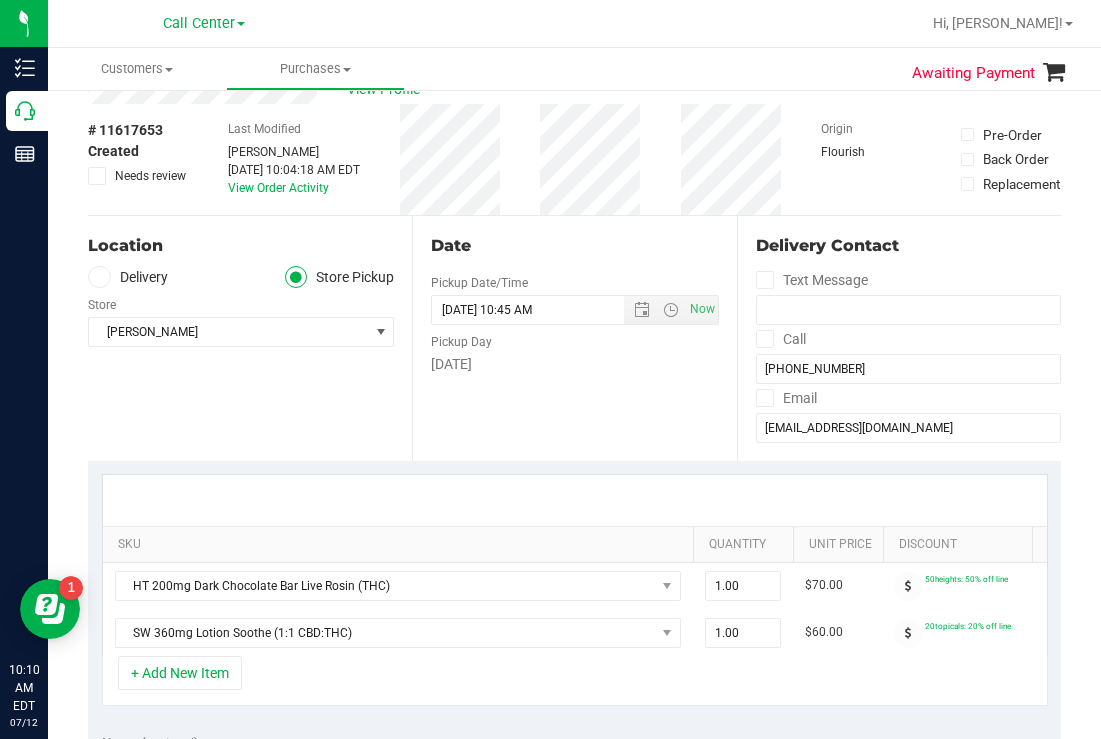 scroll, scrollTop: 100, scrollLeft: 0, axis: vertical 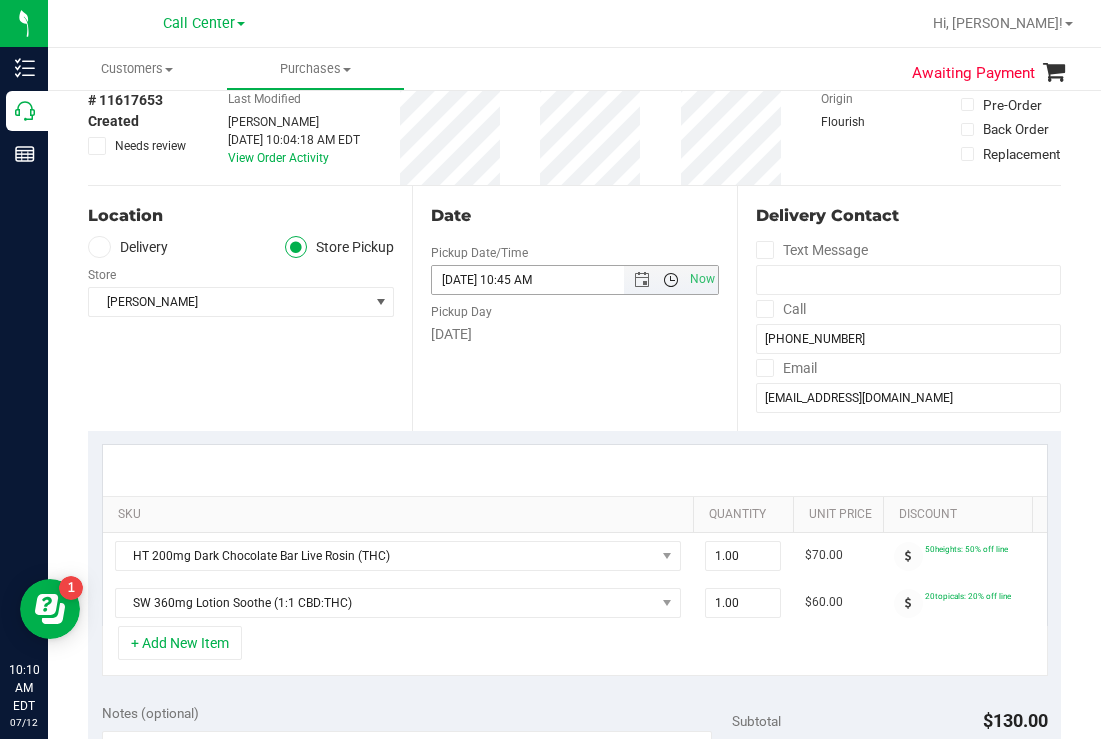 click at bounding box center [671, 280] 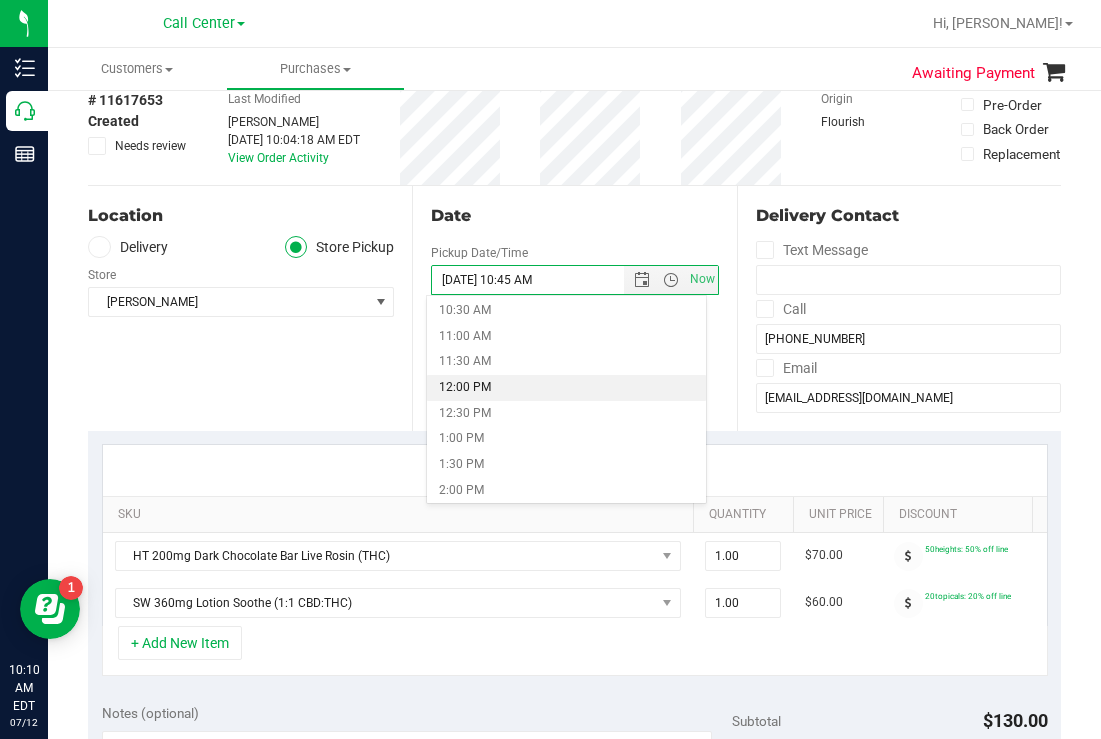 scroll, scrollTop: 500, scrollLeft: 0, axis: vertical 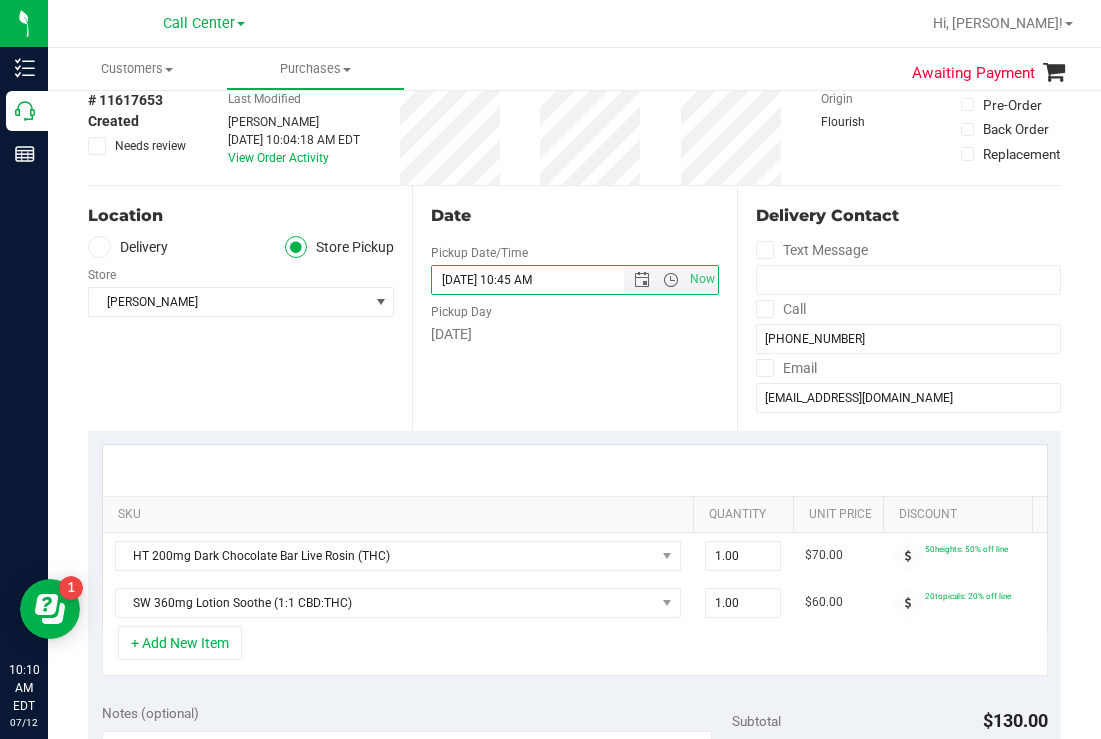 drag, startPoint x: 657, startPoint y: 281, endPoint x: 609, endPoint y: 305, distance: 53.66563 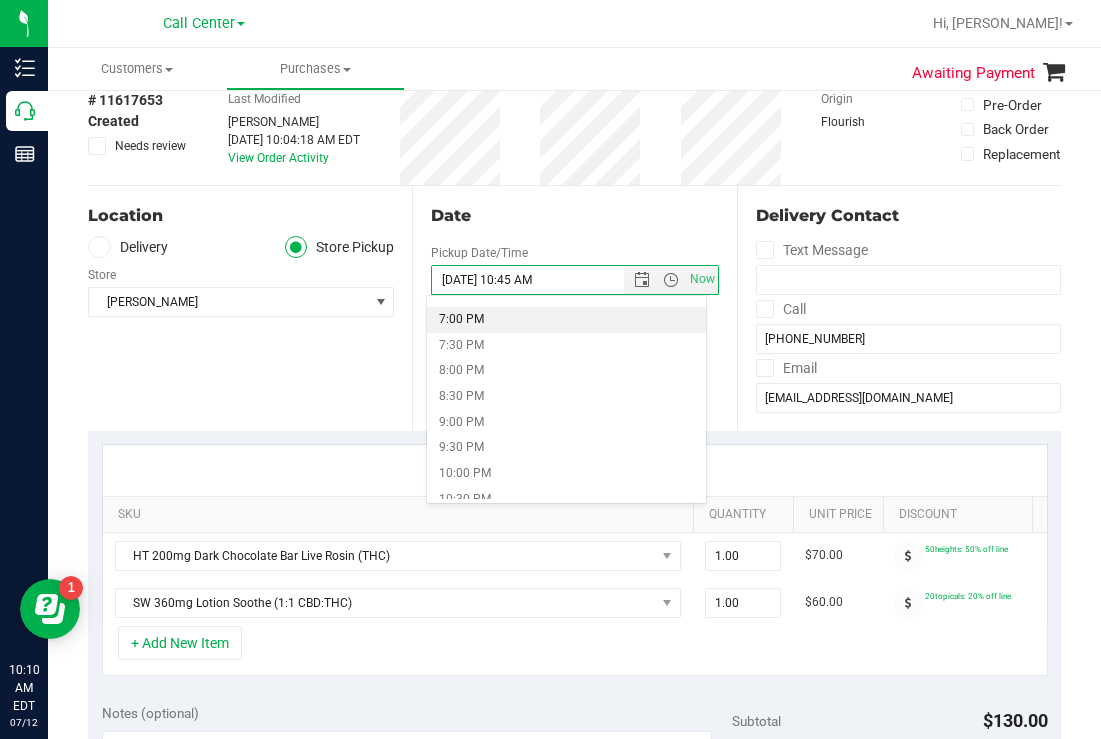 scroll, scrollTop: 1034, scrollLeft: 0, axis: vertical 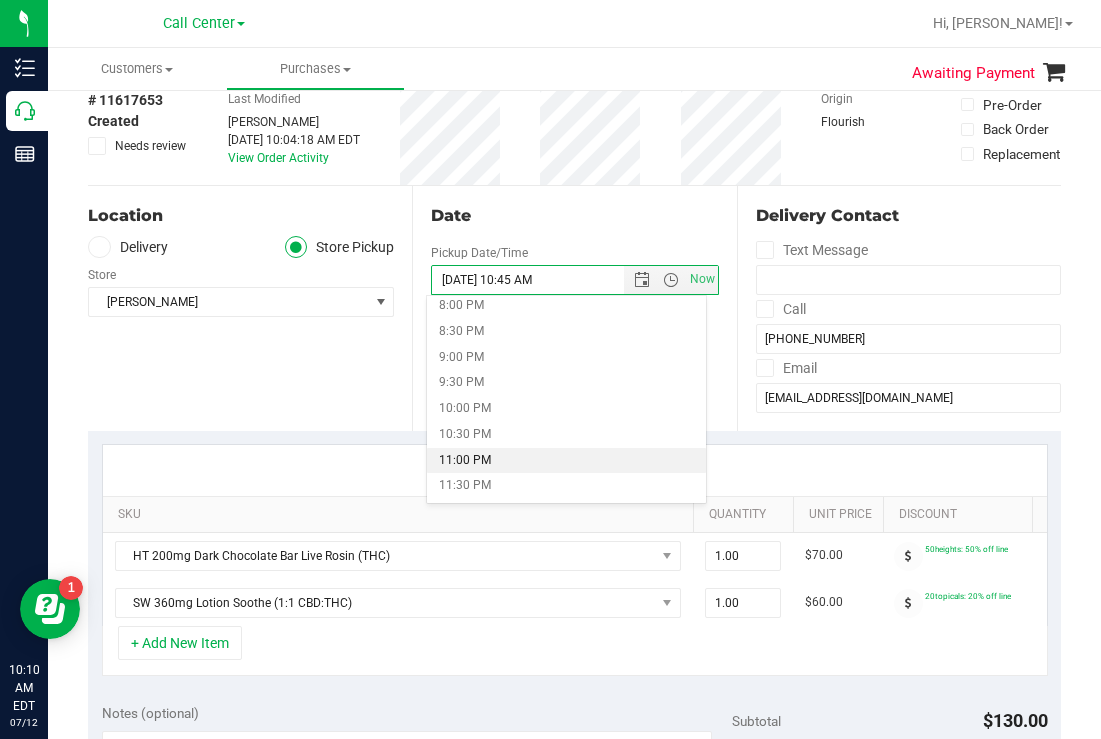 click on "11:00 PM" at bounding box center (566, 461) 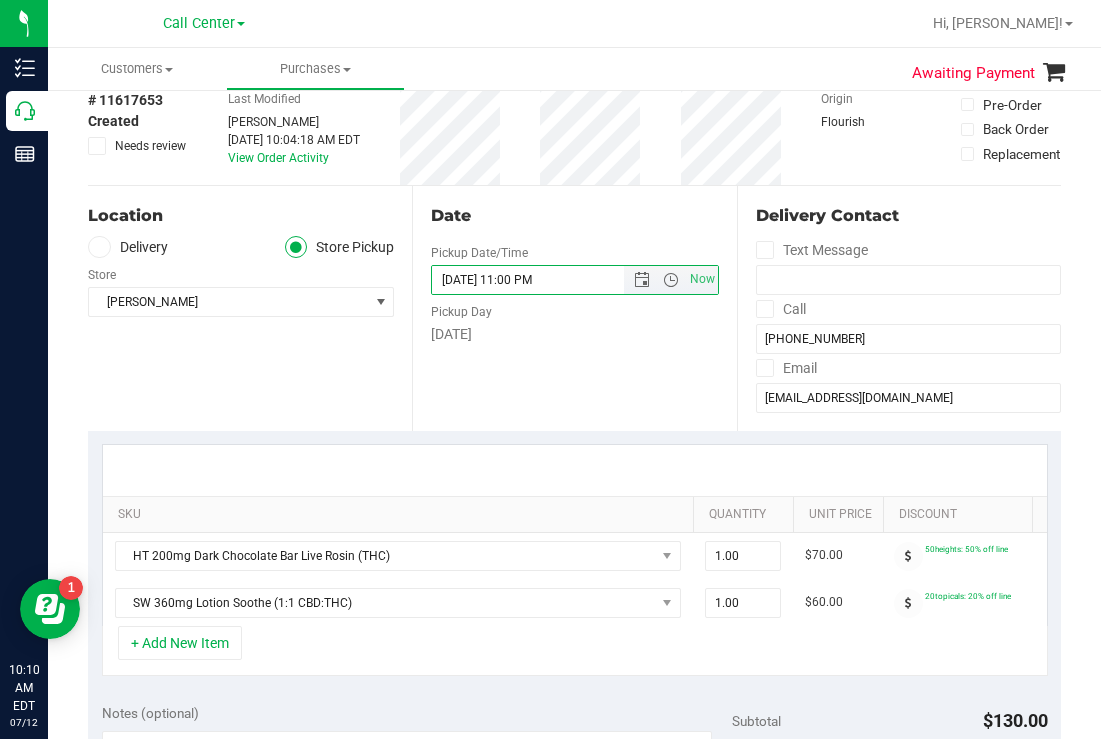 click on "07/12/2025 11:00 PM" at bounding box center [544, 280] 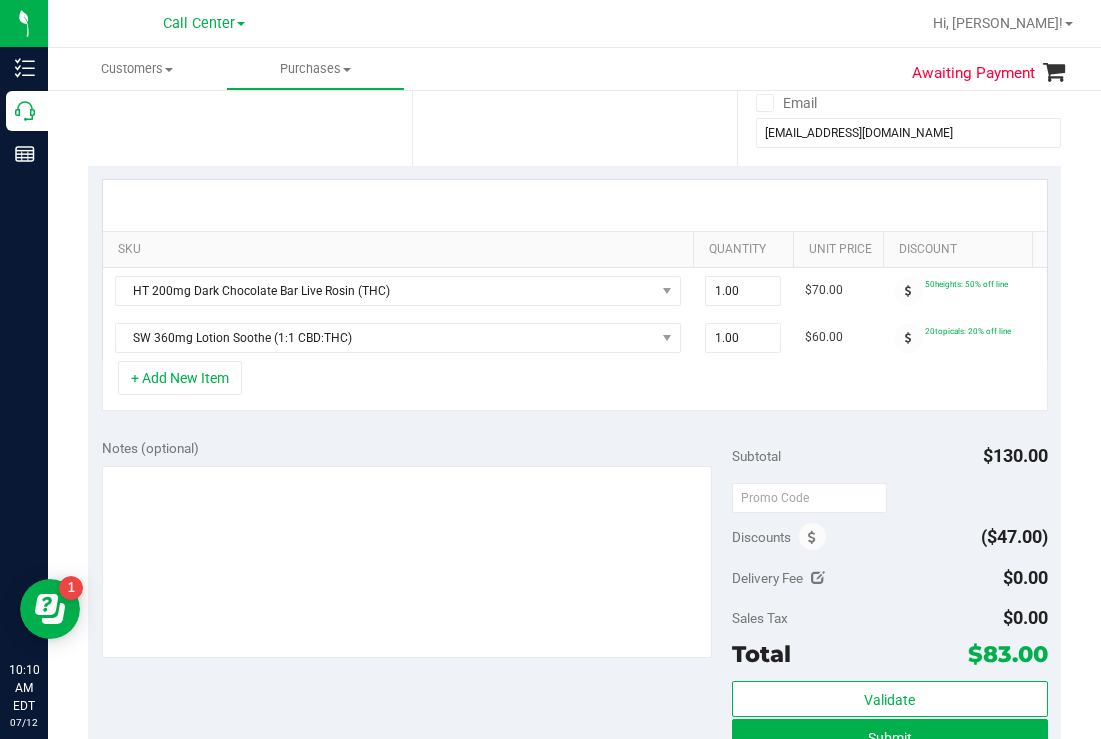 scroll, scrollTop: 400, scrollLeft: 0, axis: vertical 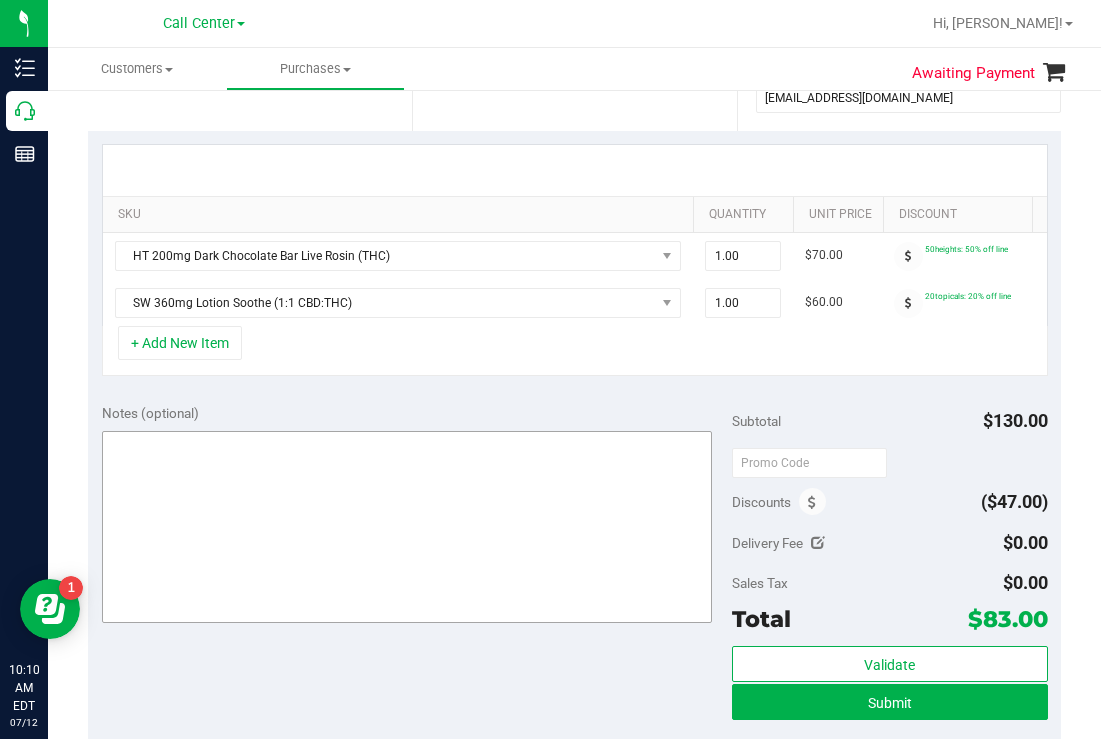 type on "07/12/2025 11:15 PM" 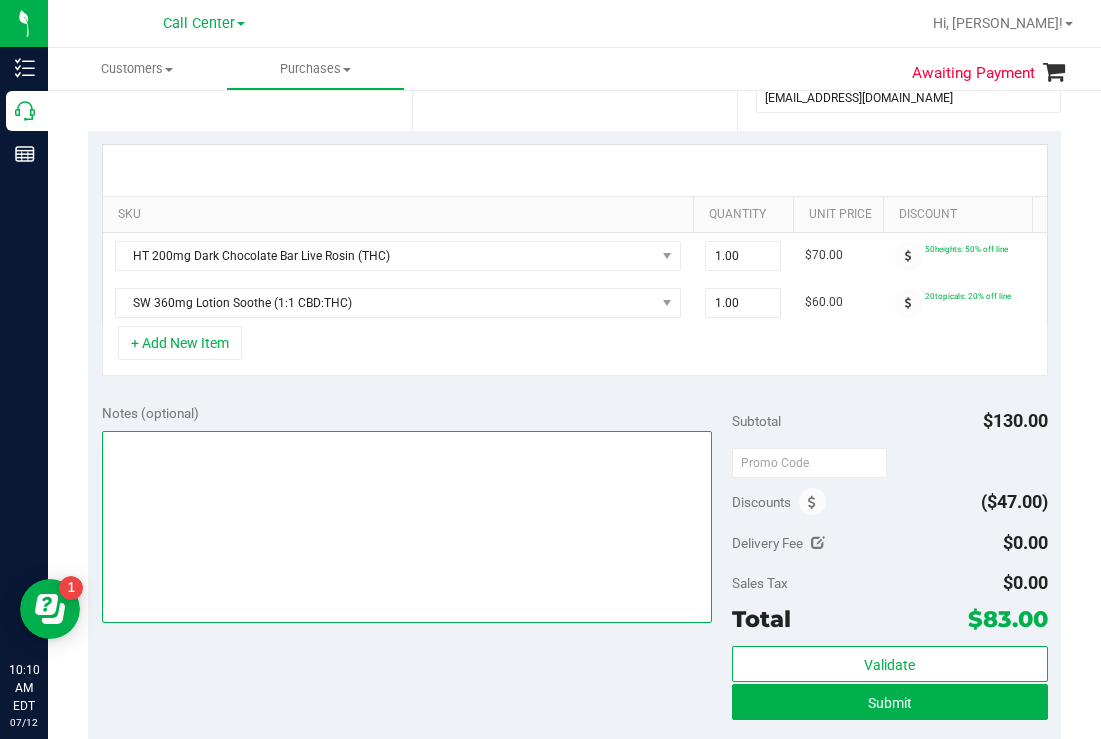 click at bounding box center (407, 527) 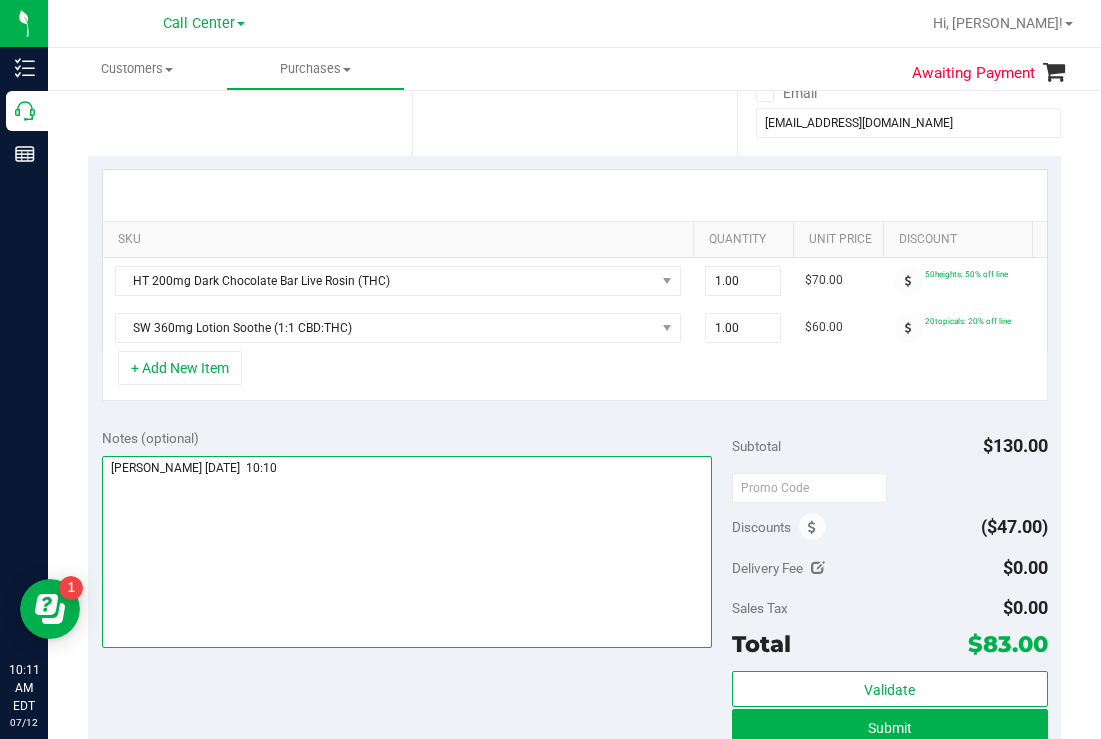 scroll, scrollTop: 400, scrollLeft: 0, axis: vertical 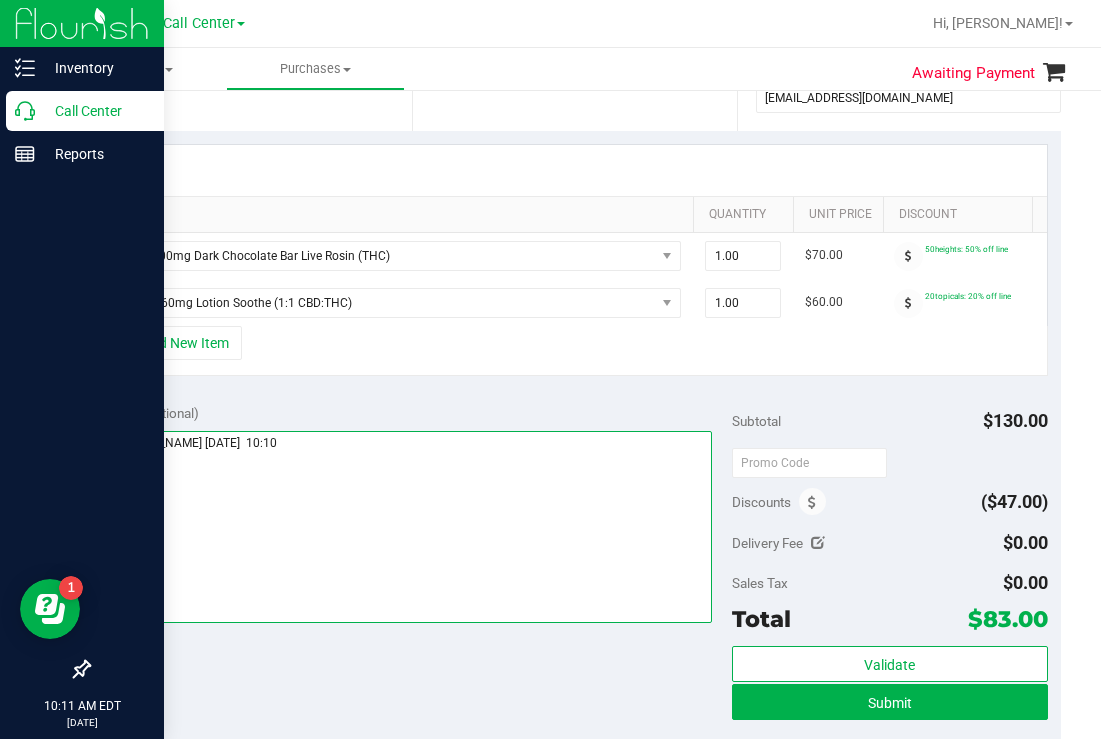 type on "sebring
todd 7/13  10:10" 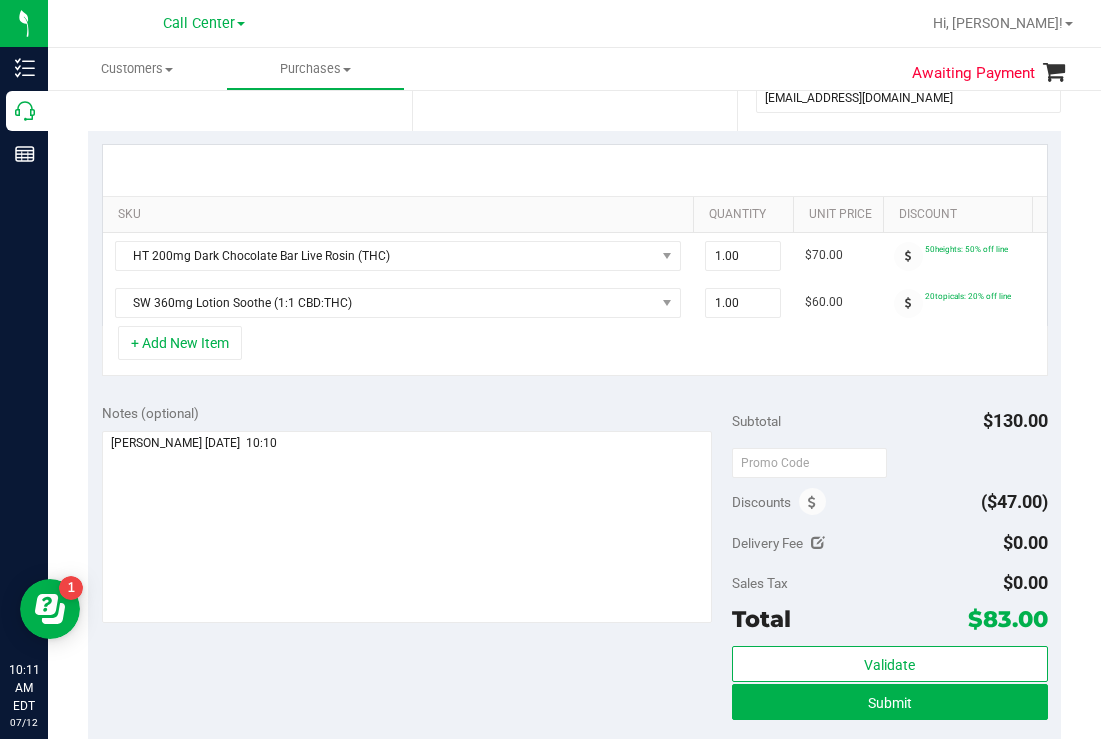 click on "Notes (optional)
Subtotal
$130.00
Discounts
($47.00)
Delivery Fee
$0.00
Sales Tax
$0.00
Total" at bounding box center [574, 570] 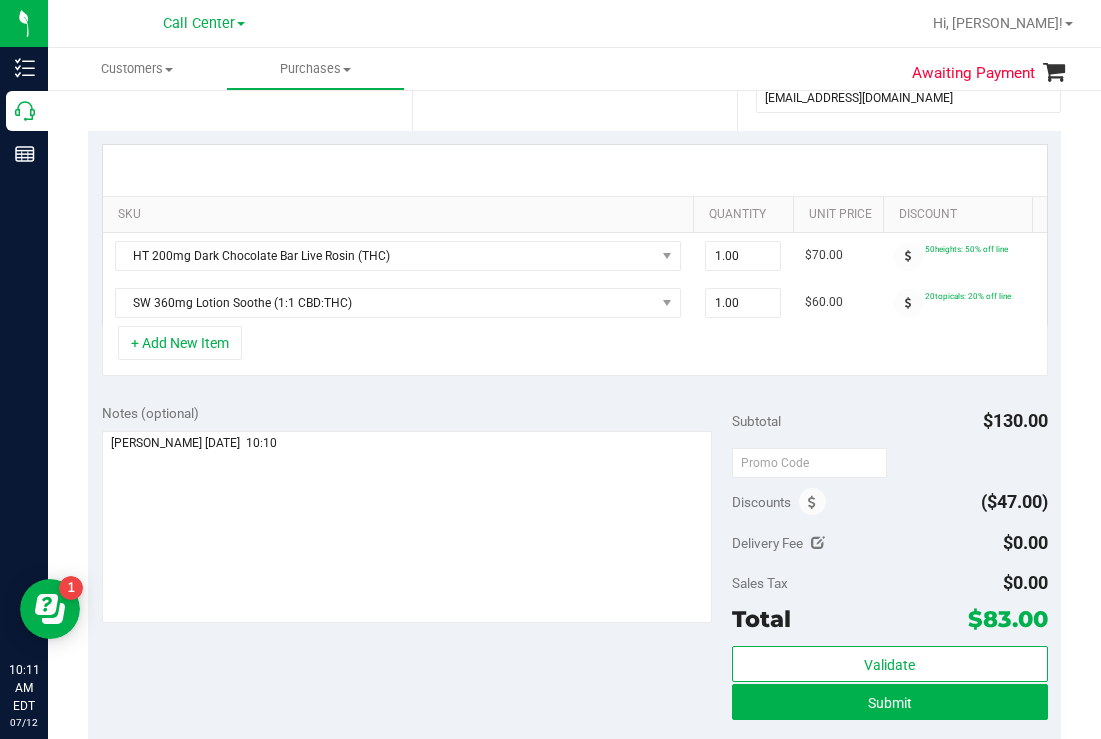 click on "SKU Quantity Unit Price Discount Tax Total Action
HT 200mg Dark Chocolate Bar Live Rosin (THC)
1.00 1
$70.00
50heights:
50%
off
line
$0.00
$35.00
SW 360mg Lotion Soothe (1:1 CBD:THC)
1.00 1
$60.00
20topicals:
20%
off
line
$0.00
$48.00" at bounding box center (574, 260) 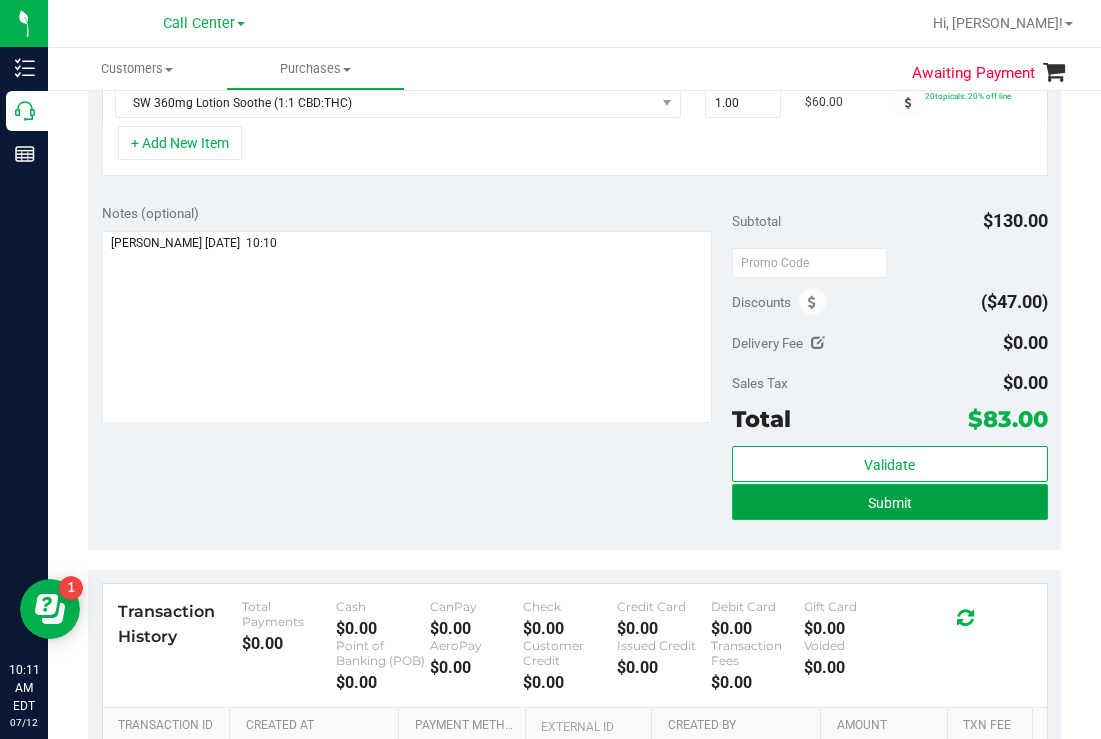click on "Submit" at bounding box center (889, 502) 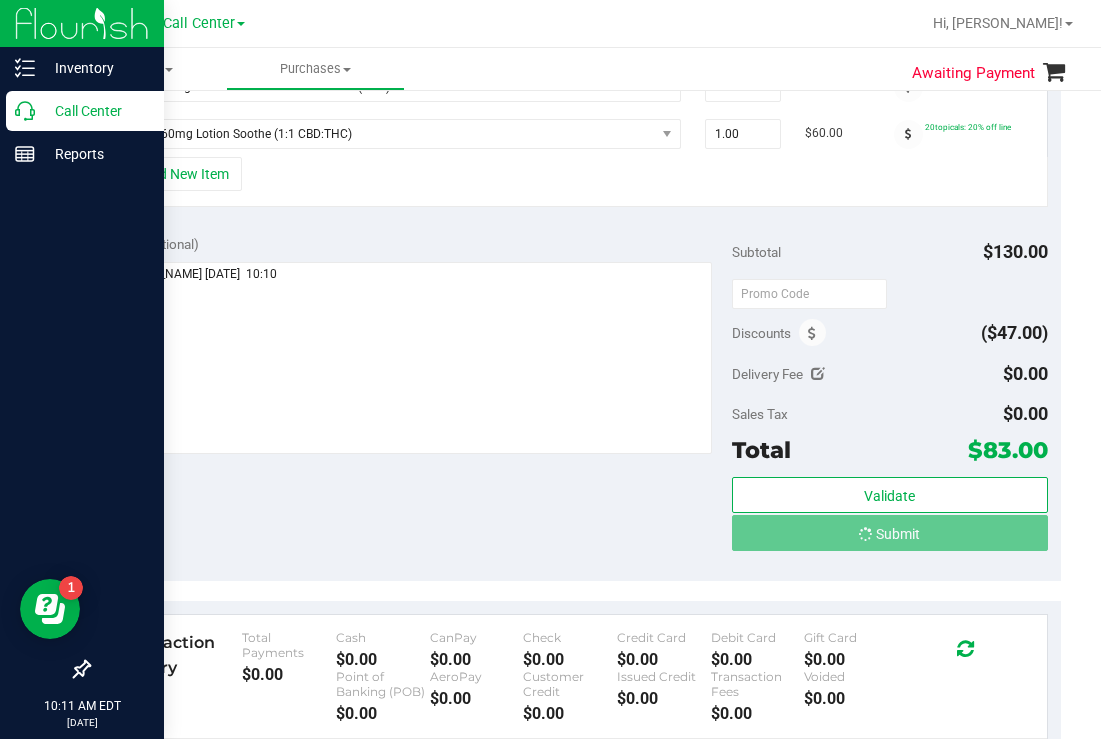 scroll, scrollTop: 573, scrollLeft: 0, axis: vertical 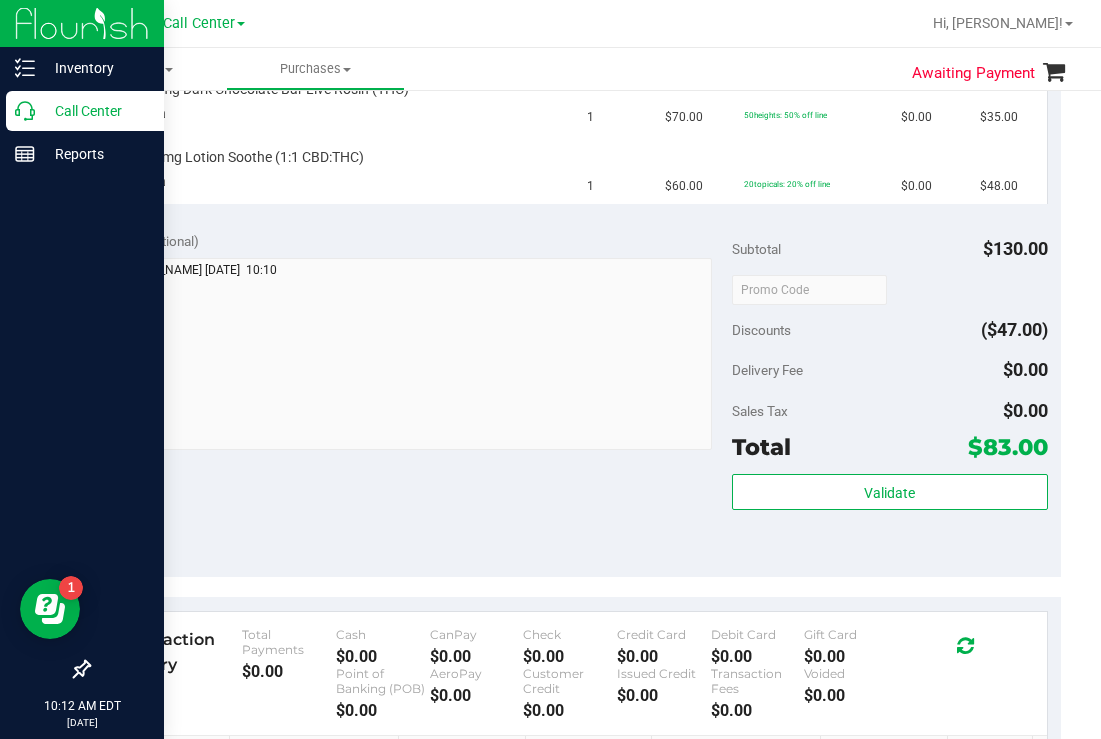 click on "Call Center" at bounding box center [95, 111] 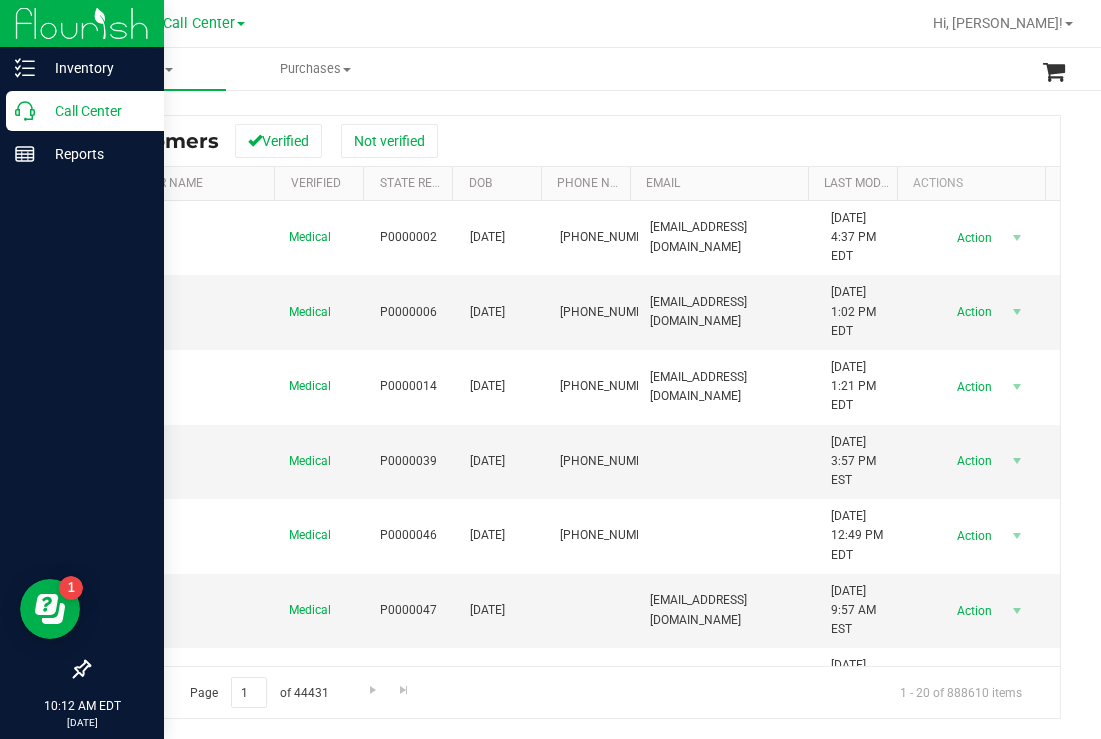 scroll, scrollTop: 0, scrollLeft: 0, axis: both 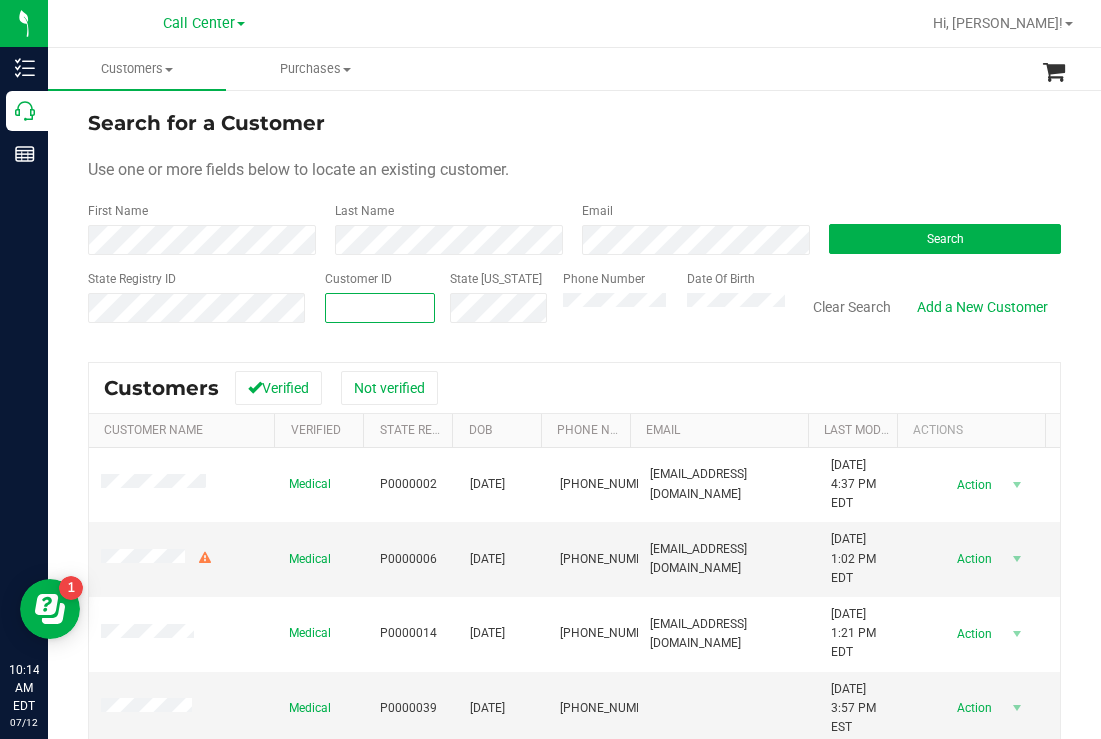 paste on "3528953052" 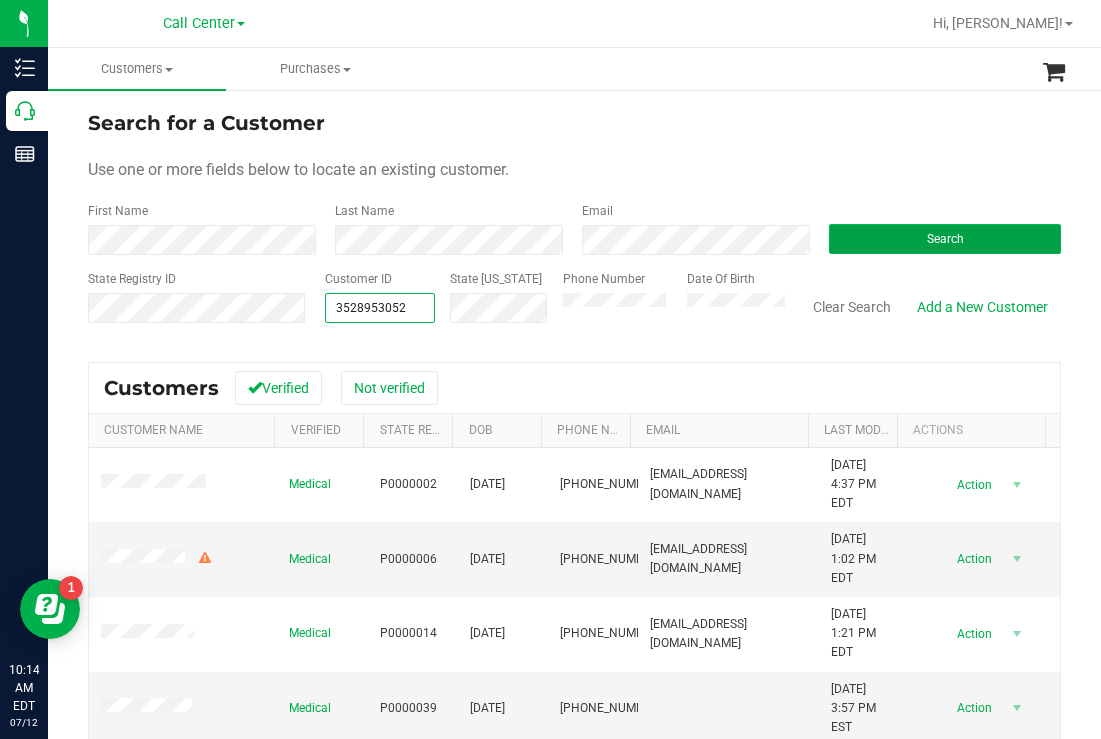 type on "3528953052" 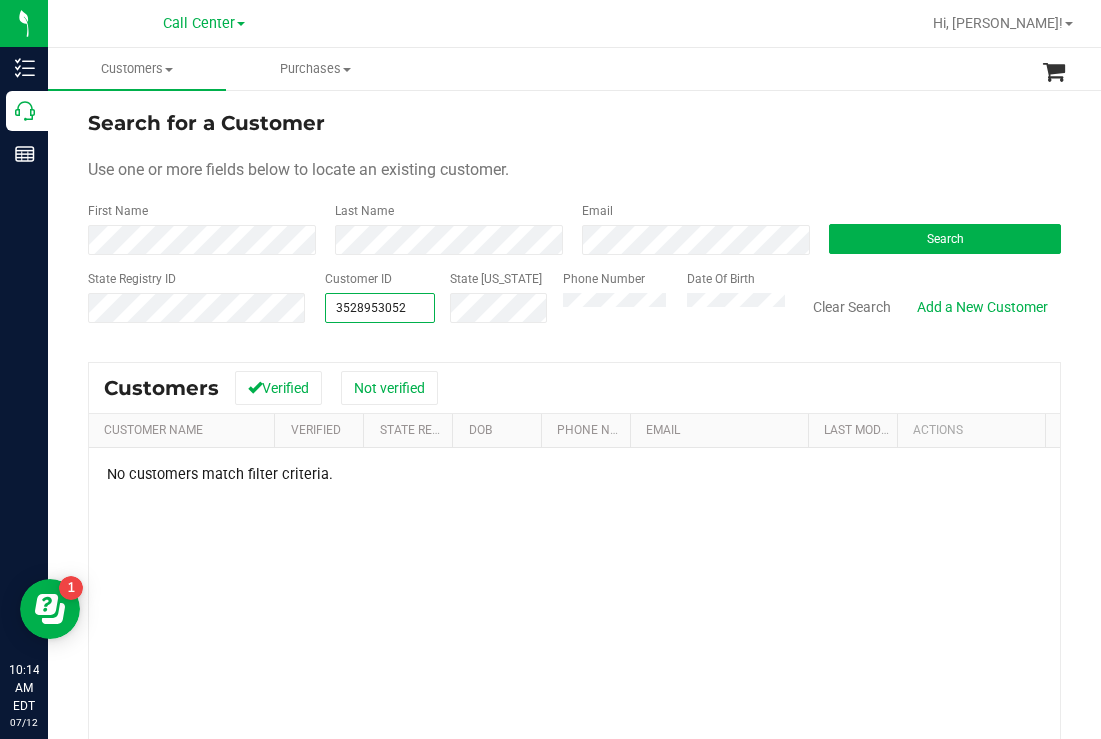 click on "State Registry ID
Customer ID
3528953052 3528953052
State ID
Phone Number
Date Of Birth
Clear Search
Add a New Customer" at bounding box center [574, 305] 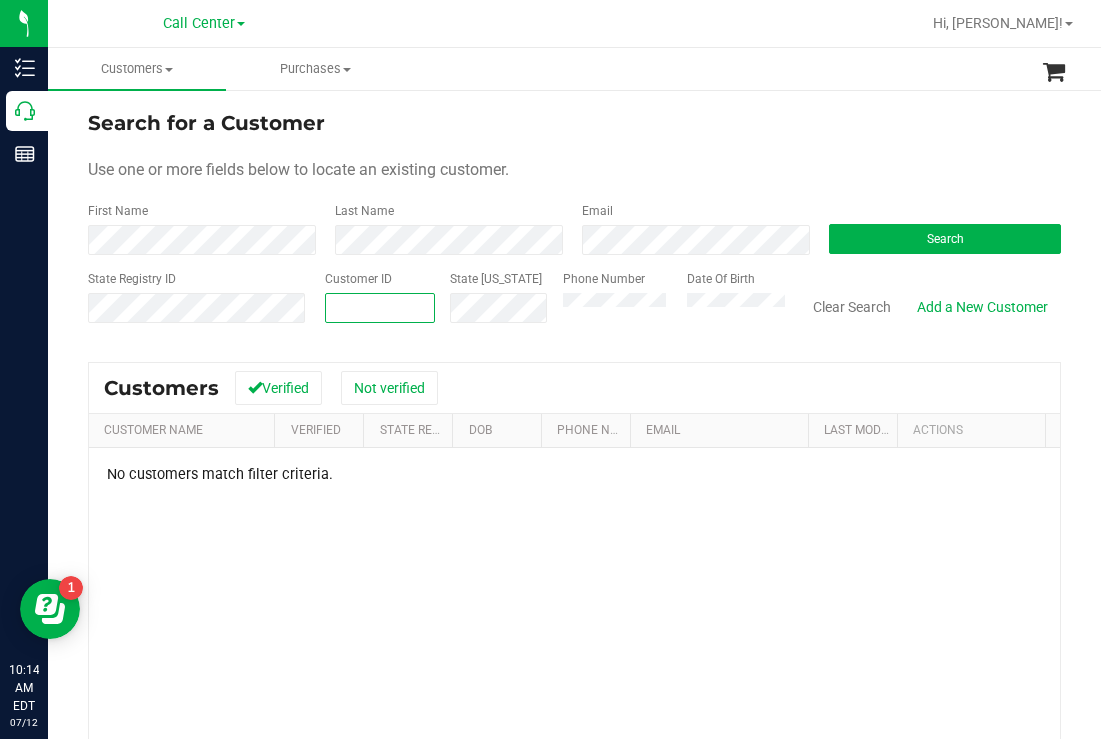 type 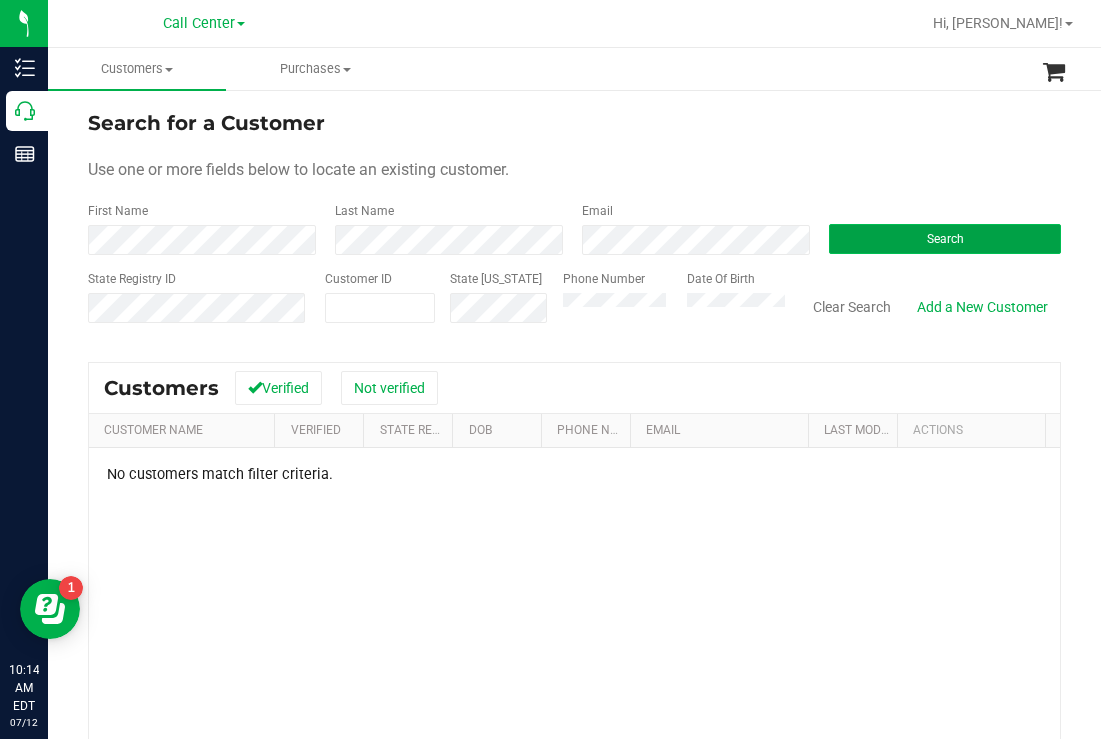 click on "Search" at bounding box center (945, 239) 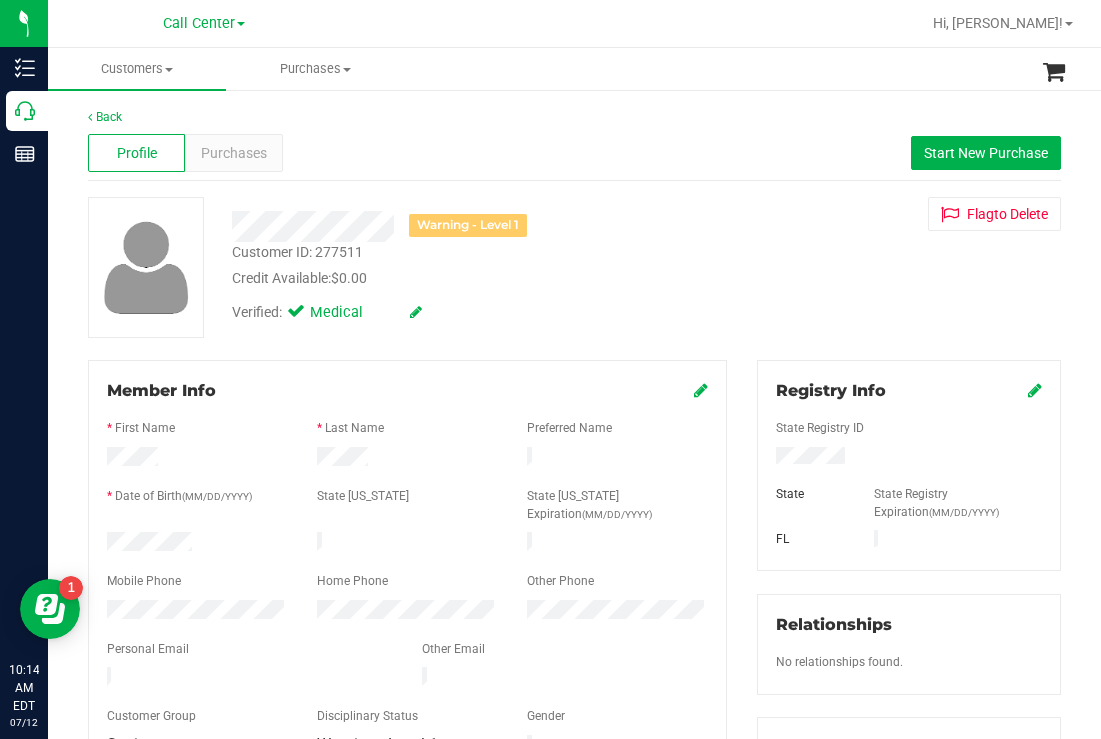 drag, startPoint x: 197, startPoint y: 517, endPoint x: 105, endPoint y: 515, distance: 92.021736 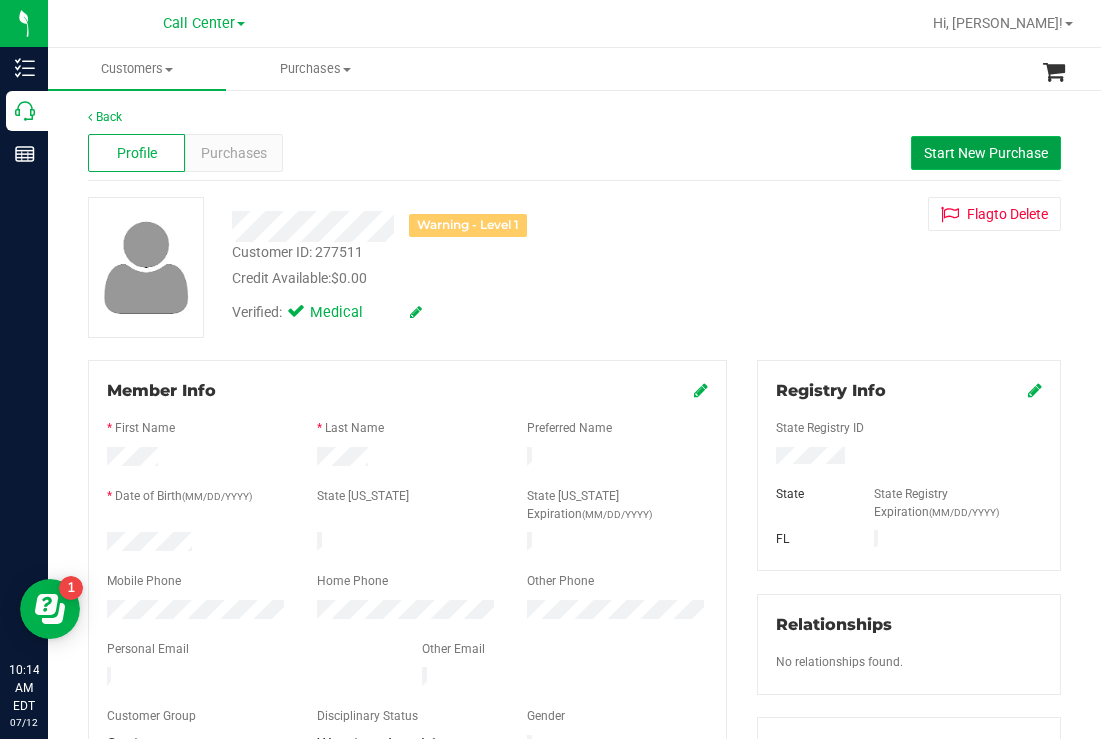 click on "Start New Purchase" at bounding box center (986, 153) 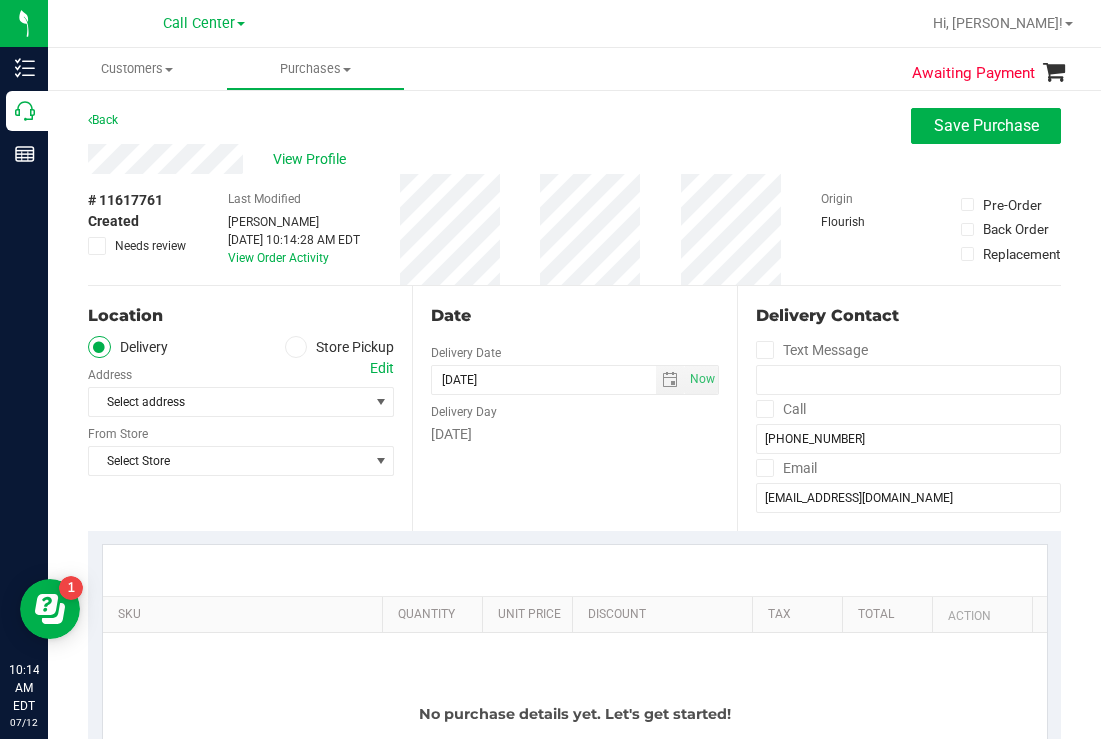 click on "Back
Save Purchase" at bounding box center [574, 126] 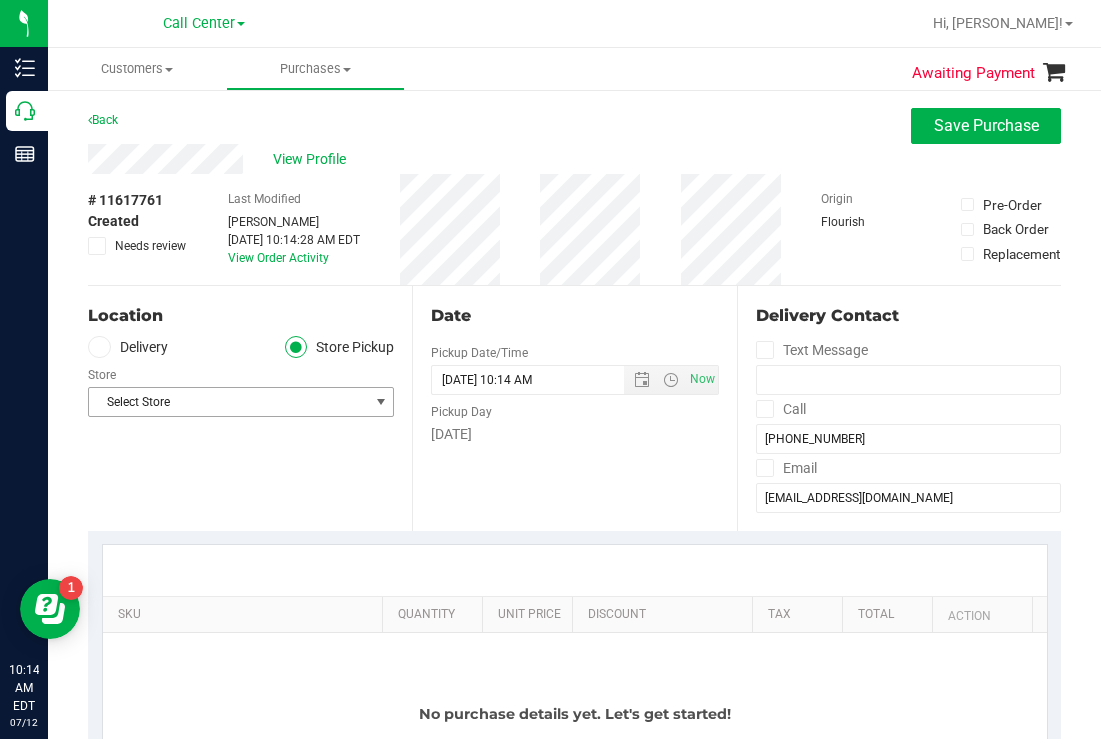 click on "Select Store" at bounding box center (228, 402) 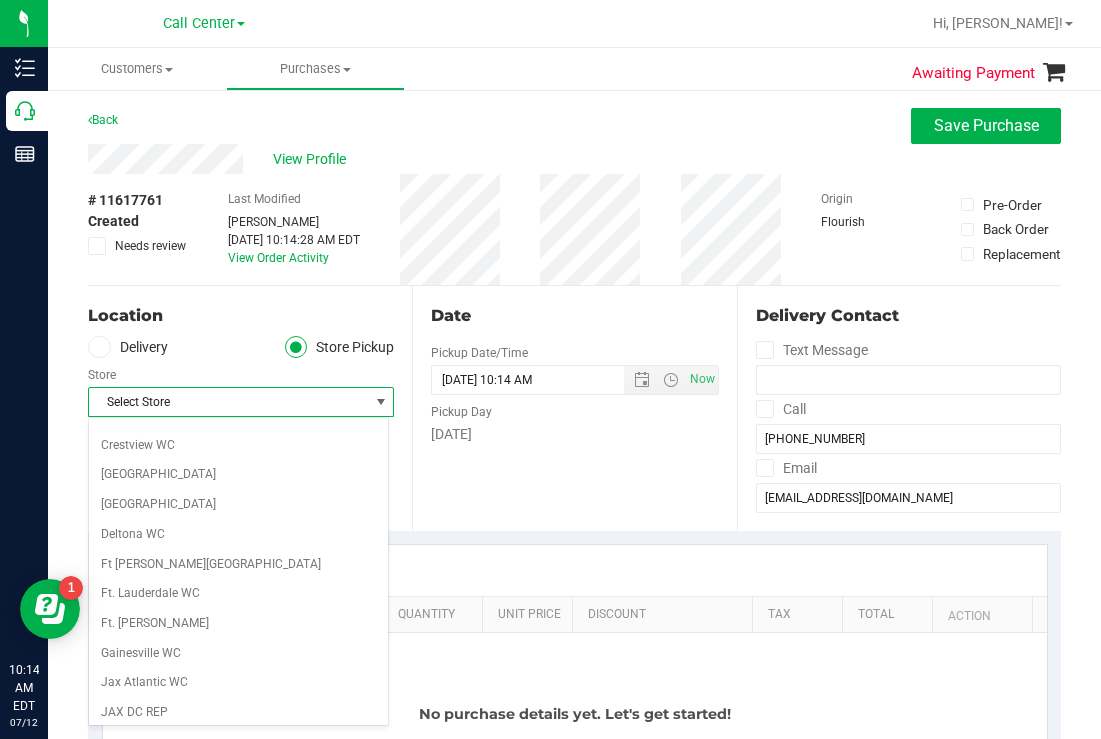 scroll, scrollTop: 200, scrollLeft: 0, axis: vertical 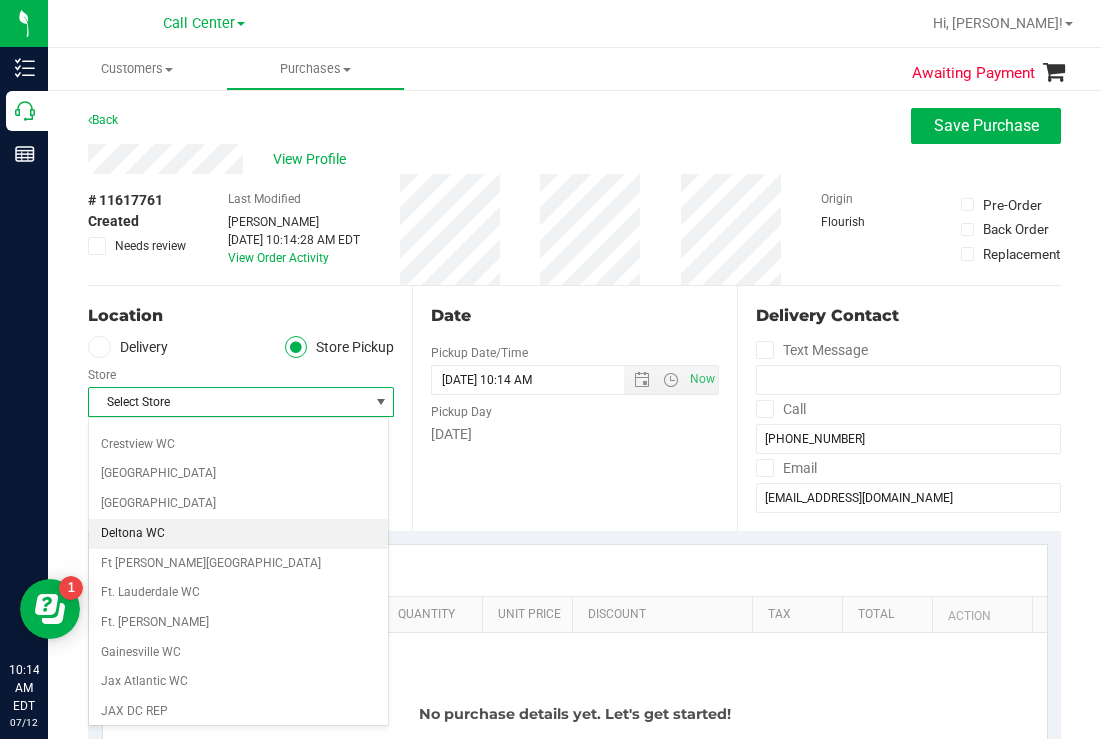 click on "Deltona WC" at bounding box center (238, 534) 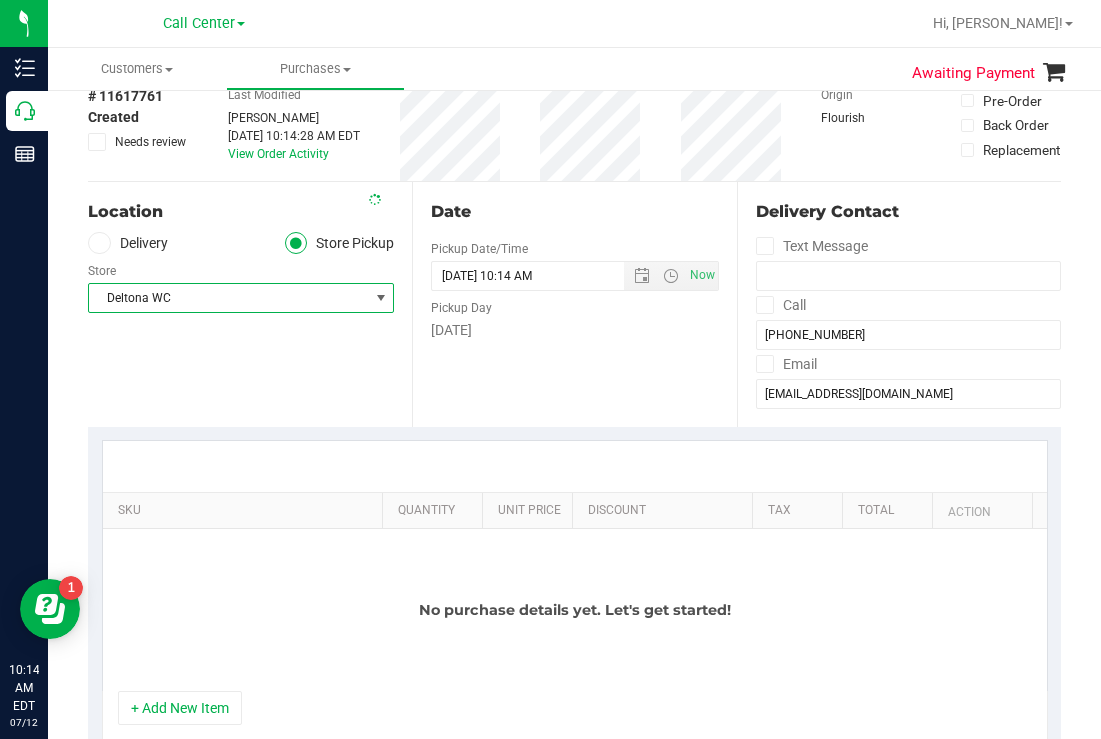 scroll, scrollTop: 300, scrollLeft: 0, axis: vertical 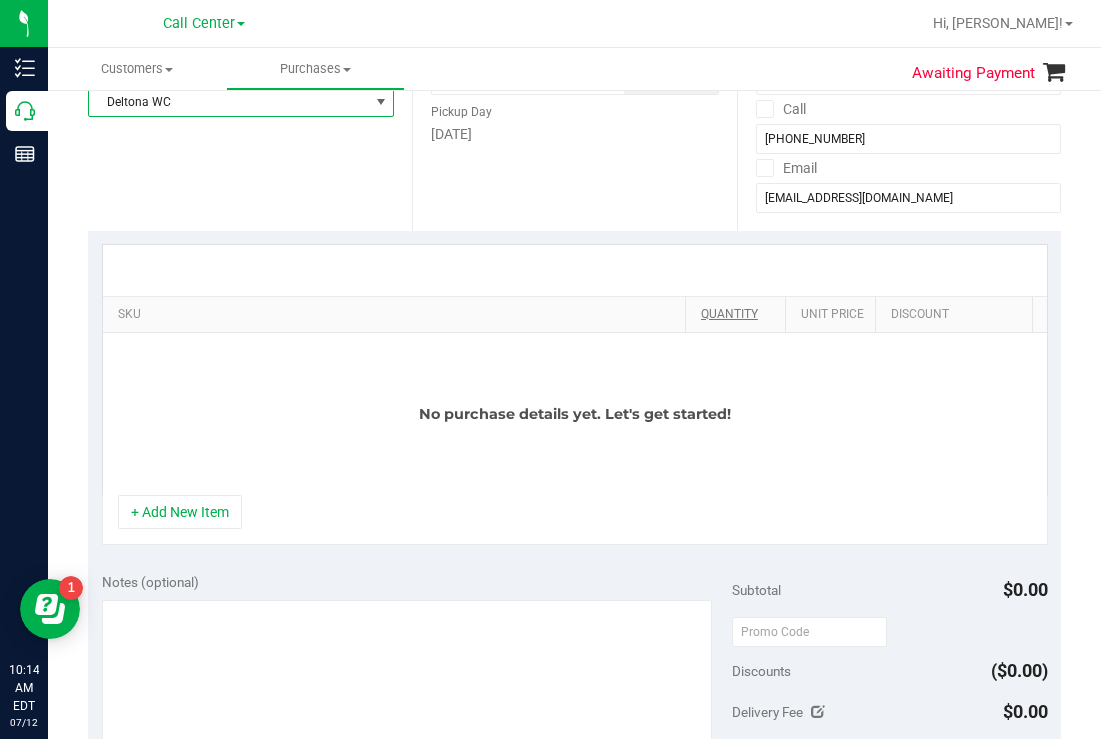 drag, startPoint x: 369, startPoint y: 316, endPoint x: 730, endPoint y: 314, distance: 361.00555 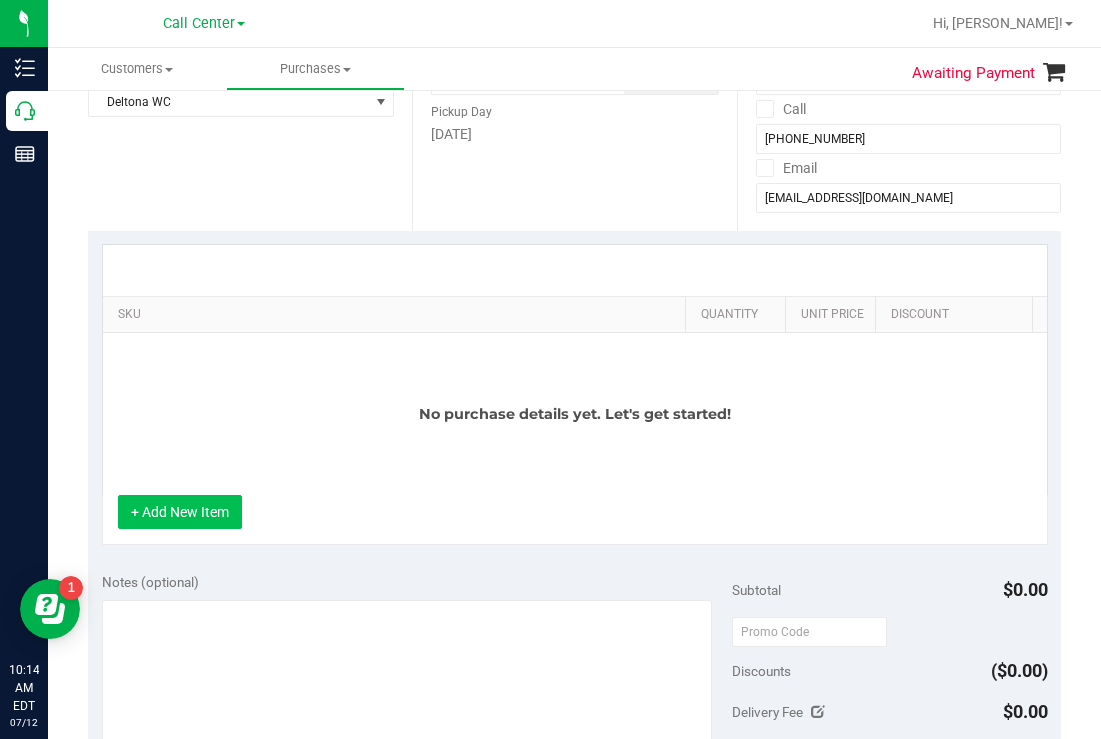 click on "+ Add New Item" at bounding box center [180, 512] 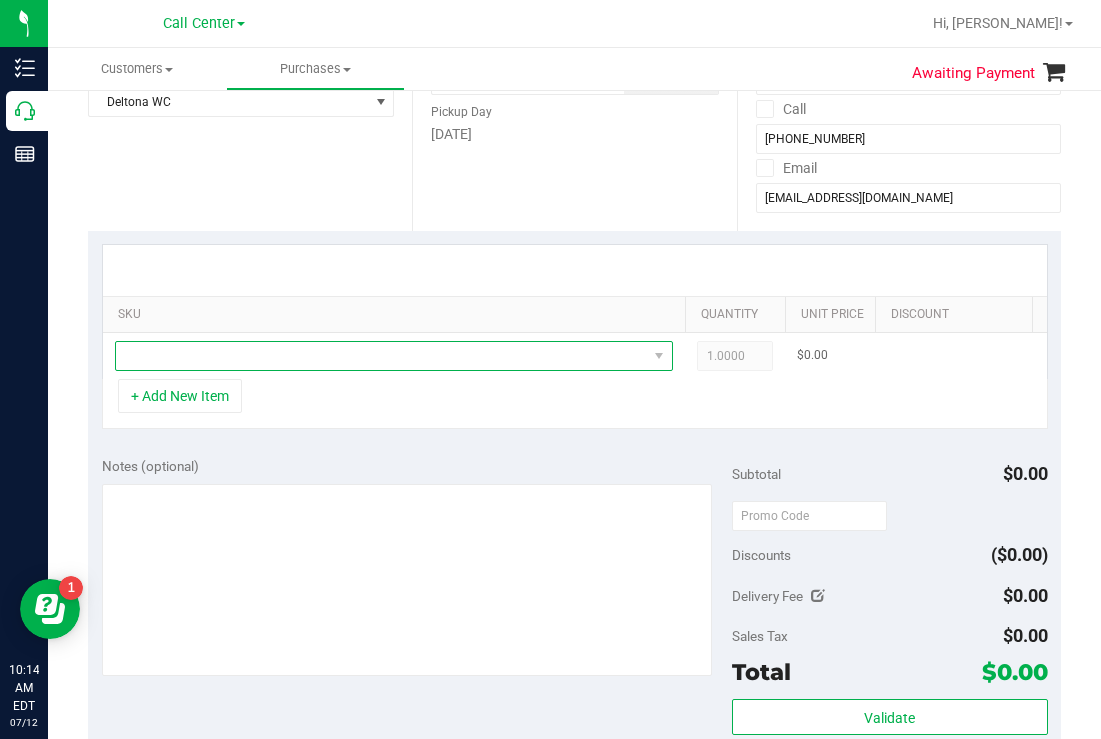 click at bounding box center [381, 356] 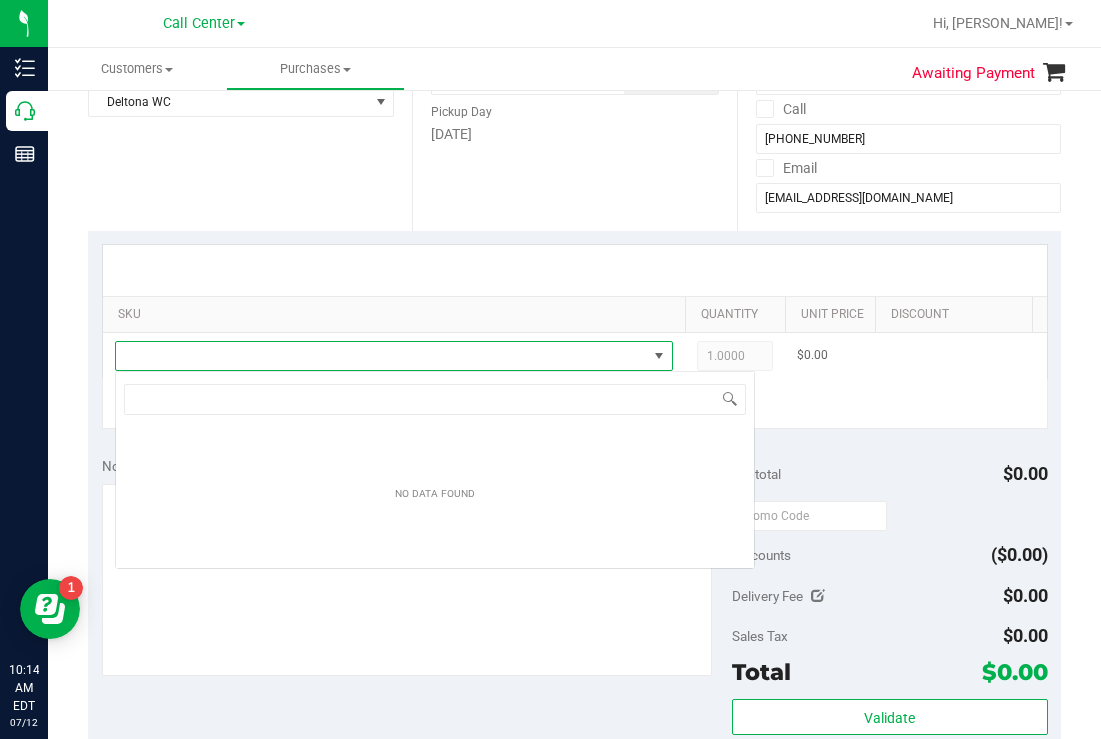 scroll, scrollTop: 99970, scrollLeft: 99442, axis: both 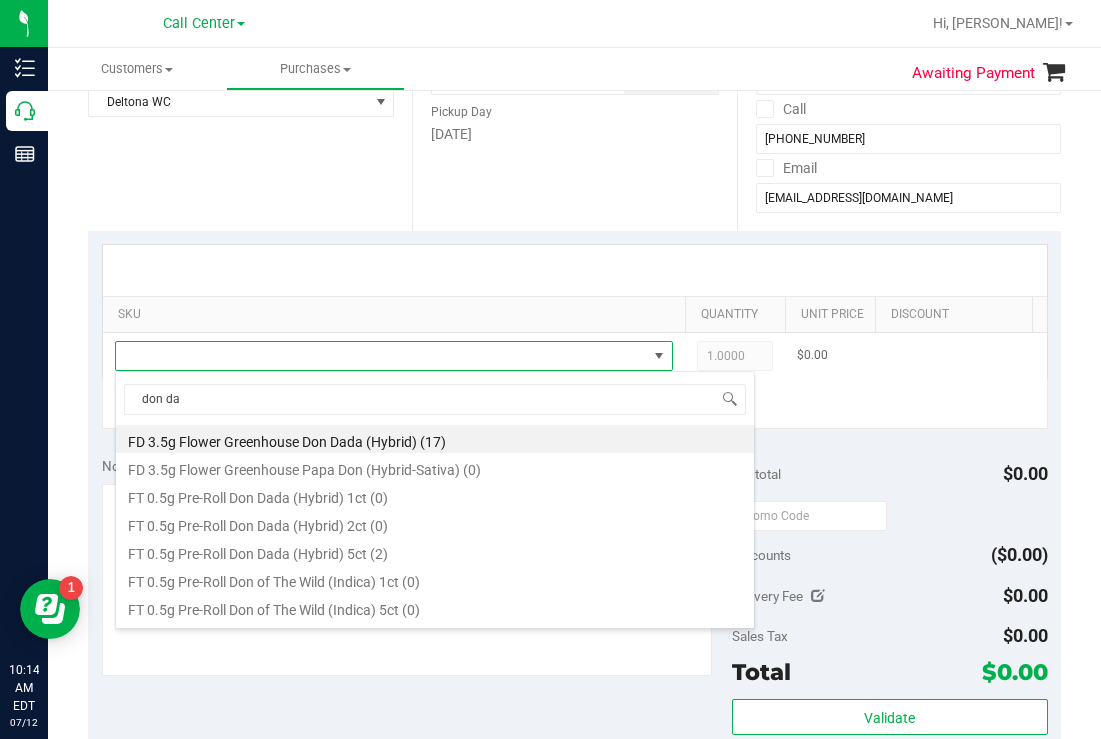 type on "don dad" 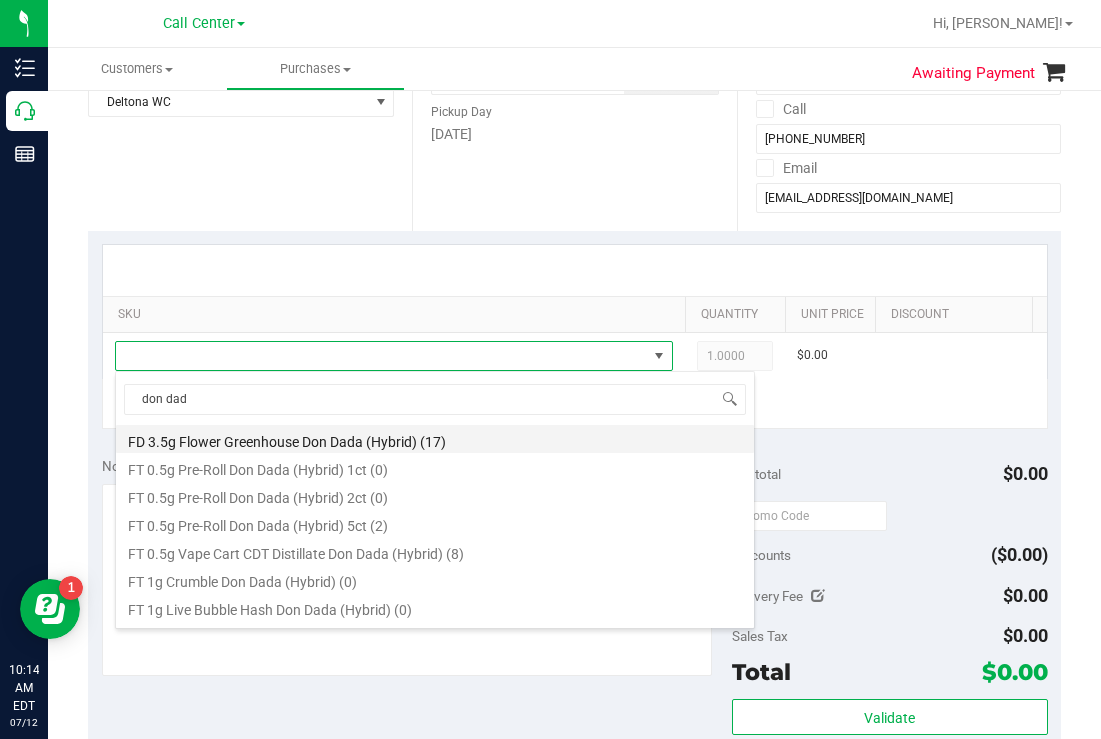 click on "FD 3.5g Flower Greenhouse Don Dada (Hybrid) (17)" at bounding box center (435, 439) 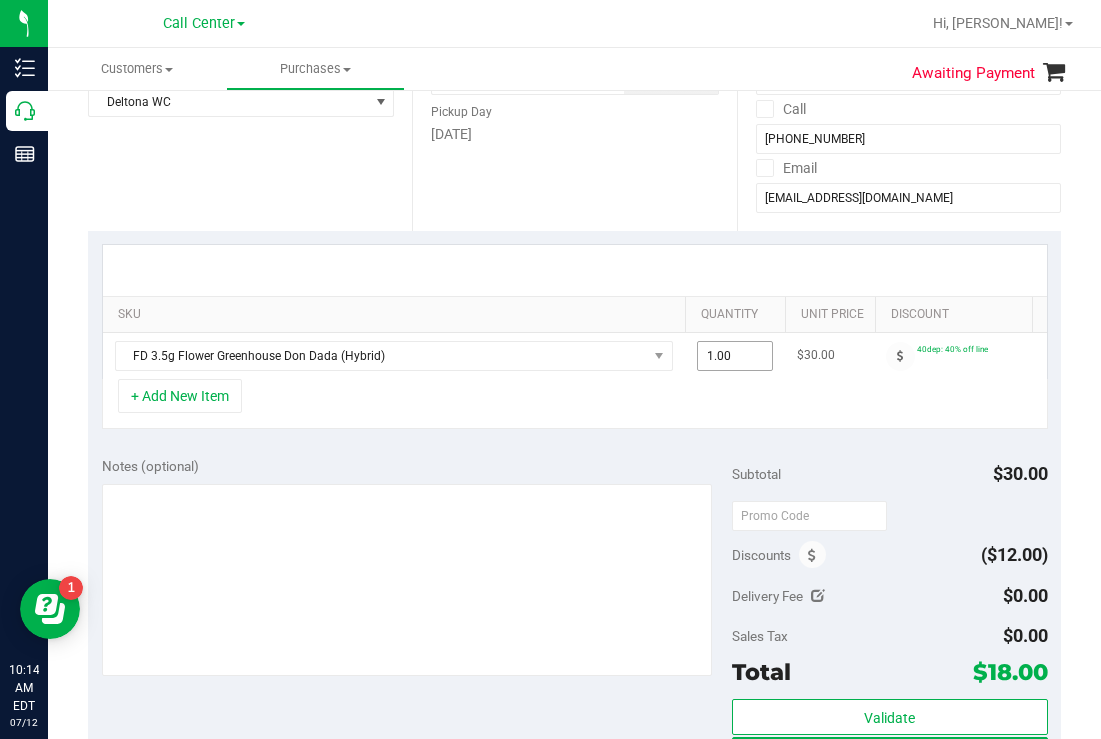 click on "1.00 1" at bounding box center (735, 356) 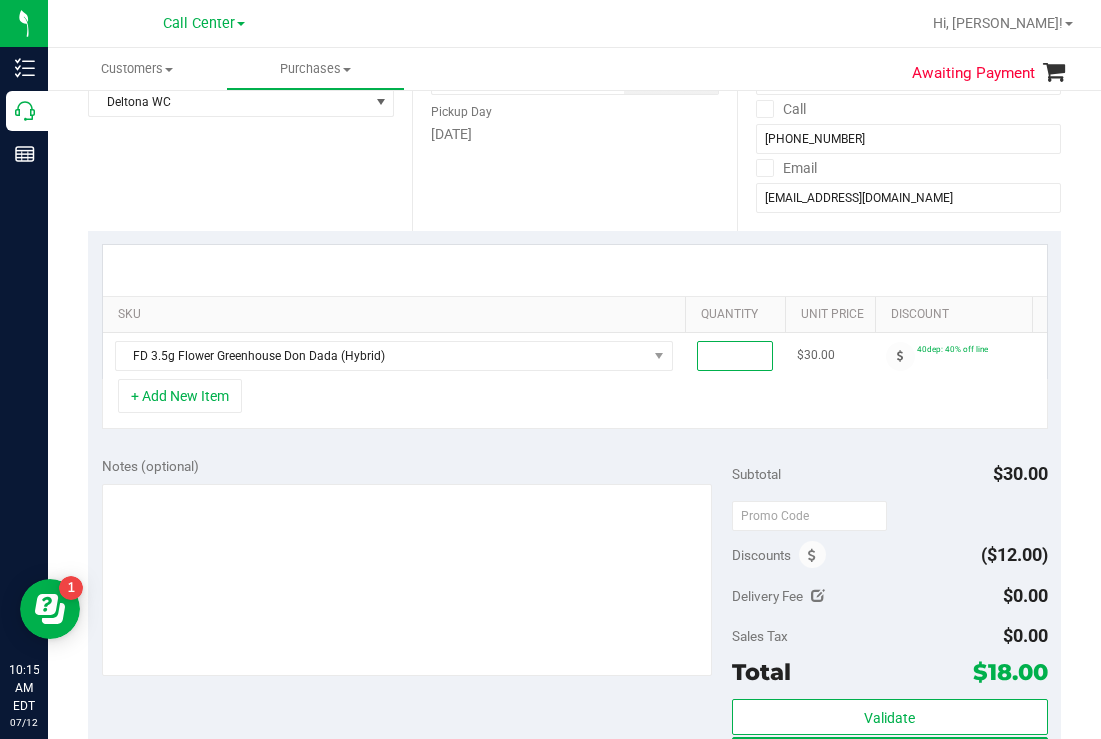 type on "8" 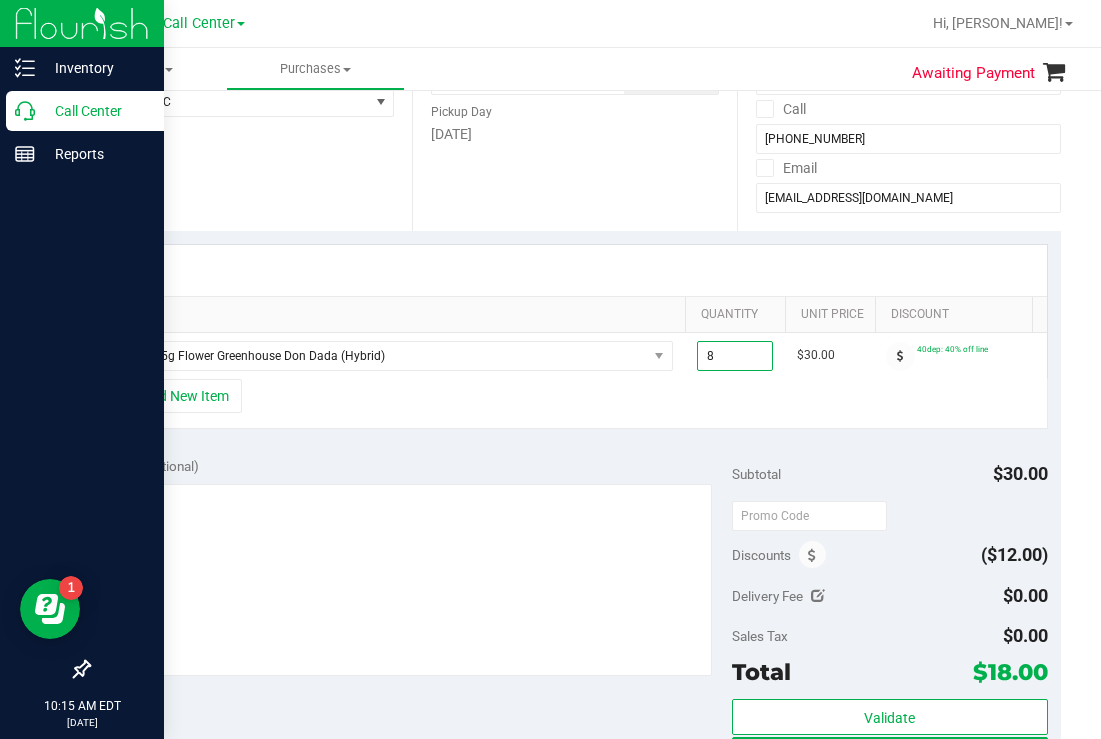 type on "8.00" 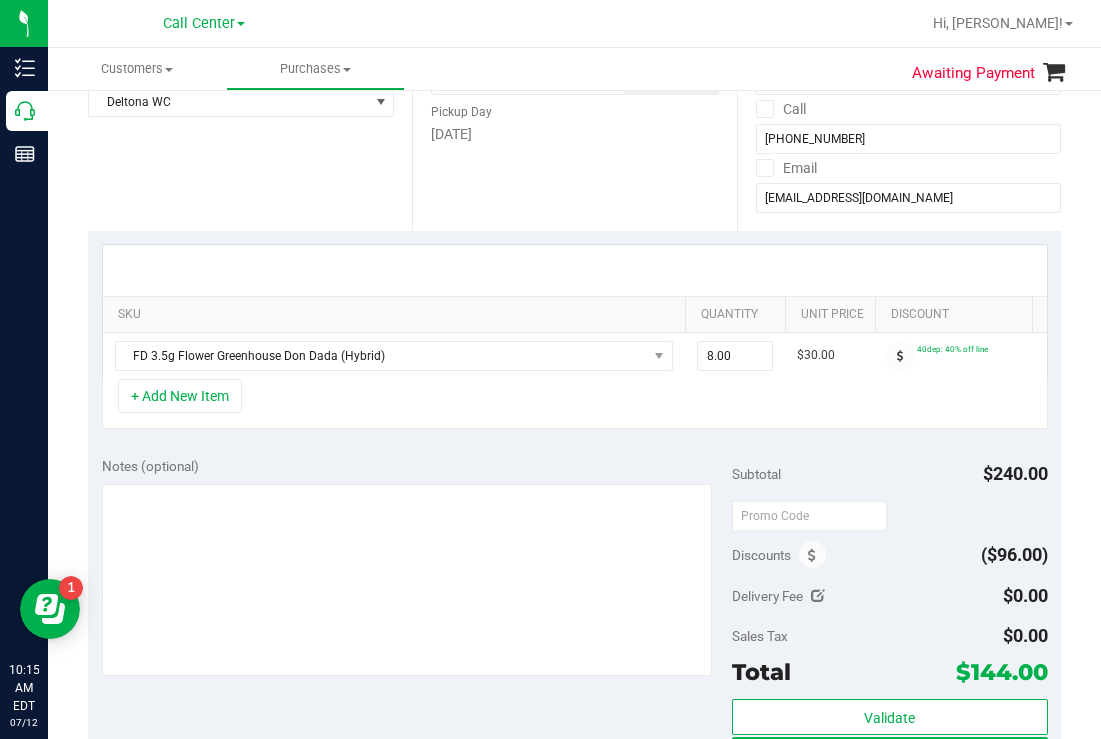 click on "Date
Pickup Date/Time
07/12/2025
Now
07/12/2025 10:14 AM
Now
Pickup Day
Saturday" at bounding box center [574, 108] 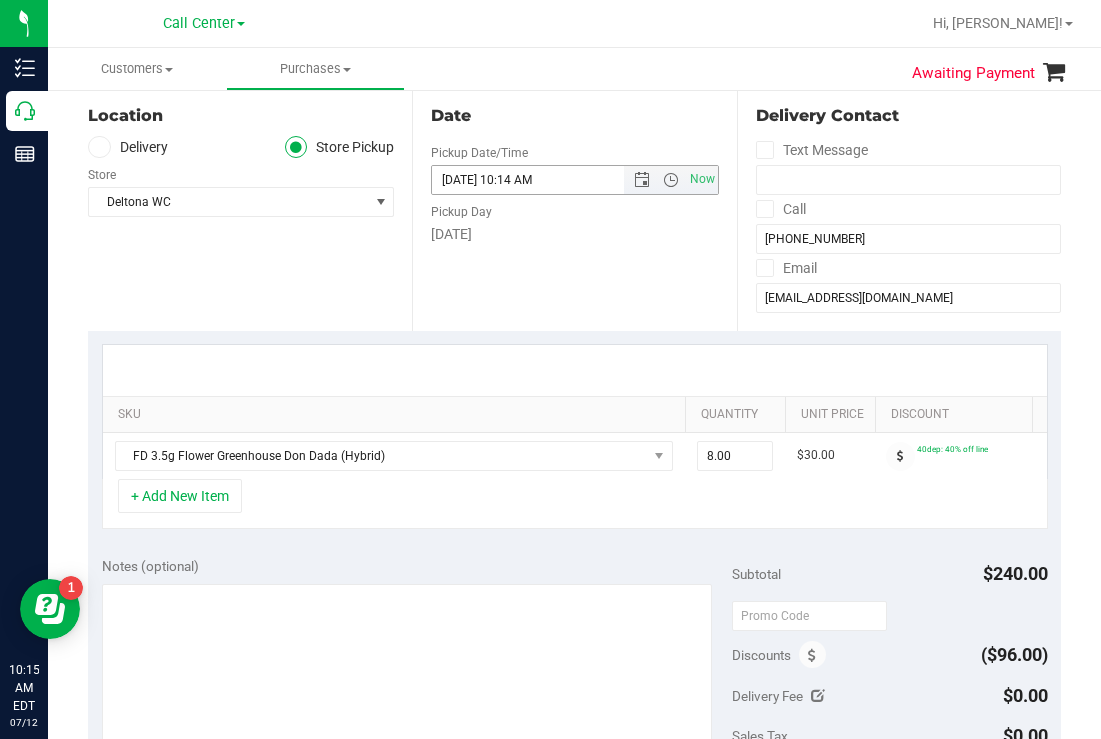 click on "07/12/2025 10:14 AM" at bounding box center (544, 180) 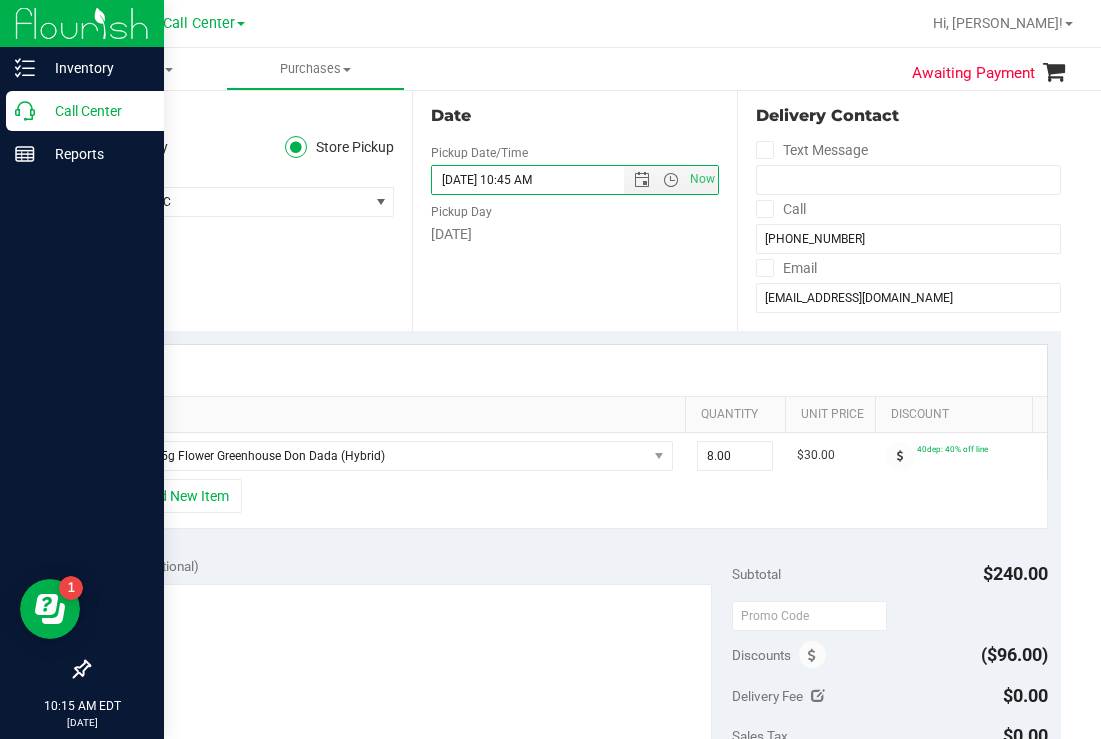 type on "07/12/2025 10:45 AM" 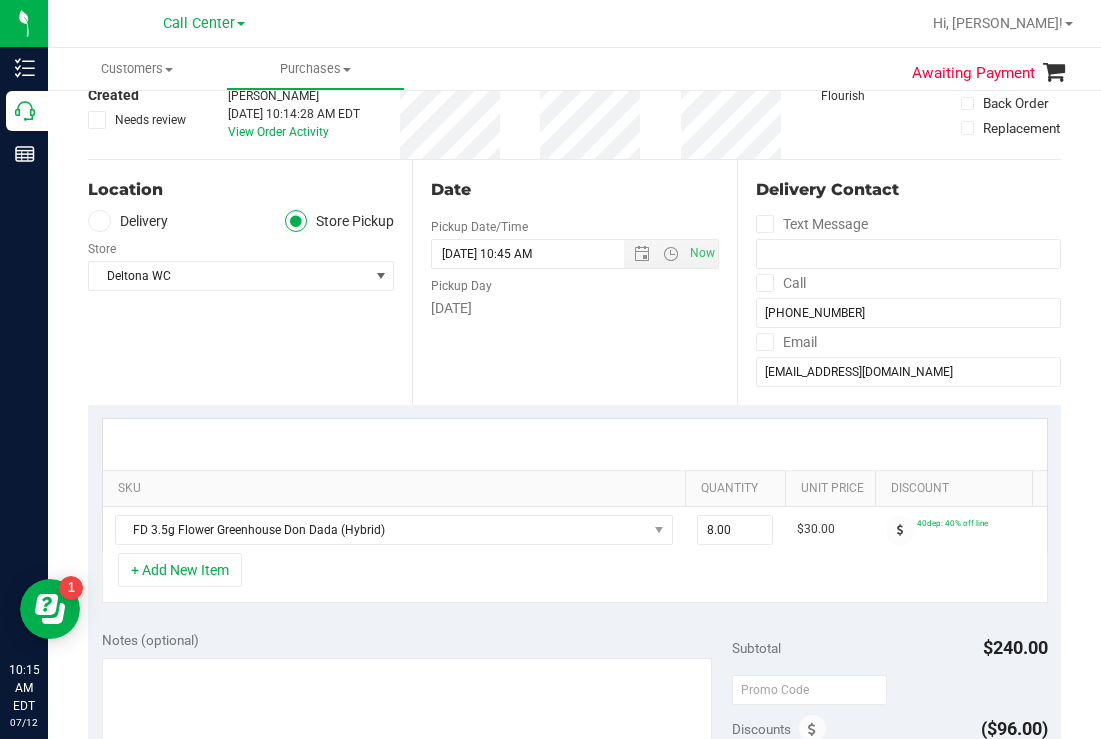scroll, scrollTop: 0, scrollLeft: 0, axis: both 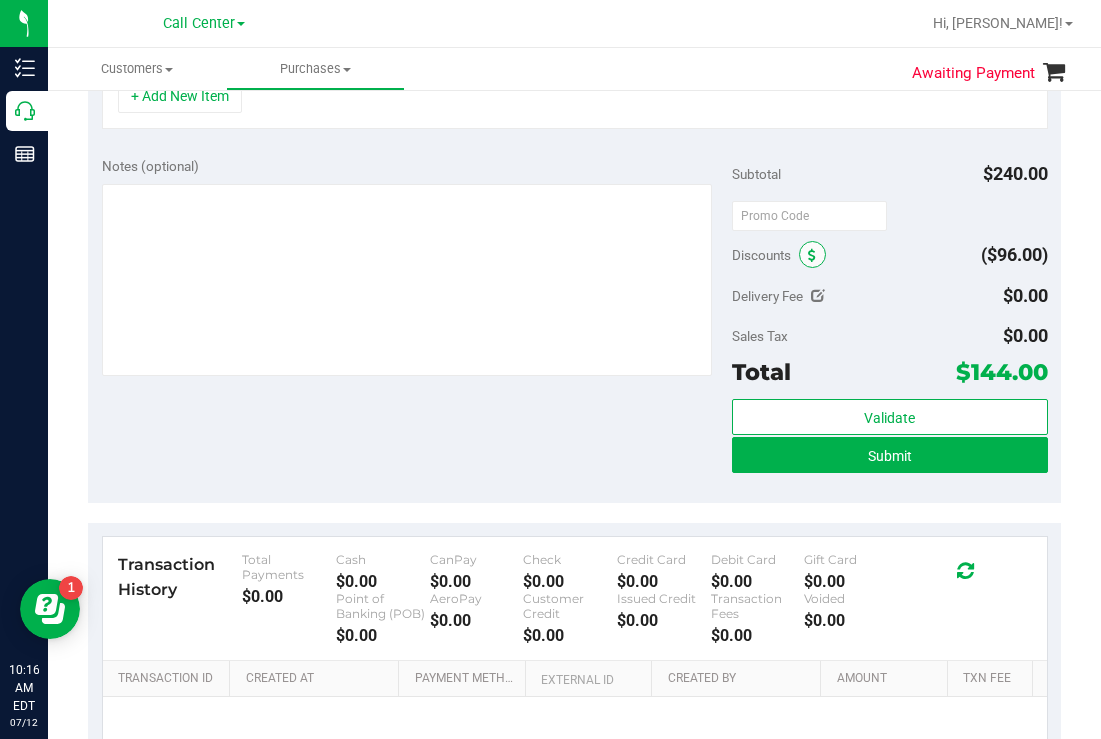 click at bounding box center (812, 254) 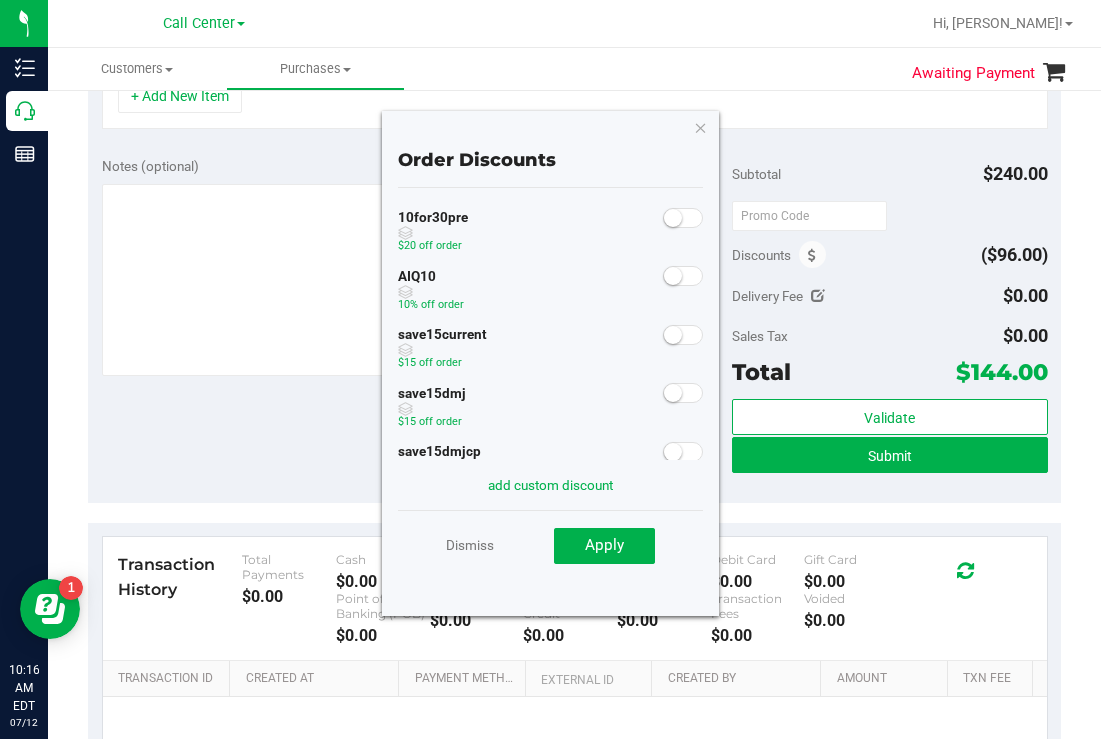 click at bounding box center [683, 276] 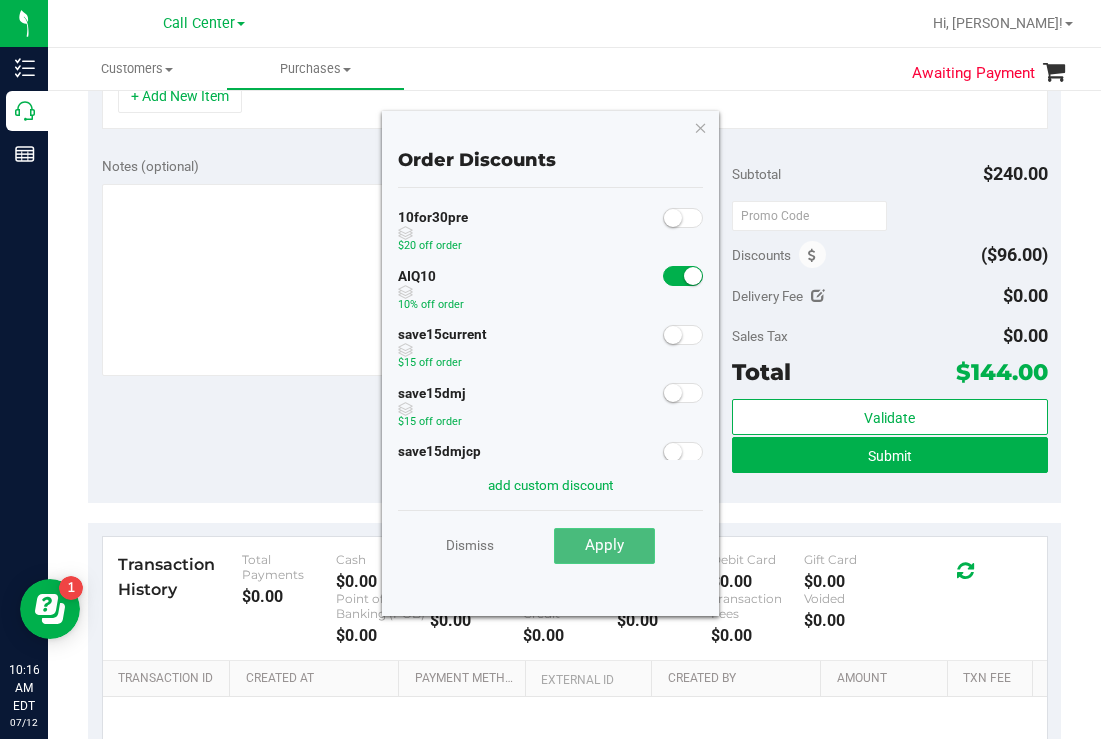 click on "Apply" at bounding box center (604, 546) 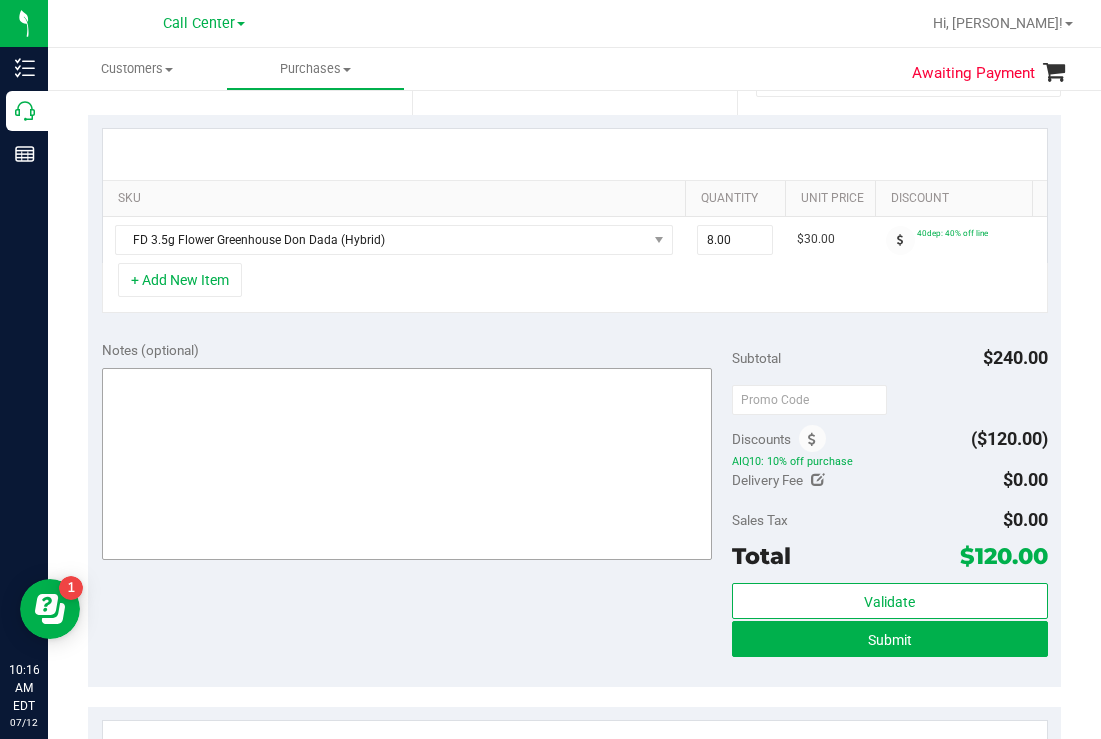 scroll, scrollTop: 469, scrollLeft: 0, axis: vertical 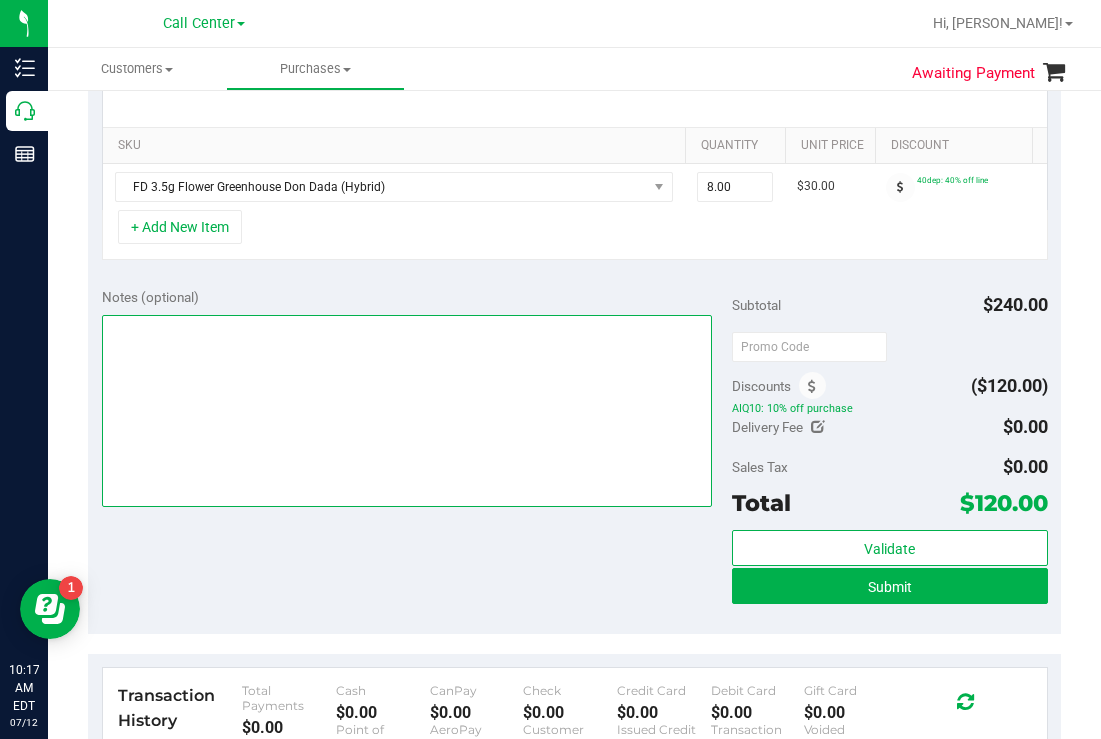 click at bounding box center (407, 411) 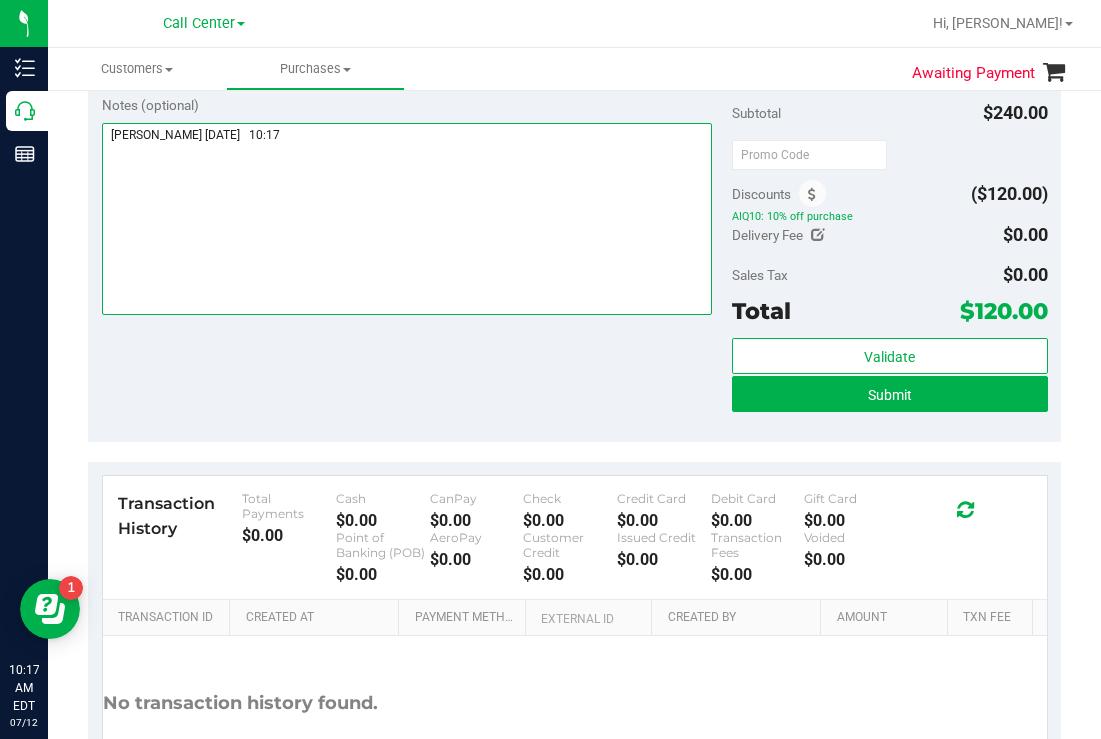 scroll, scrollTop: 669, scrollLeft: 0, axis: vertical 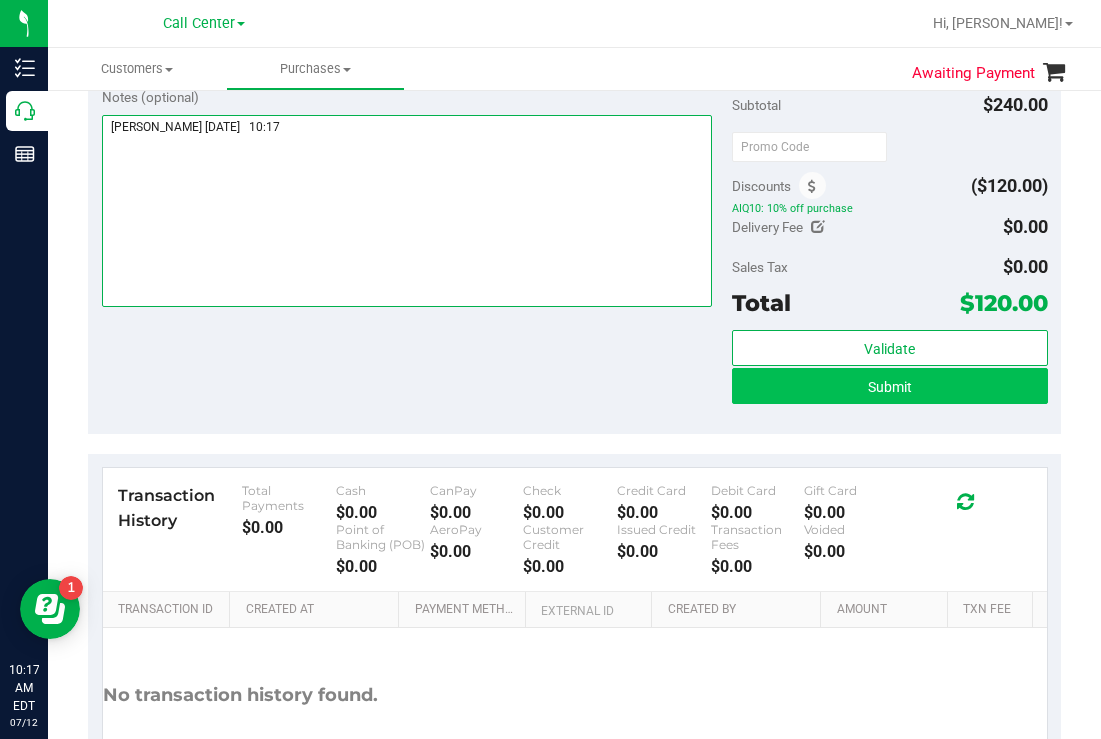 type on "deltona
todd 7/12   10:17" 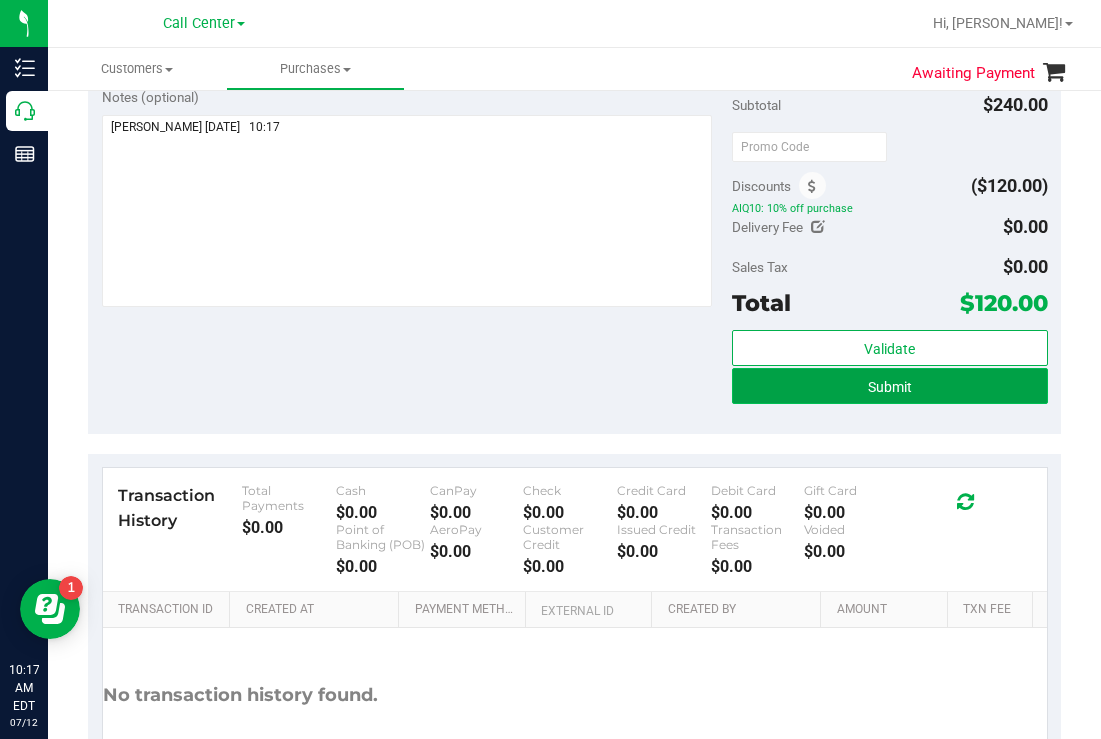 click on "Submit" at bounding box center [889, 386] 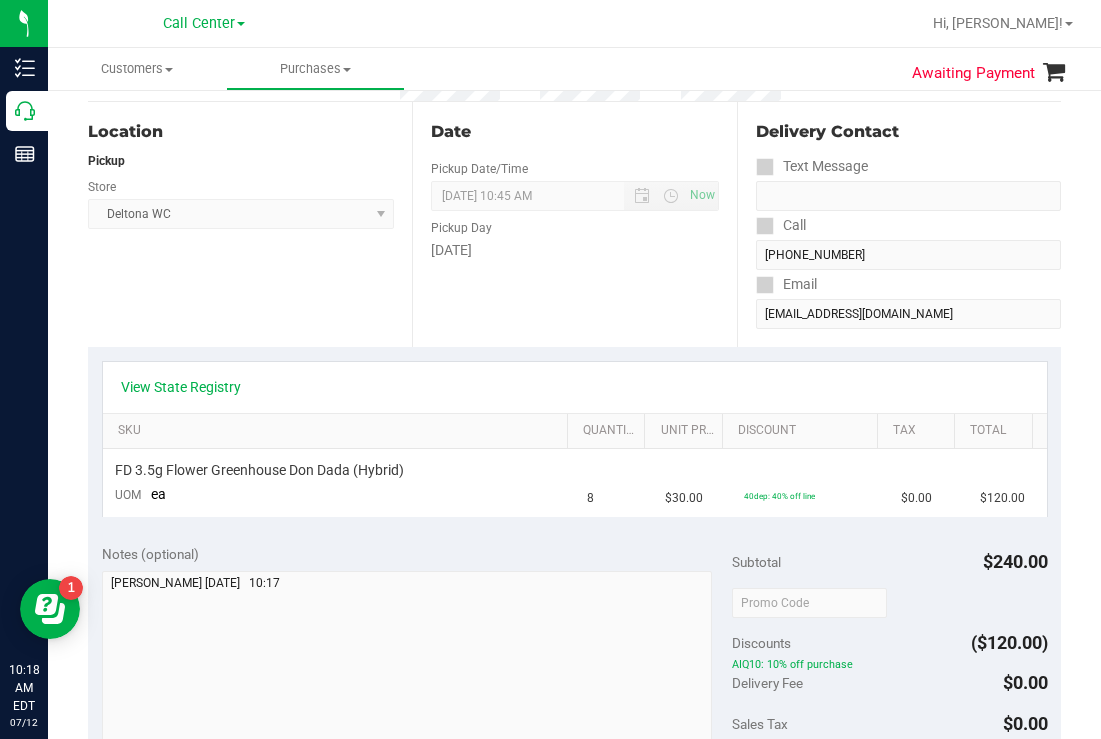 scroll, scrollTop: 0, scrollLeft: 0, axis: both 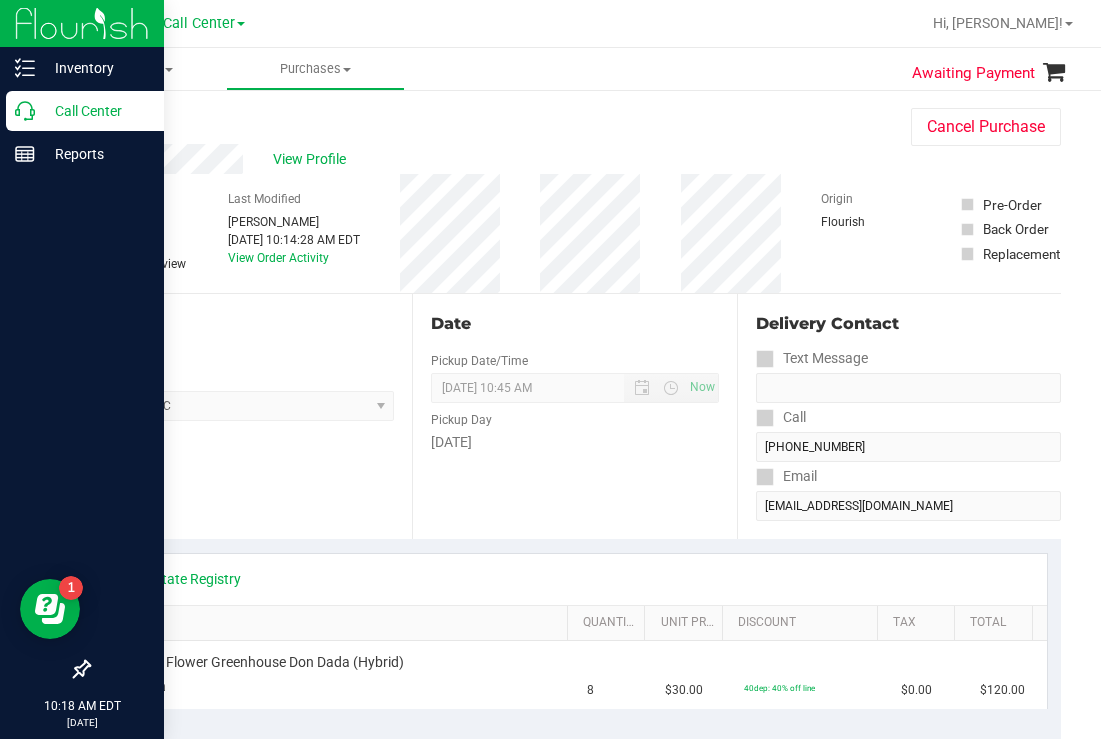 click on "Call Center" at bounding box center (95, 111) 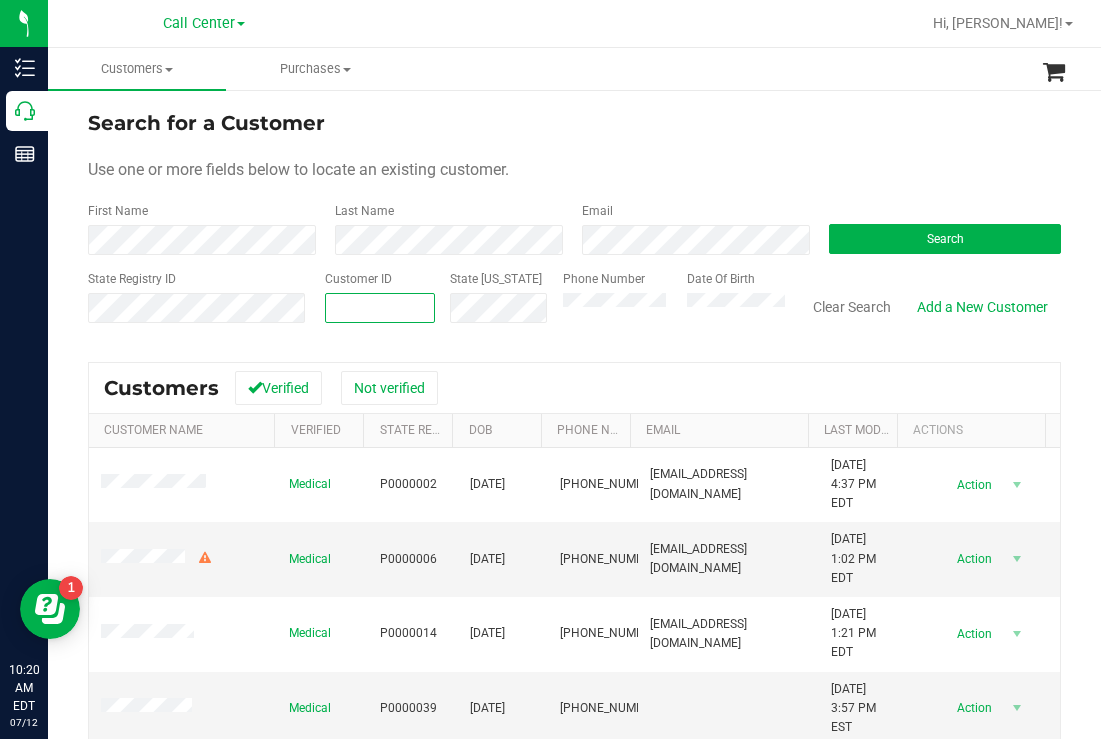 paste on "5183204569" 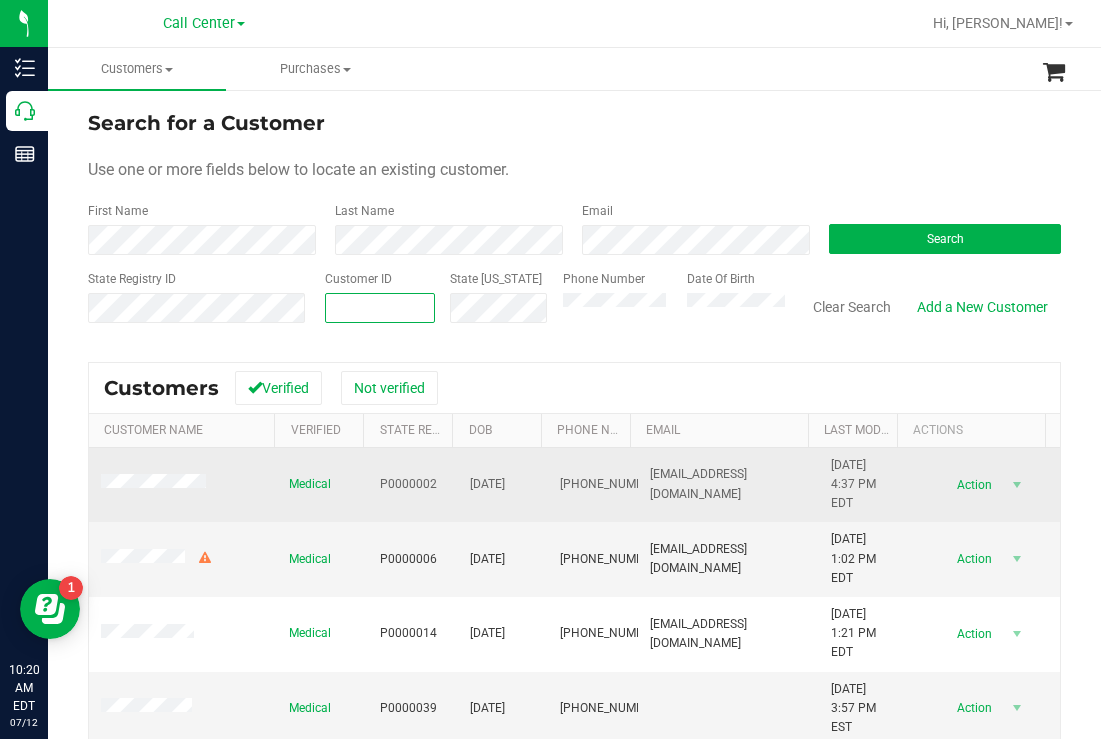type on "5183204569" 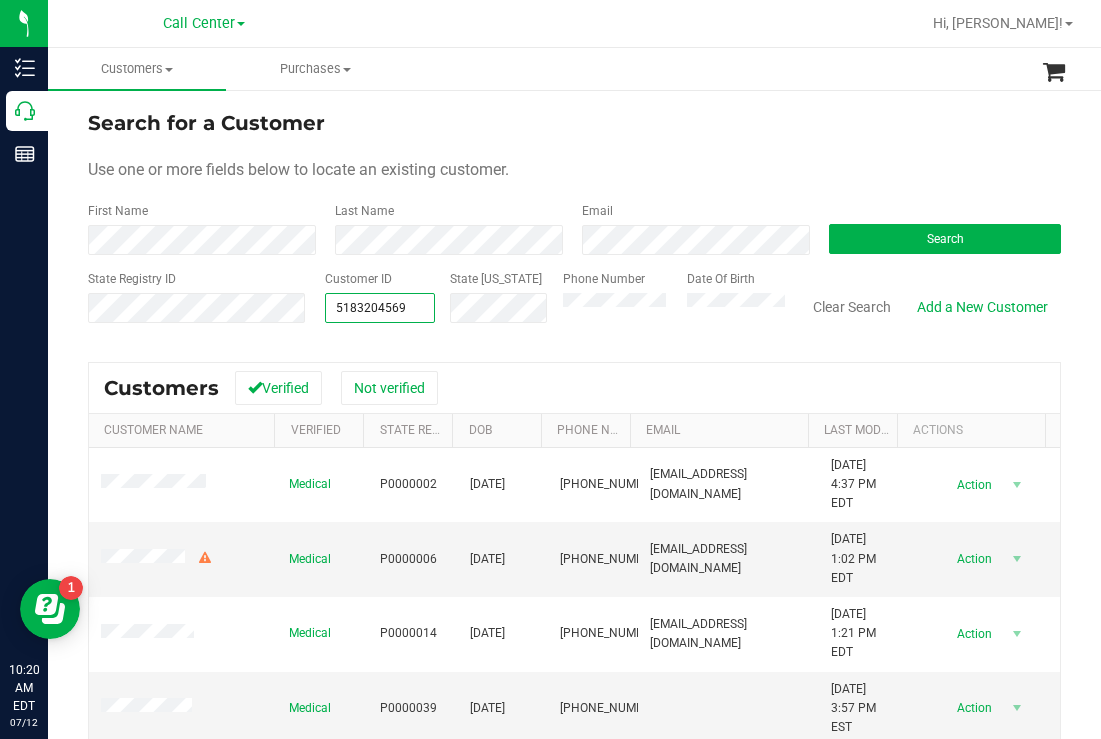 click on "State Registry ID
Customer ID
5183204569
State ID
Phone Number
Date Of Birth
Clear Search
Add a New Customer" at bounding box center [574, 305] 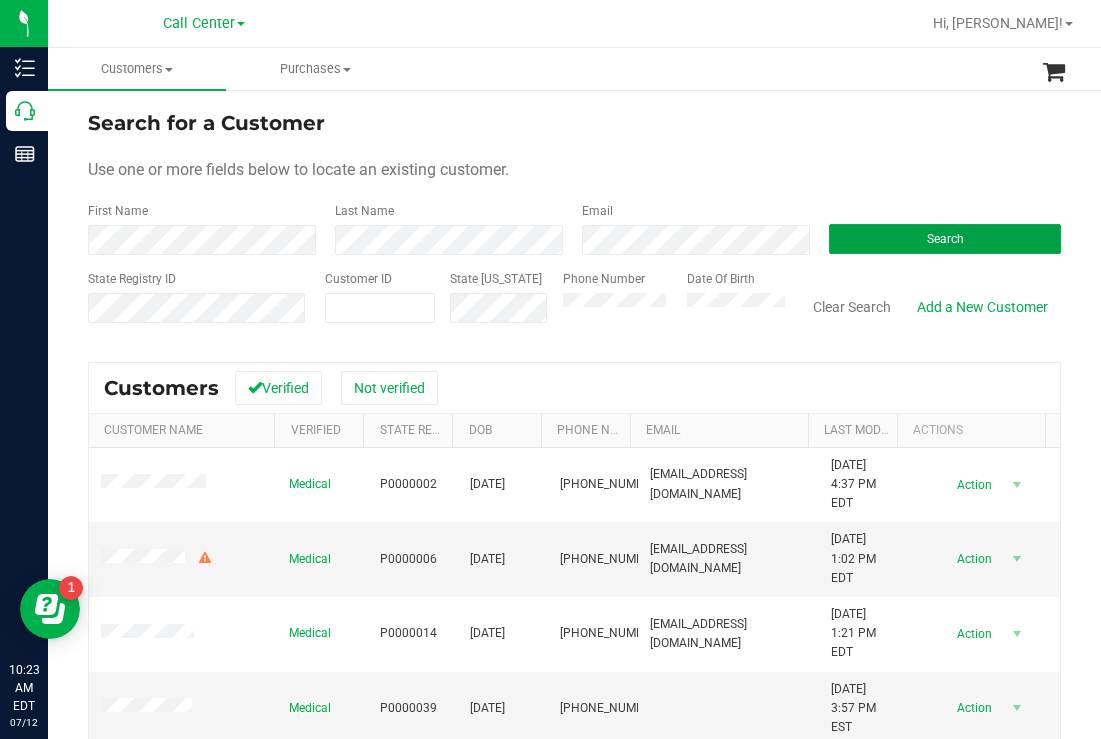 drag, startPoint x: 859, startPoint y: 232, endPoint x: 768, endPoint y: 214, distance: 92.76314 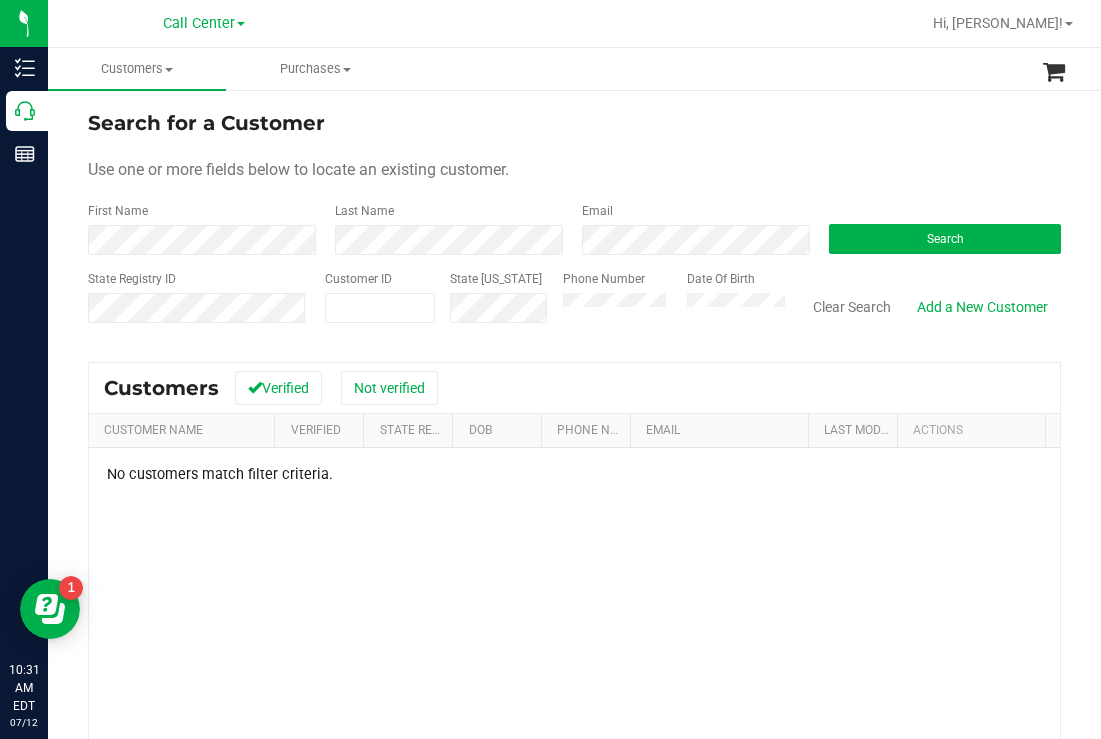 click on "Phone Number
Date Of Birth" at bounding box center [666, 305] 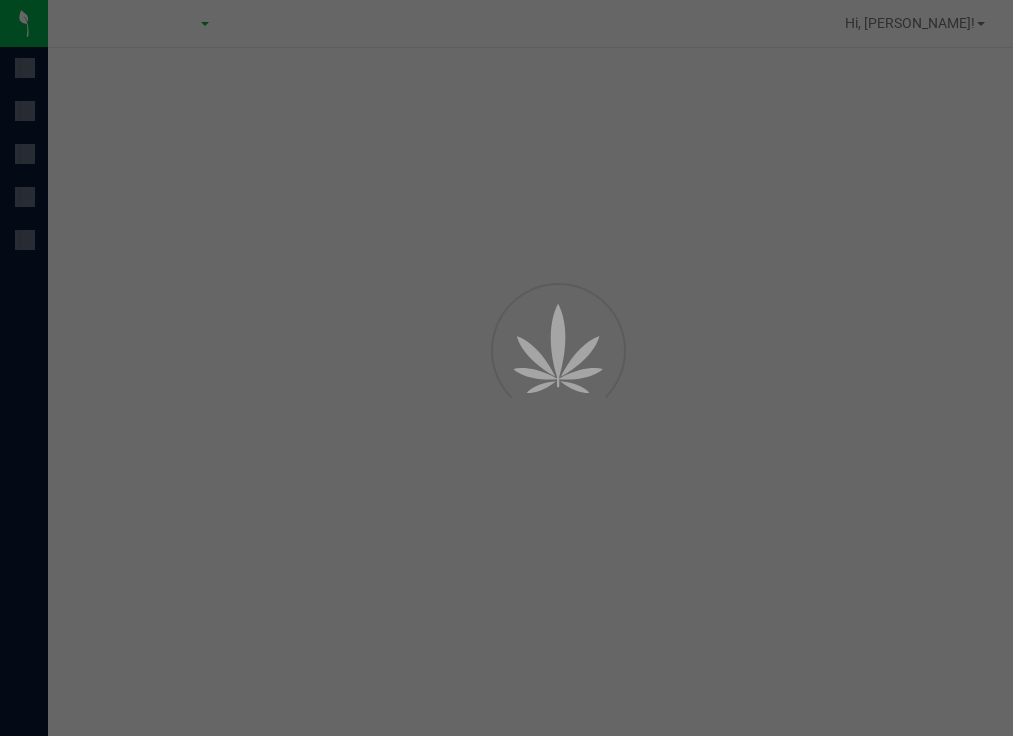 scroll, scrollTop: 0, scrollLeft: 0, axis: both 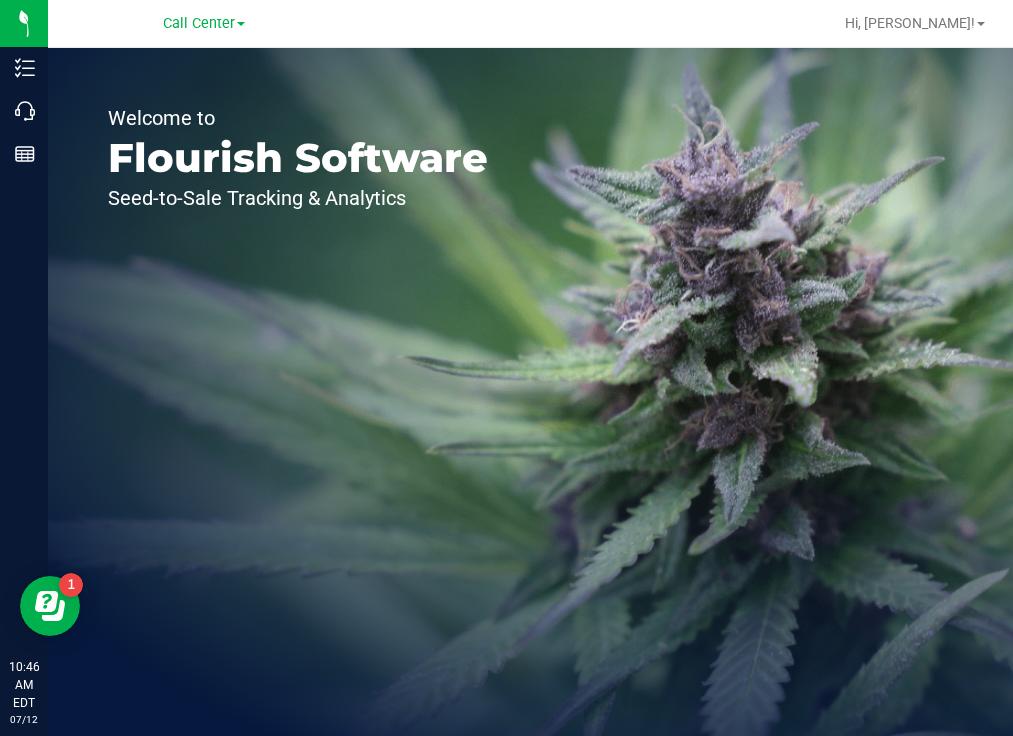 drag, startPoint x: 536, startPoint y: 199, endPoint x: 518, endPoint y: 182, distance: 24.758837 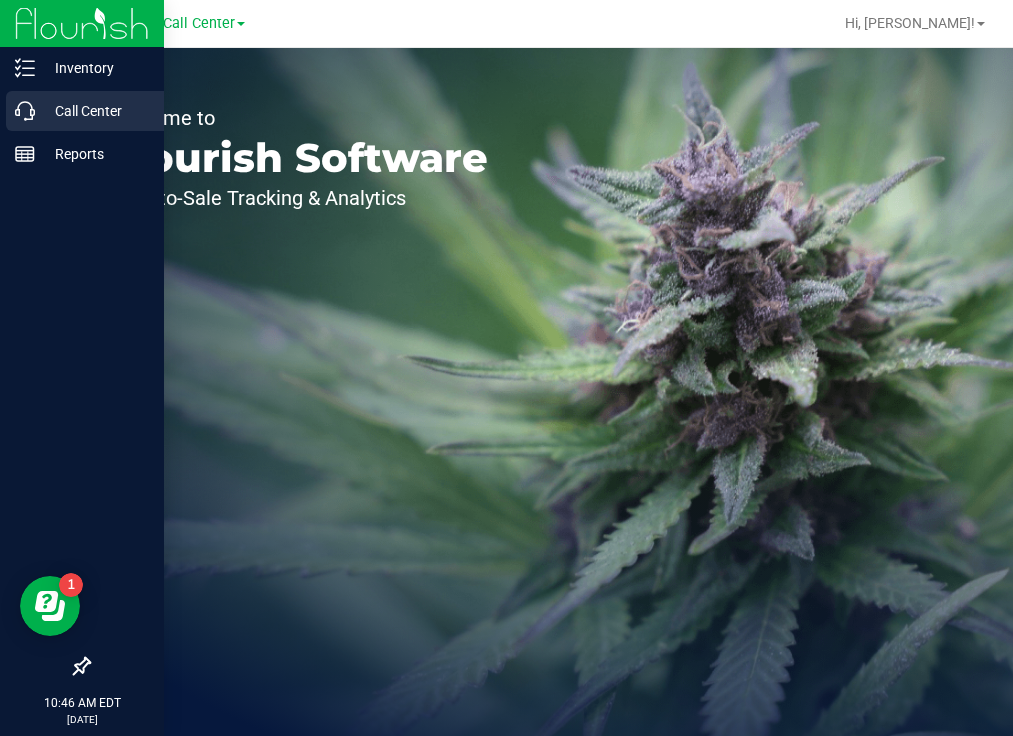 click on "Call Center" at bounding box center (95, 111) 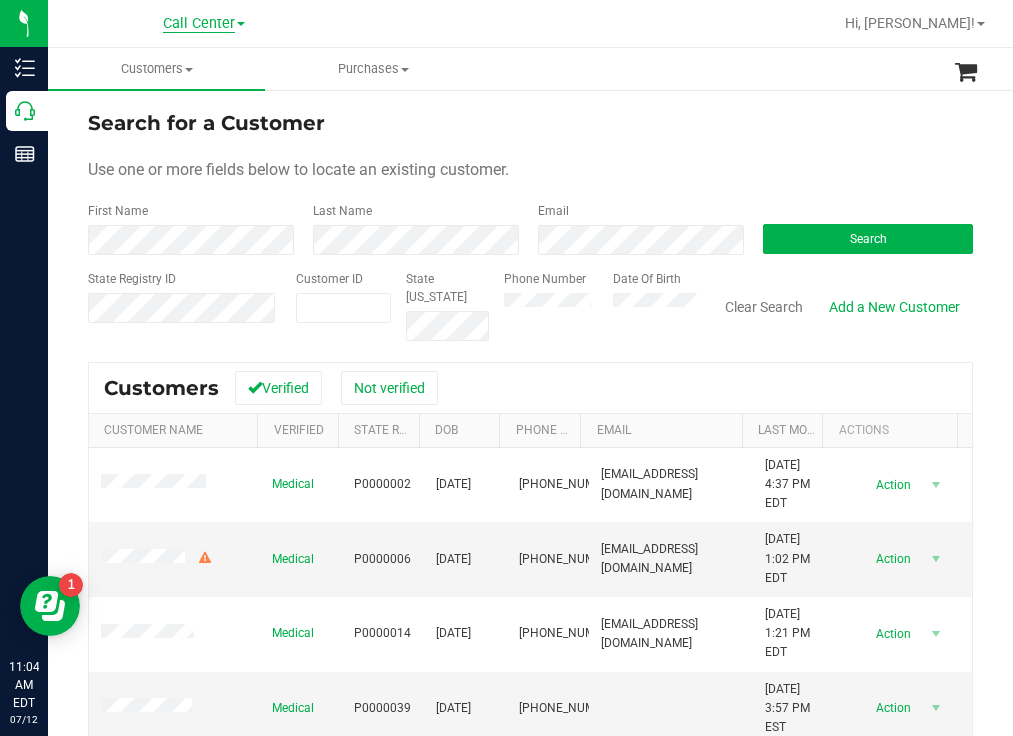 click on "Call Center" at bounding box center (199, 24) 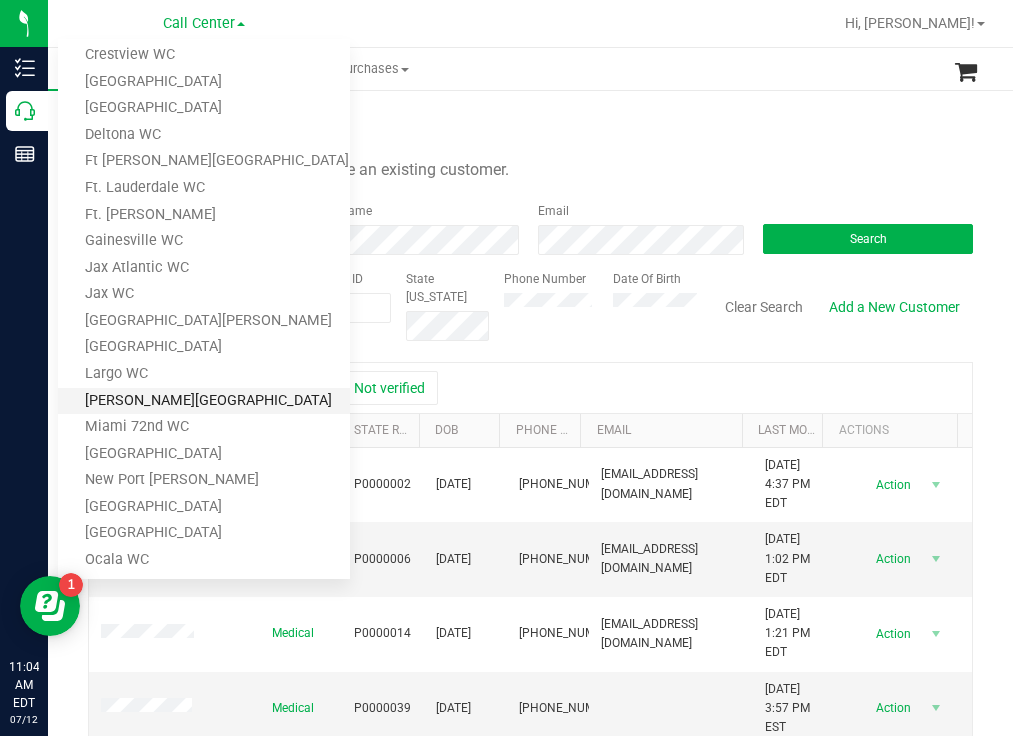 scroll, scrollTop: 200, scrollLeft: 0, axis: vertical 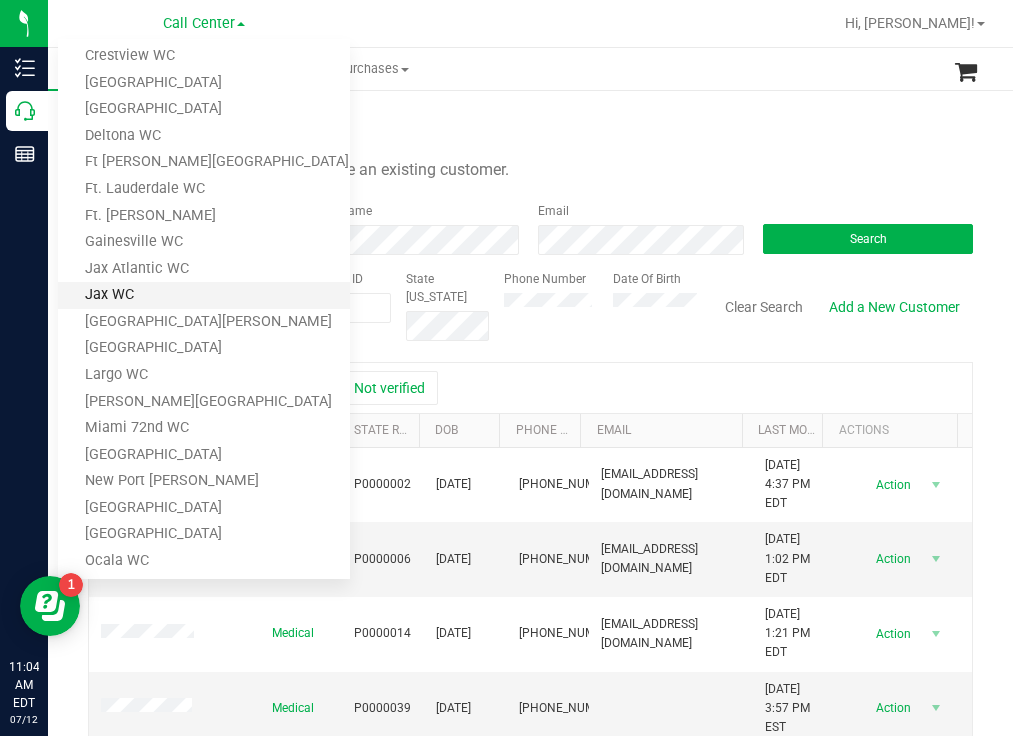 click on "Jax WC" at bounding box center (204, 295) 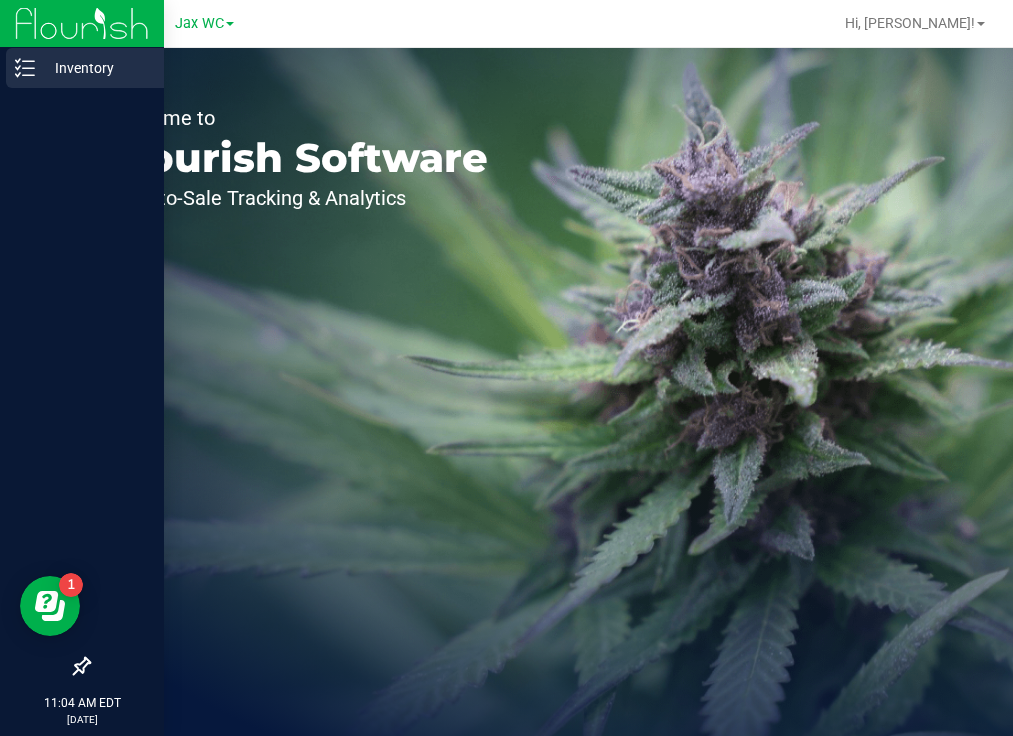 click on "Inventory" at bounding box center [95, 68] 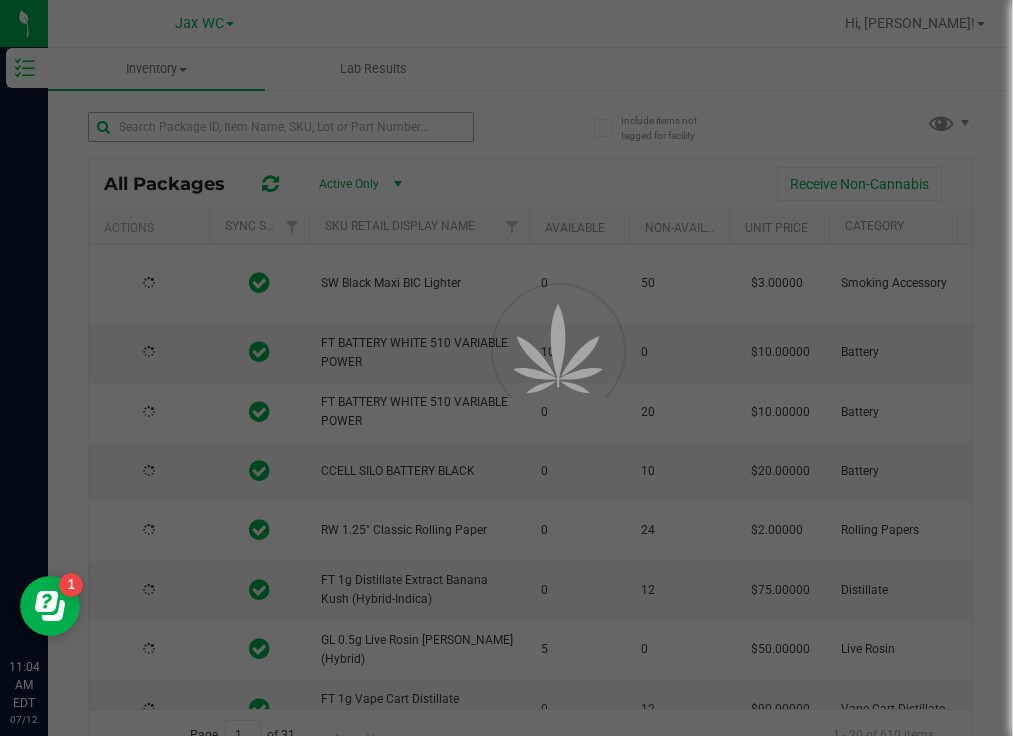 click at bounding box center (506, 368) 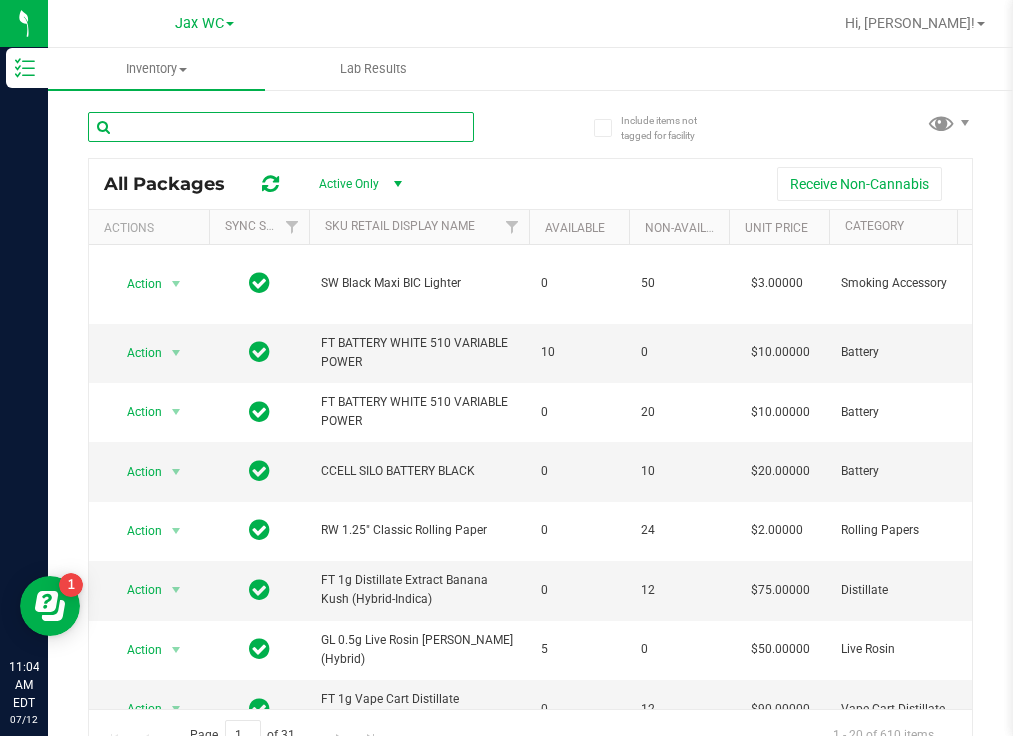 click at bounding box center (281, 127) 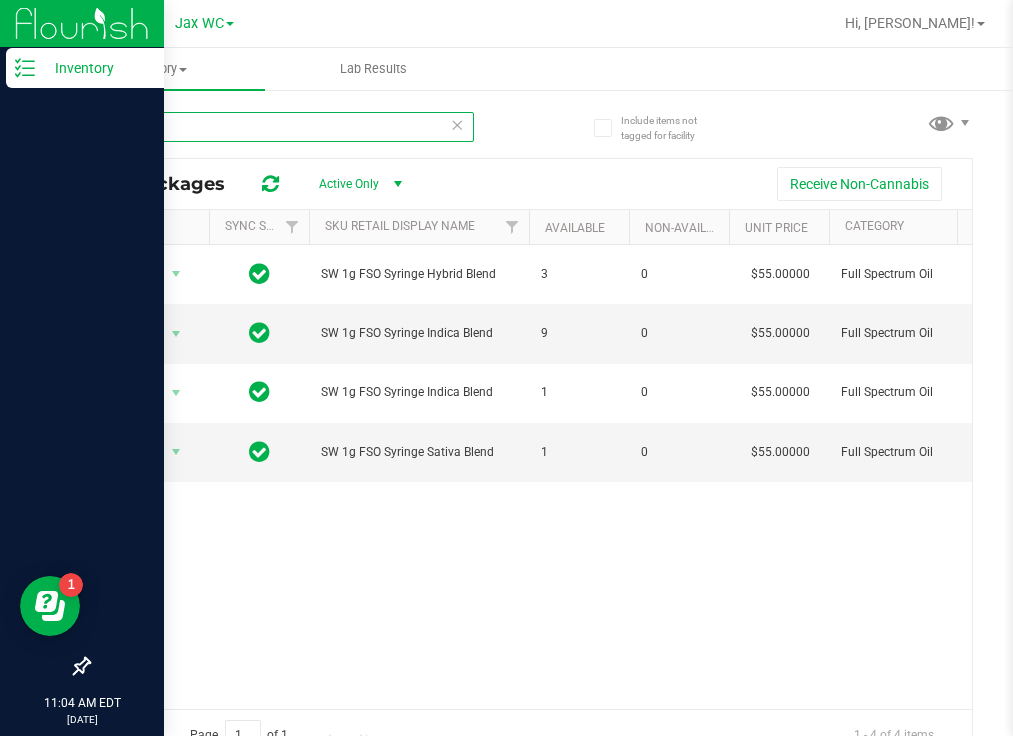 type on "fso" 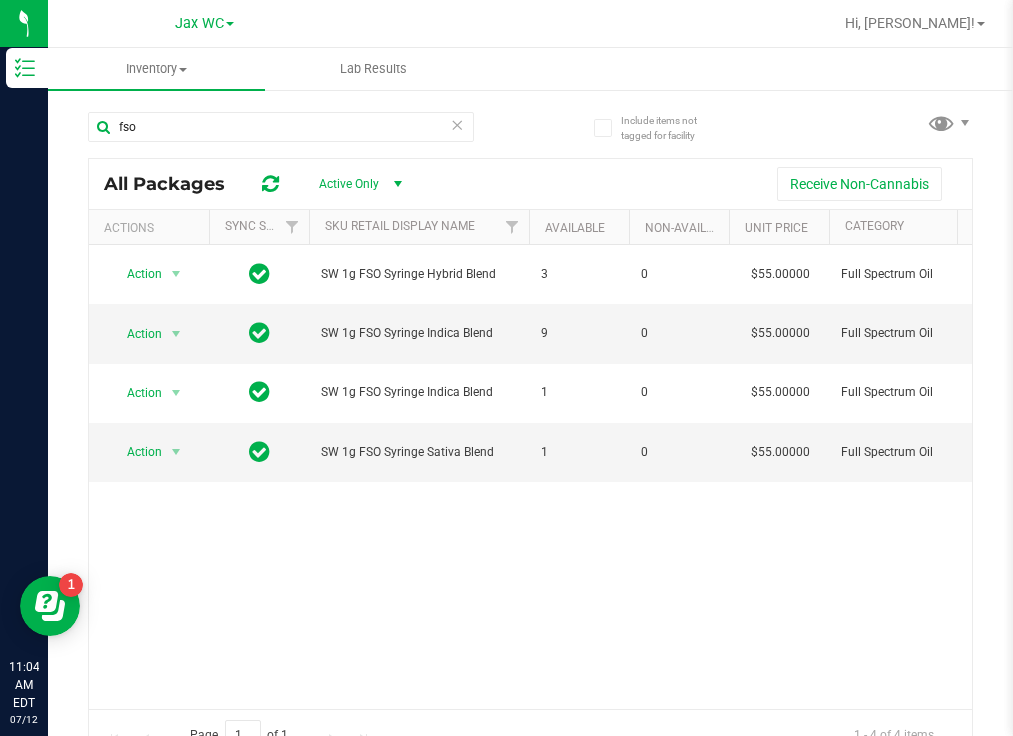 drag, startPoint x: 576, startPoint y: 39, endPoint x: 504, endPoint y: 1, distance: 81.41253 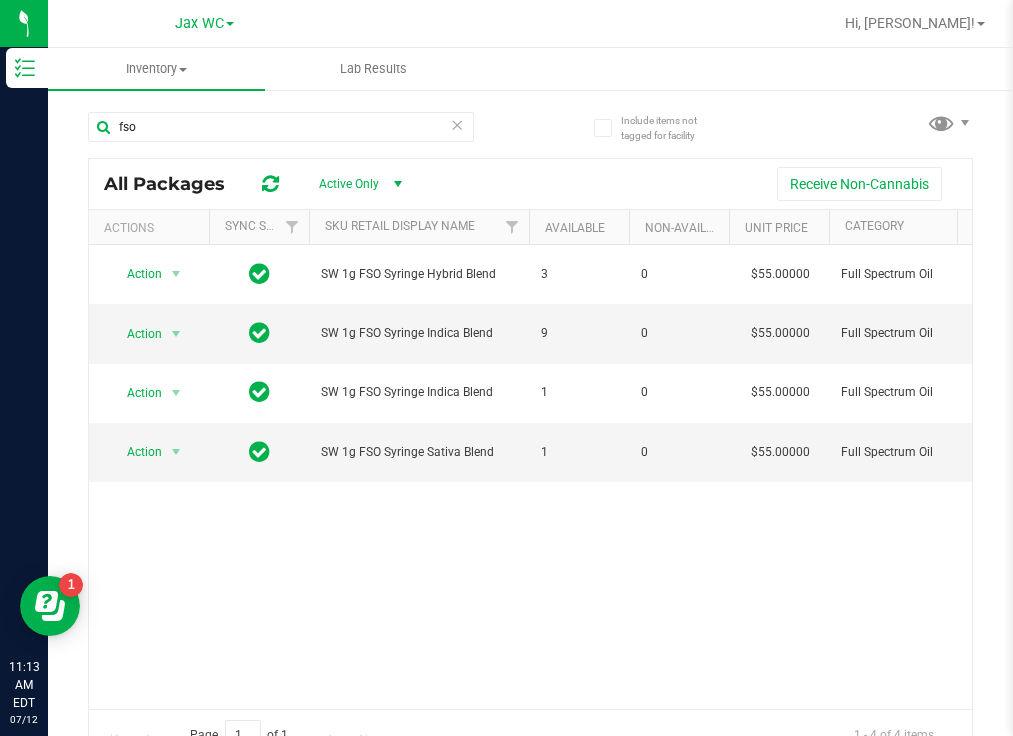scroll, scrollTop: 0, scrollLeft: 5, axis: horizontal 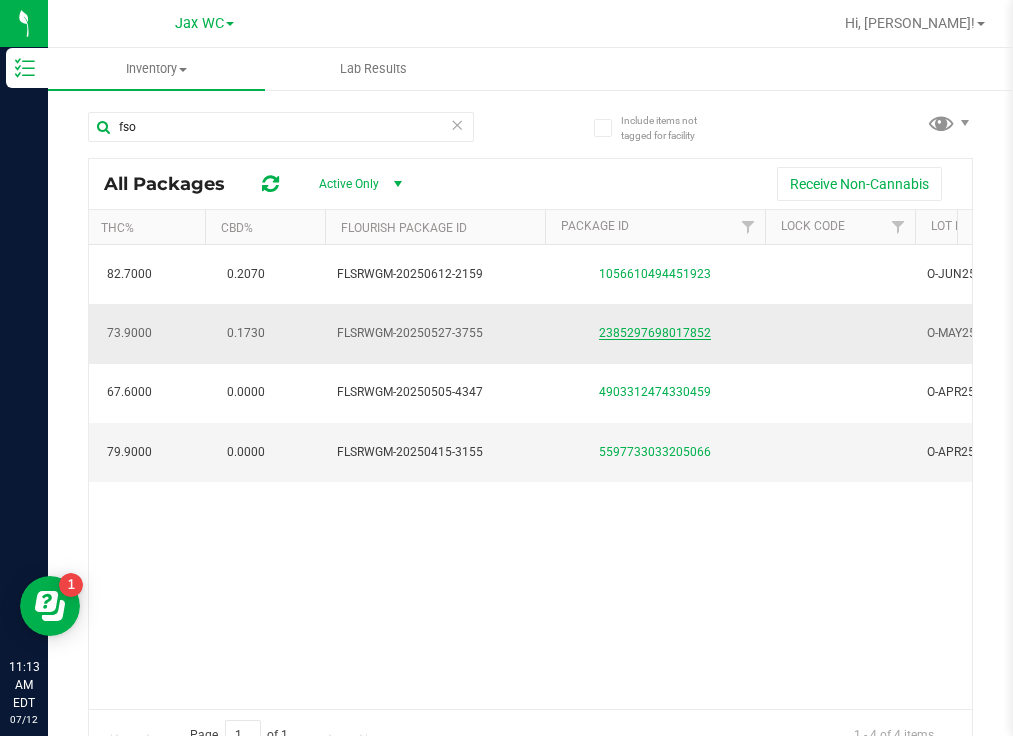 click on "2385297698017852" at bounding box center [655, 333] 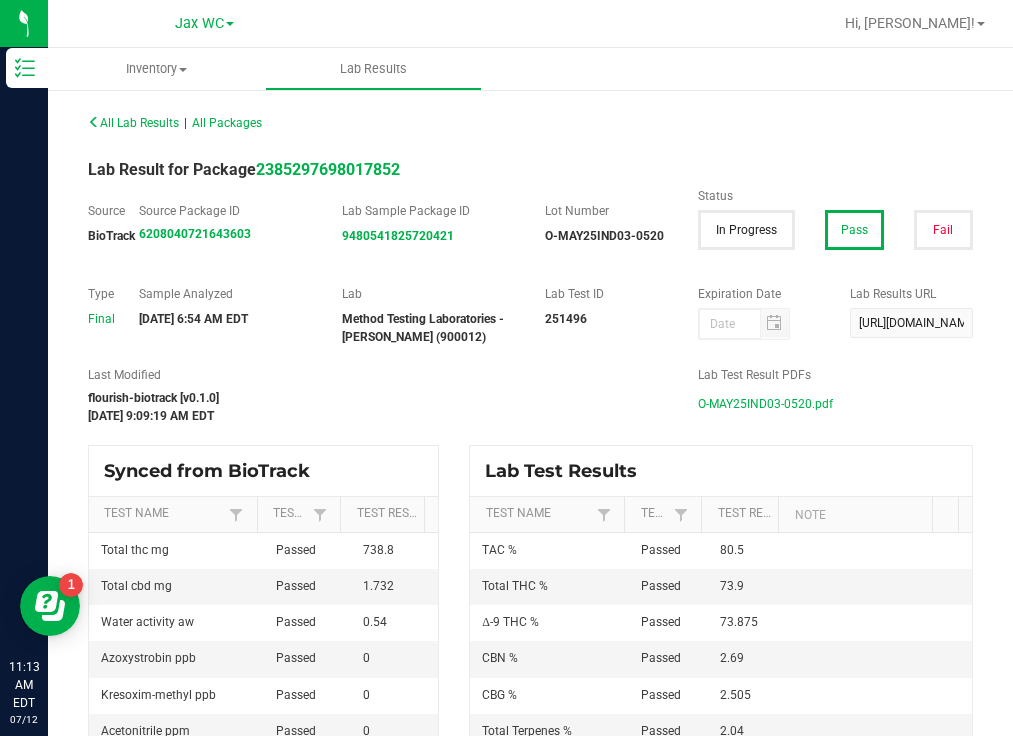 click on "O-MAY25IND03-0520.pdf" at bounding box center [765, 404] 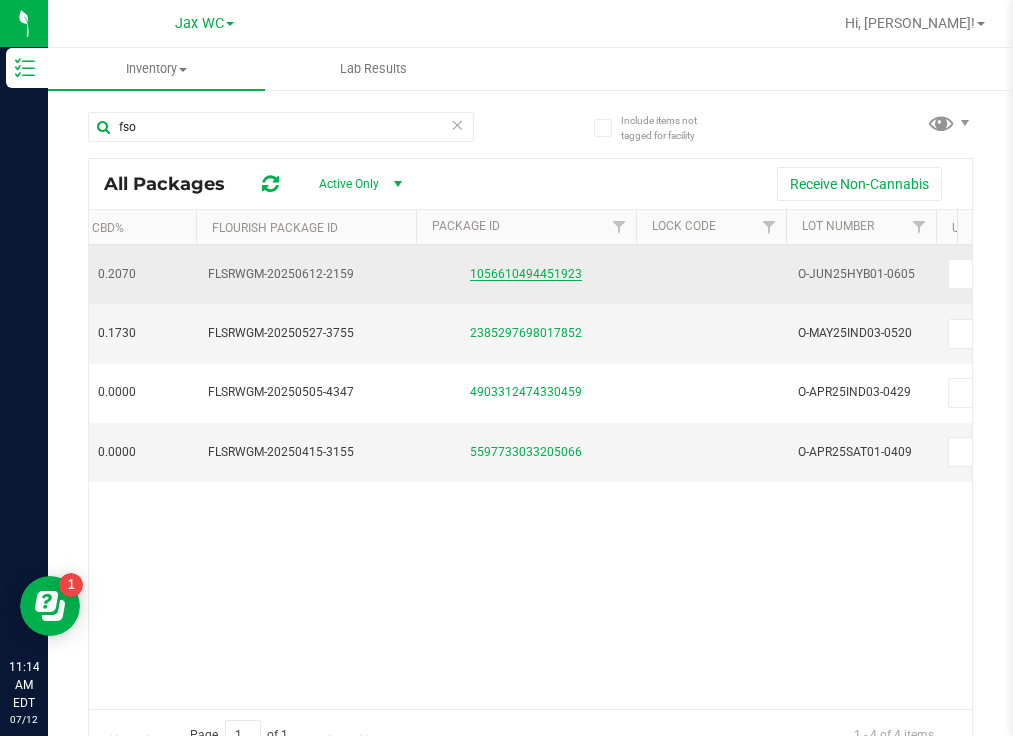 click on "1056610494451923" at bounding box center (526, 274) 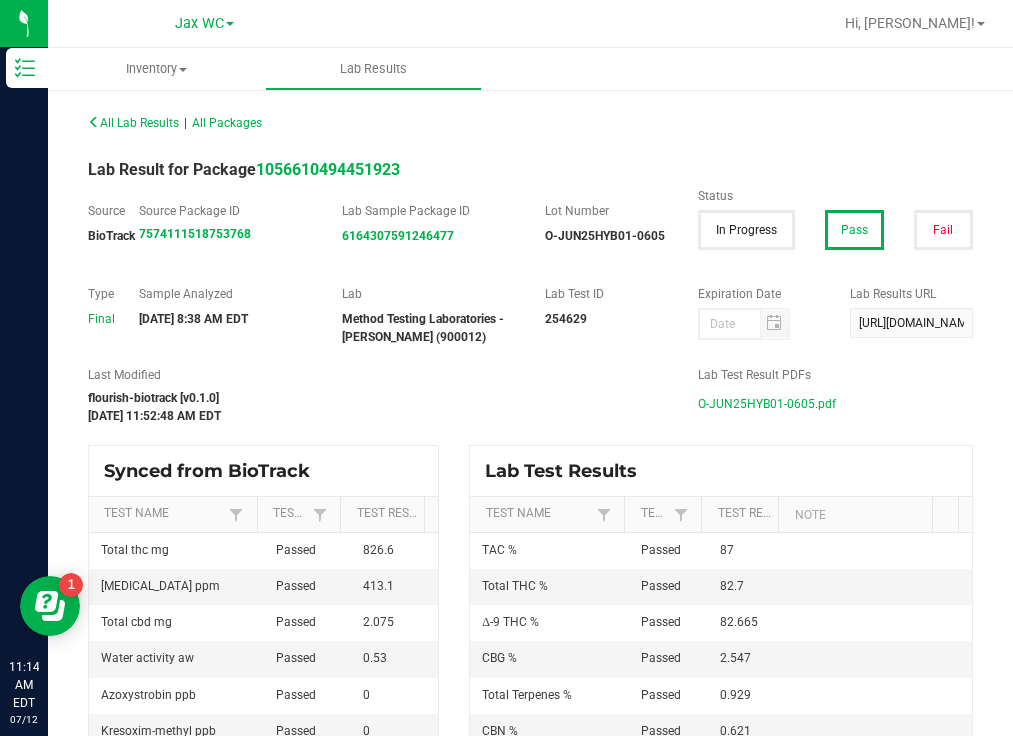 click on "O-JUN25HYB01-0605.pdf" at bounding box center [767, 404] 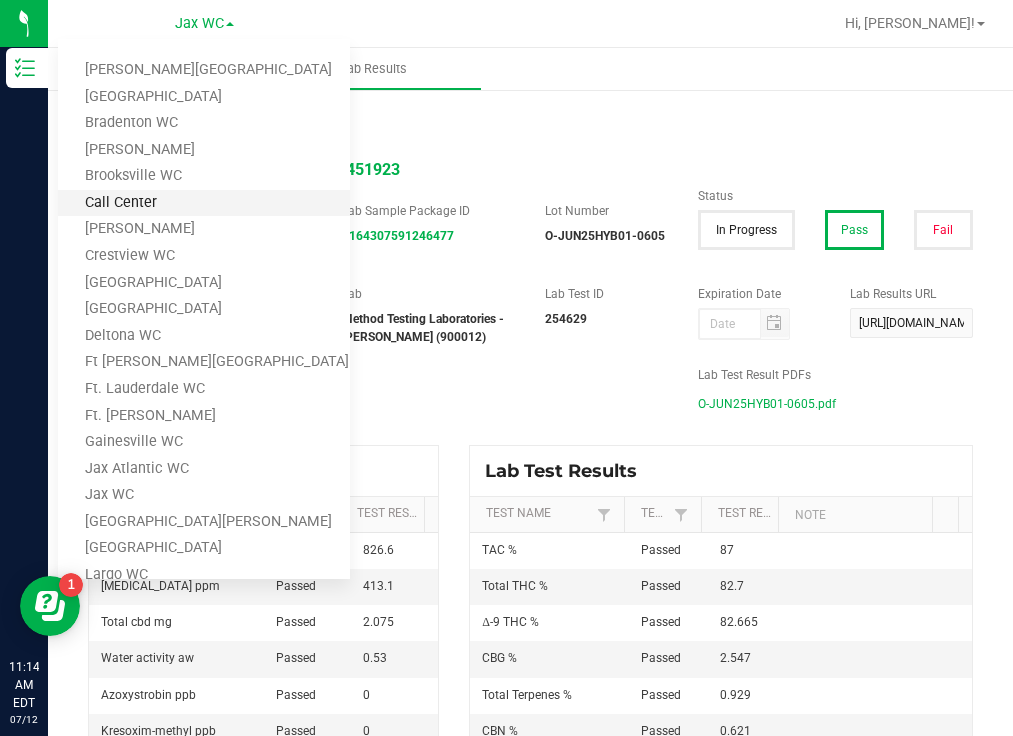click on "Call Center" at bounding box center [204, 203] 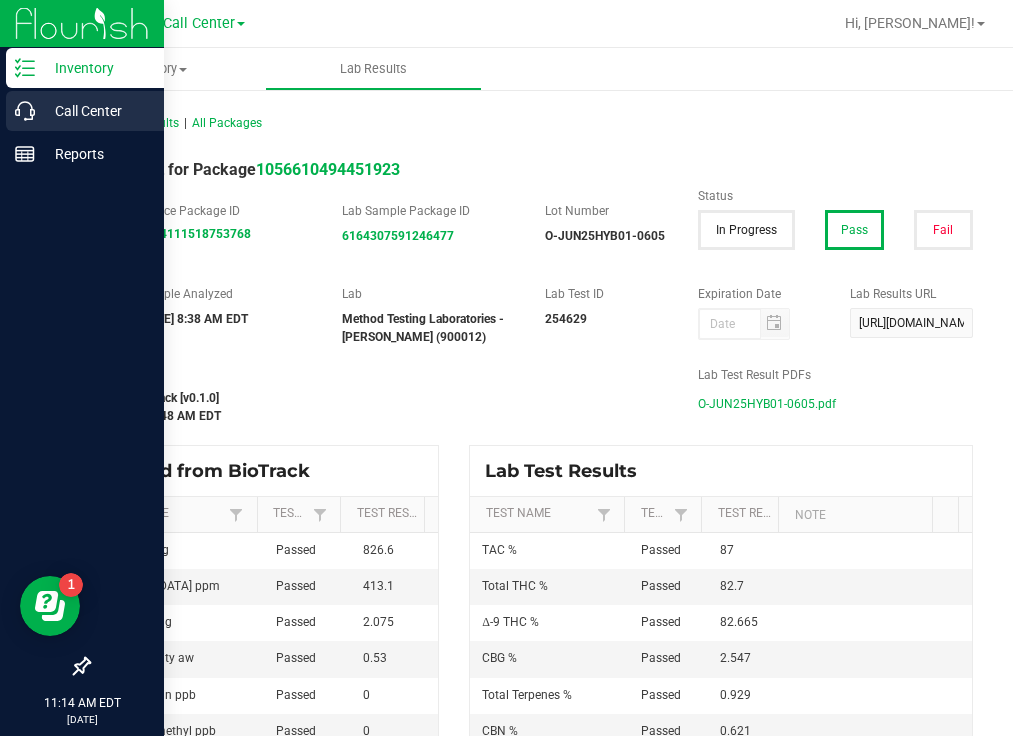 click on "Call Center" at bounding box center [95, 111] 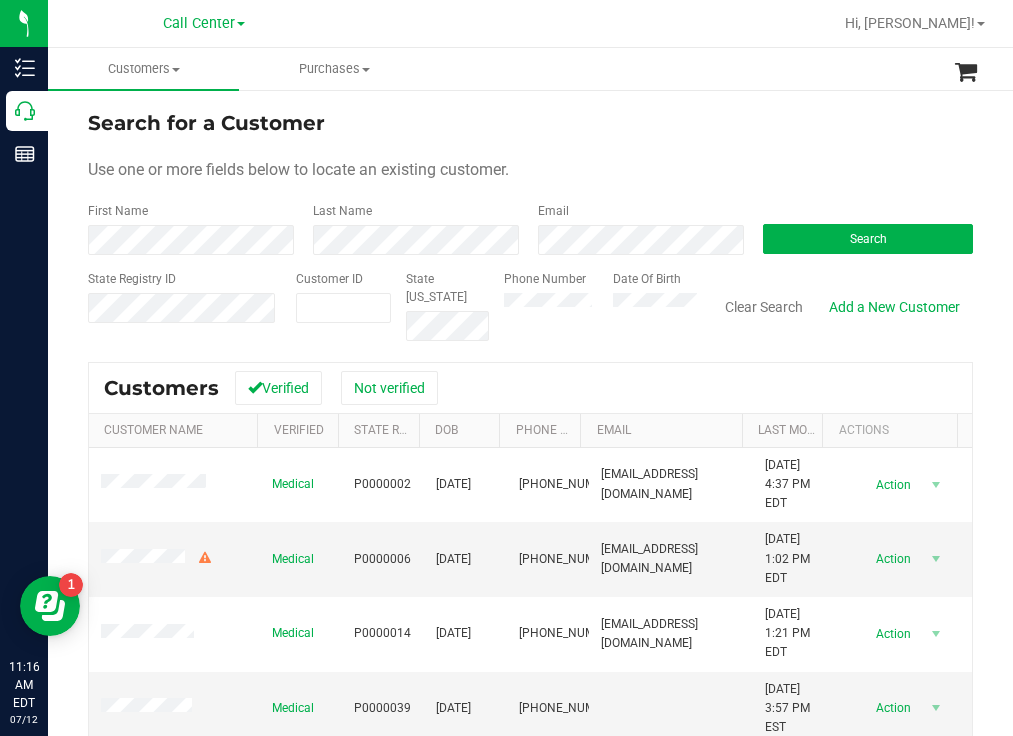 click on "Call Center   [PERSON_NAME][GEOGRAPHIC_DATA] [PERSON_NAME][GEOGRAPHIC_DATA] [GEOGRAPHIC_DATA]   [GEOGRAPHIC_DATA] [PERSON_NAME][GEOGRAPHIC_DATA] WC   [GEOGRAPHIC_DATA] WC   Call Center   [PERSON_NAME]   [GEOGRAPHIC_DATA] WC   [GEOGRAPHIC_DATA] [GEOGRAPHIC_DATA] [GEOGRAPHIC_DATA]   [GEOGRAPHIC_DATA][PERSON_NAME] WC   Ft. Lauderdale WC   Ft. [PERSON_NAME]   [GEOGRAPHIC_DATA] WC   Jax Atlantic WC   Jax WC   [GEOGRAPHIC_DATA][PERSON_NAME] WC   [GEOGRAPHIC_DATA][PERSON_NAME][GEOGRAPHIC_DATA] WC   [GEOGRAPHIC_DATA] 72nd WC   [GEOGRAPHIC_DATA] WC   [GEOGRAPHIC_DATA][PERSON_NAME]   [GEOGRAPHIC_DATA] WC   [GEOGRAPHIC_DATA]   [GEOGRAPHIC_DATA]   [GEOGRAPHIC_DATA] [PERSON_NAME][GEOGRAPHIC_DATA] Colonial [PERSON_NAME][GEOGRAPHIC_DATA] [GEOGRAPHIC_DATA][PERSON_NAME][GEOGRAPHIC_DATA] WC   [GEOGRAPHIC_DATA] [GEOGRAPHIC_DATA] WC   [GEOGRAPHIC_DATA] WC   [GEOGRAPHIC_DATA] WC   [GEOGRAPHIC_DATA]   [GEOGRAPHIC_DATA][PERSON_NAME] [PERSON_NAME][GEOGRAPHIC_DATA] WC   [GEOGRAPHIC_DATA]   [GEOGRAPHIC_DATA][PERSON_NAME][GEOGRAPHIC_DATA] WC   [GEOGRAPHIC_DATA] WC   [GEOGRAPHIC_DATA]   [GEOGRAPHIC_DATA] [PERSON_NAME][GEOGRAPHIC_DATA] WC   WPB DC   WPB WC" at bounding box center [204, 23] 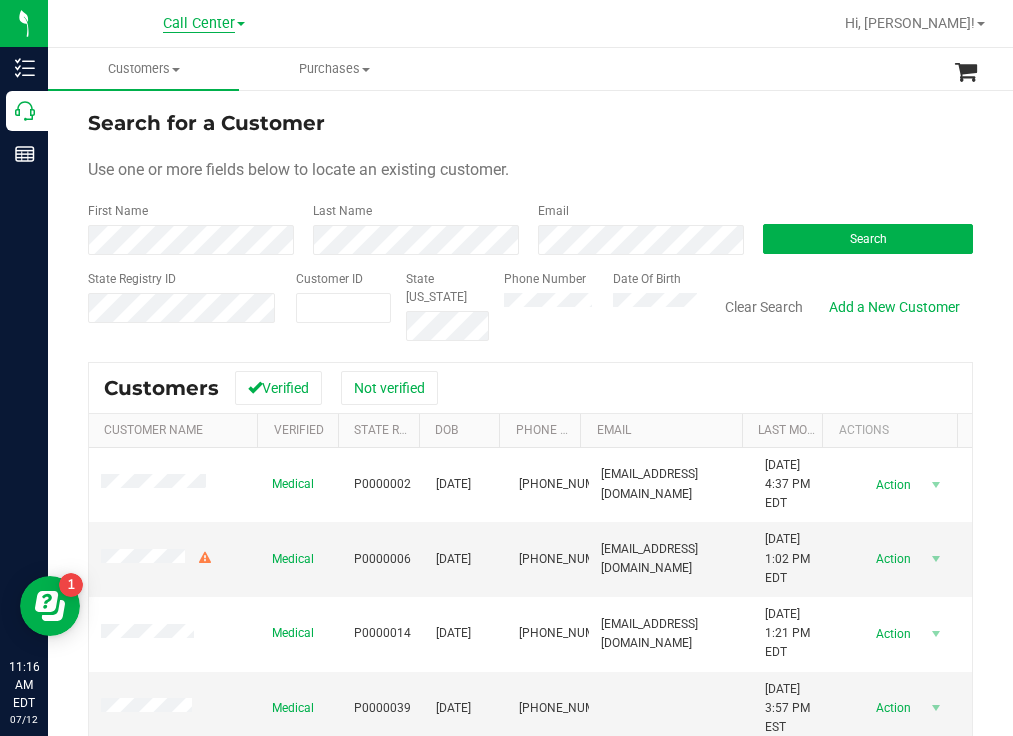 click on "Call Center" at bounding box center [199, 24] 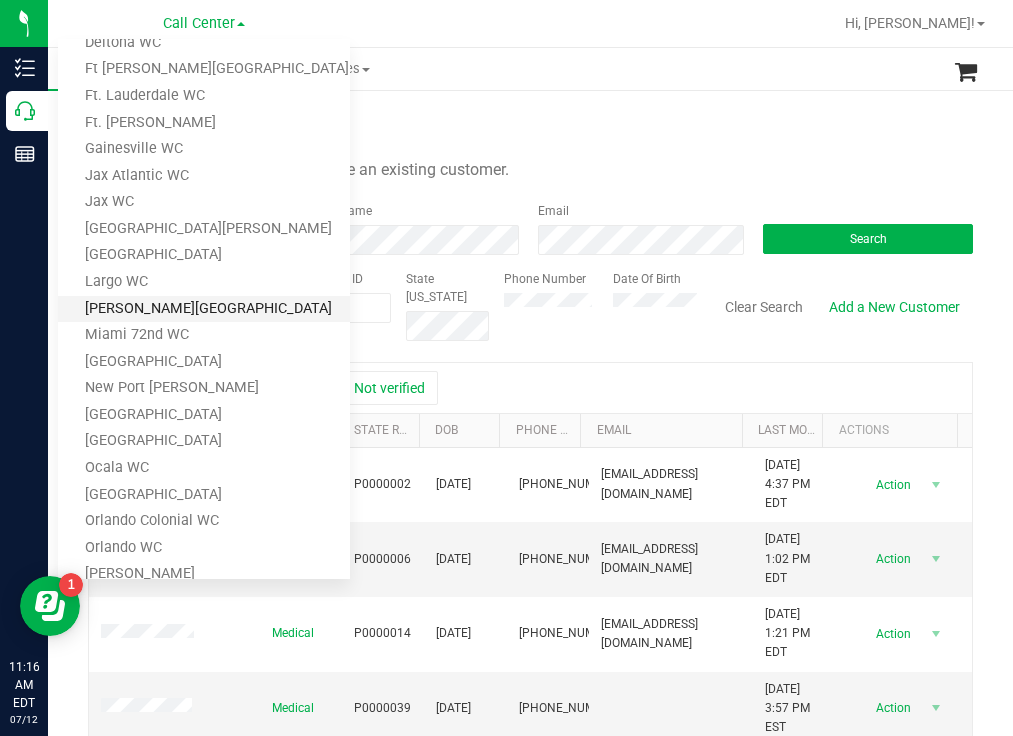 scroll, scrollTop: 0, scrollLeft: 0, axis: both 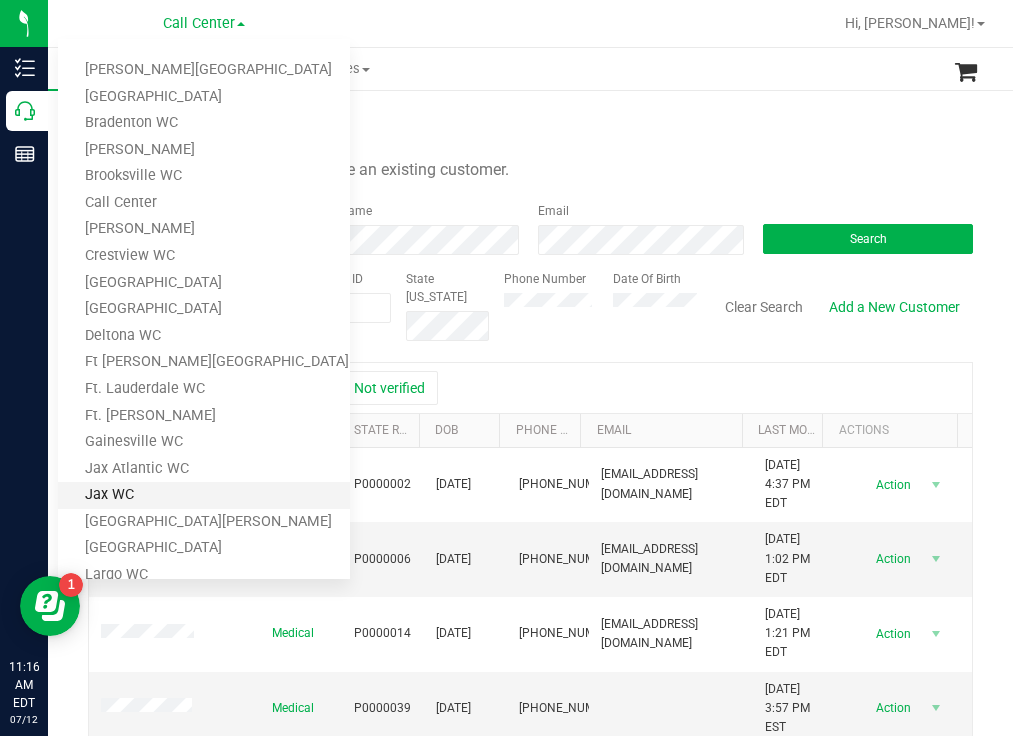 click on "Jax WC" at bounding box center (204, 495) 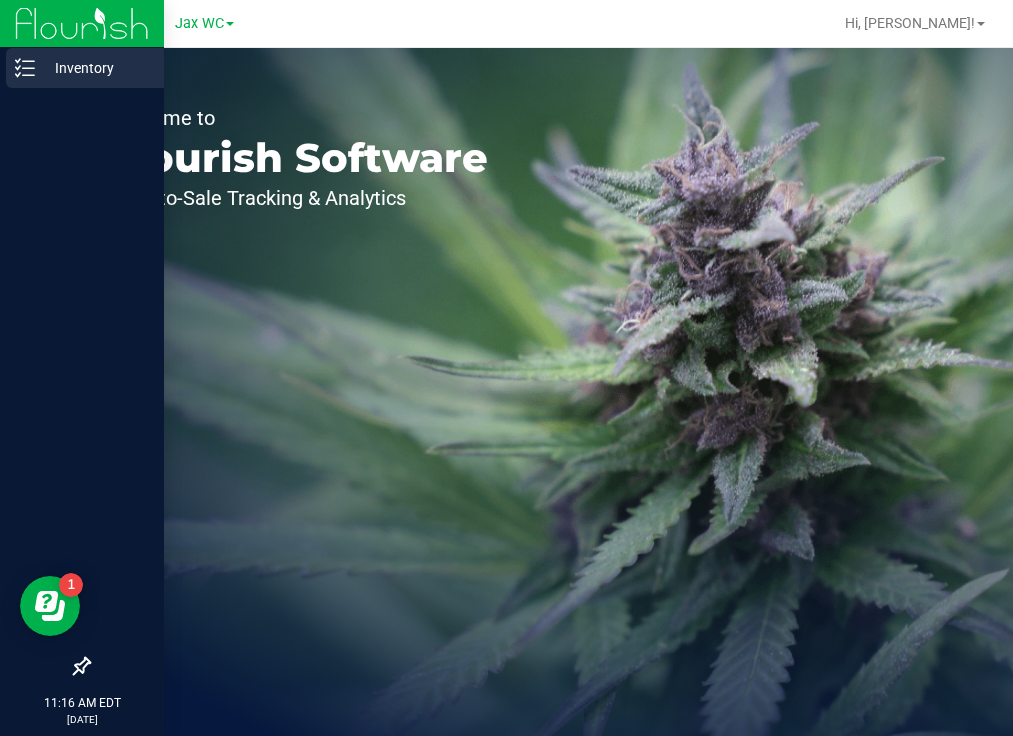 click on "Inventory" at bounding box center (95, 68) 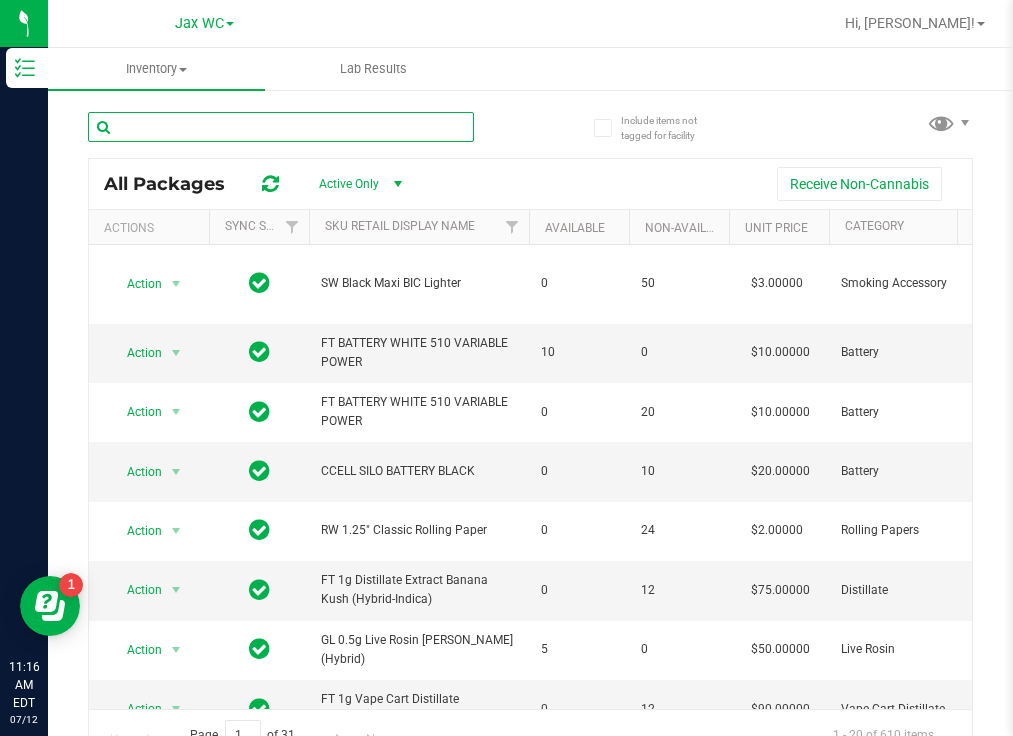 click at bounding box center [281, 127] 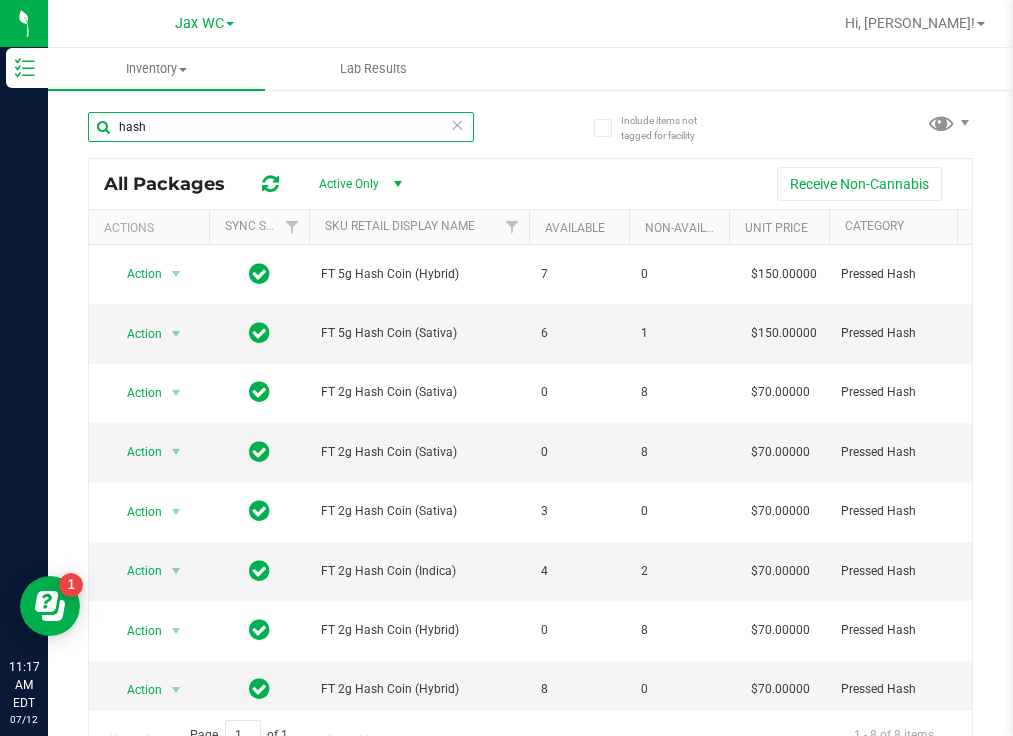 scroll, scrollTop: 0, scrollLeft: 22, axis: horizontal 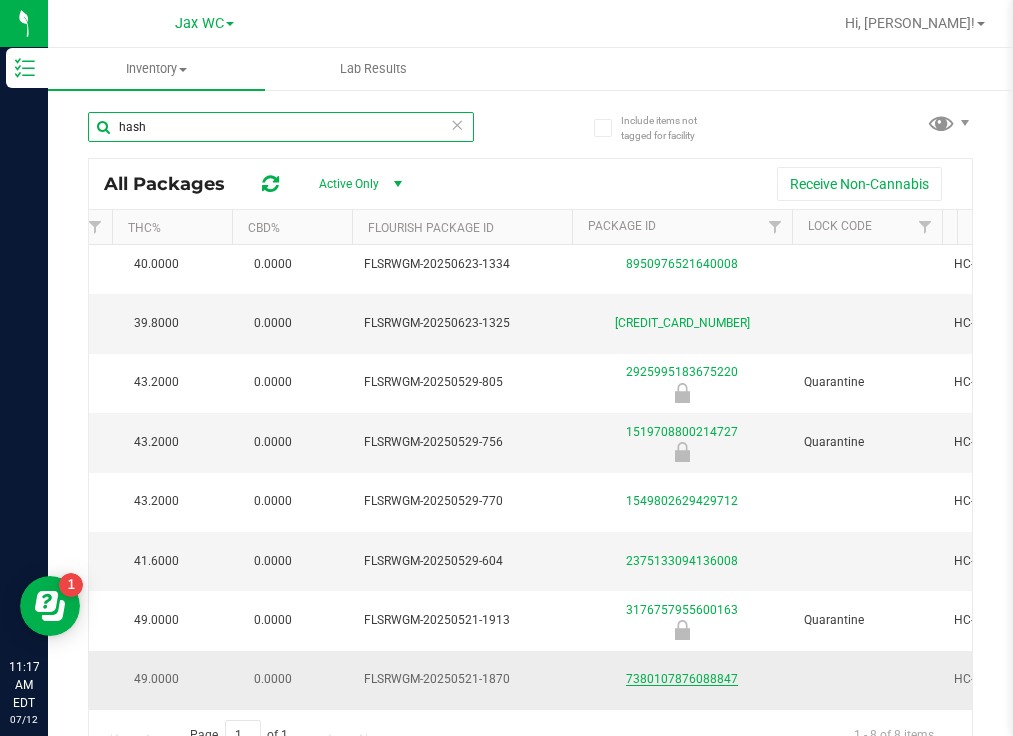 type on "hash" 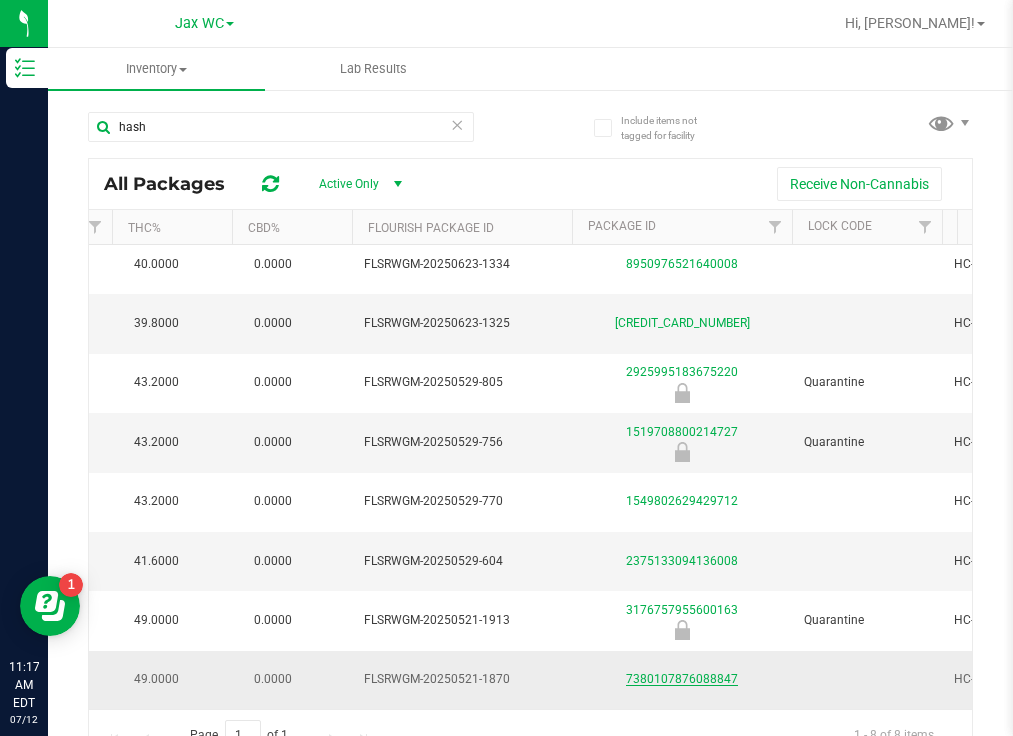 click on "7380107876088847" at bounding box center [682, 679] 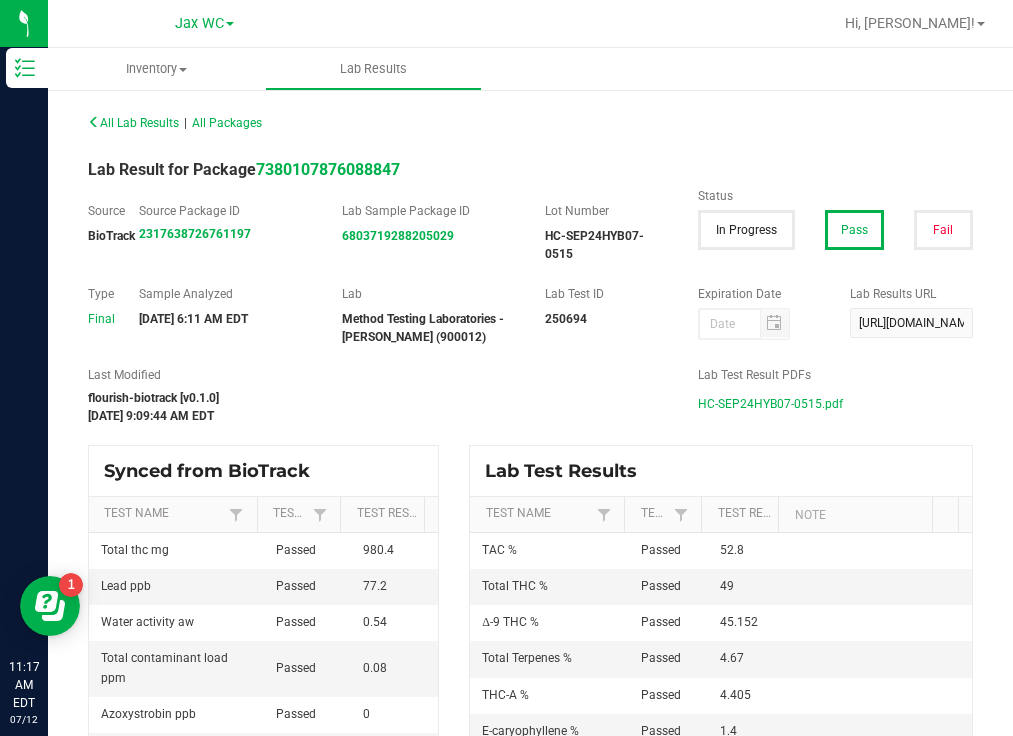 click on "HC-SEP24HYB07-0515.pdf" at bounding box center (770, 404) 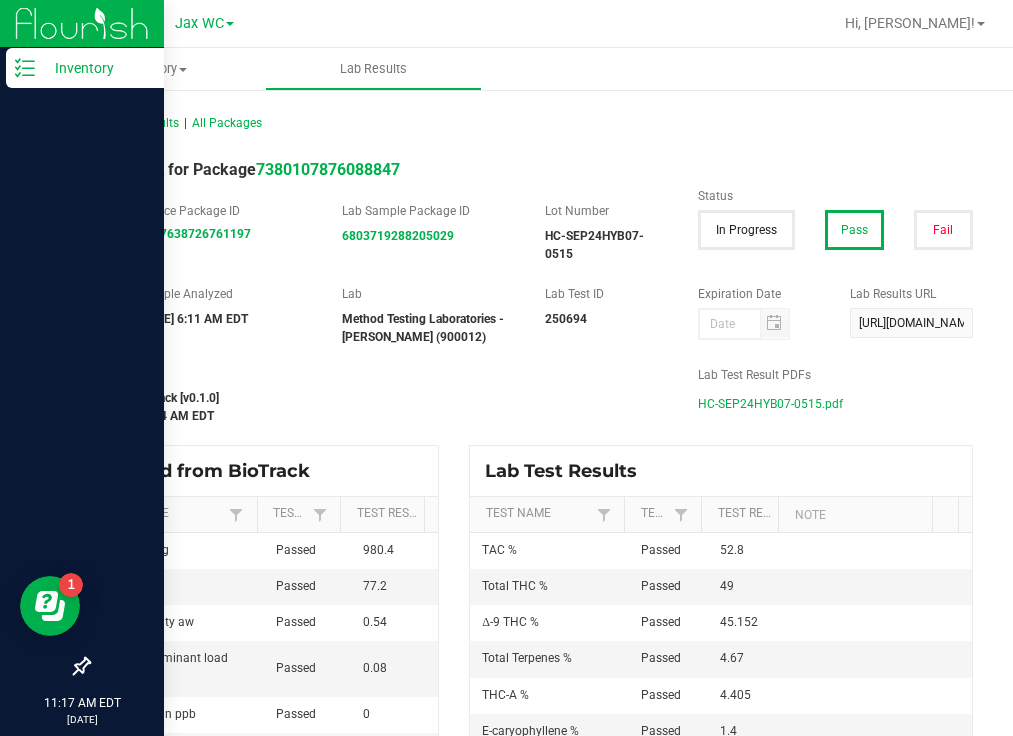 click on "Inventory" at bounding box center (85, 68) 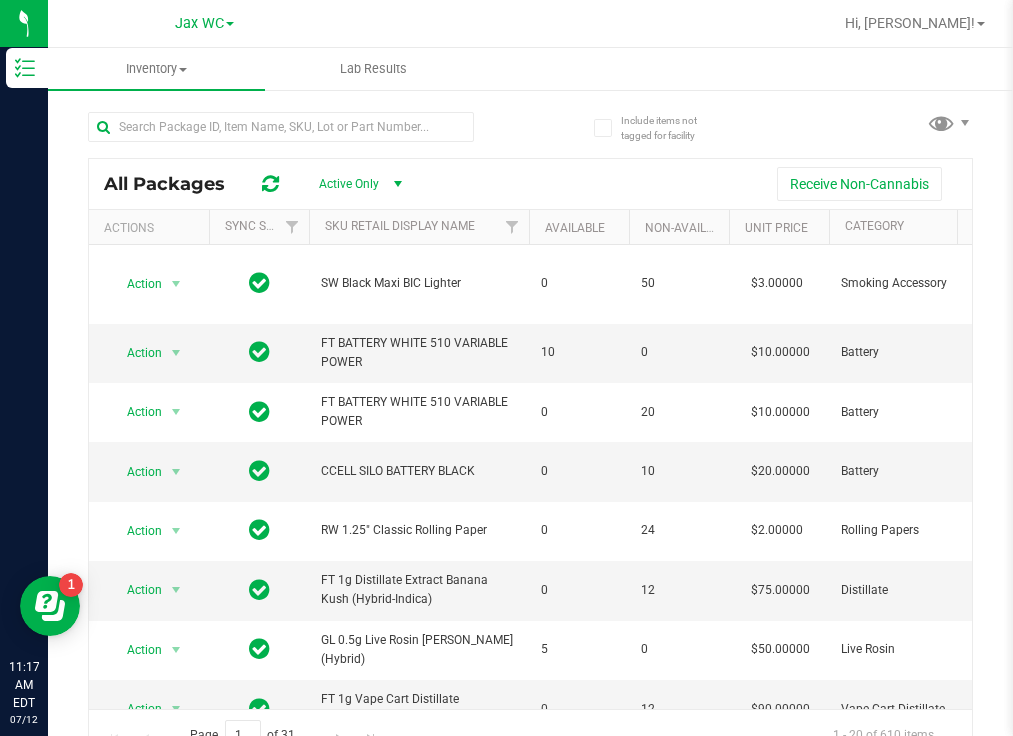 click on "Jax WC" at bounding box center [204, 22] 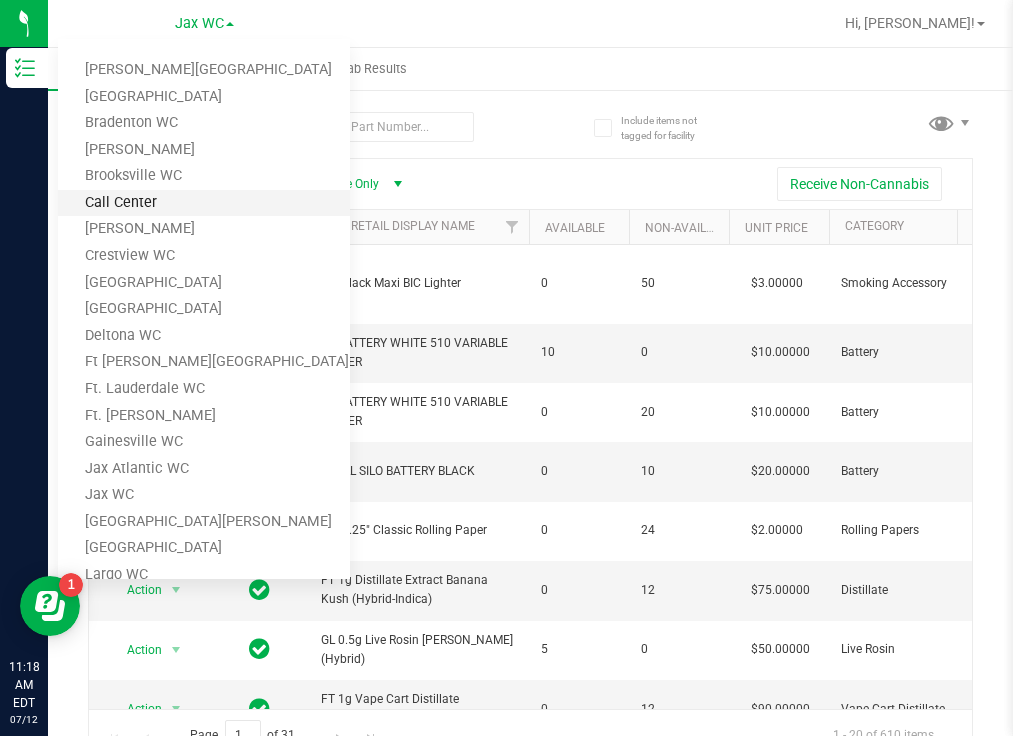 click on "Call Center" at bounding box center (204, 203) 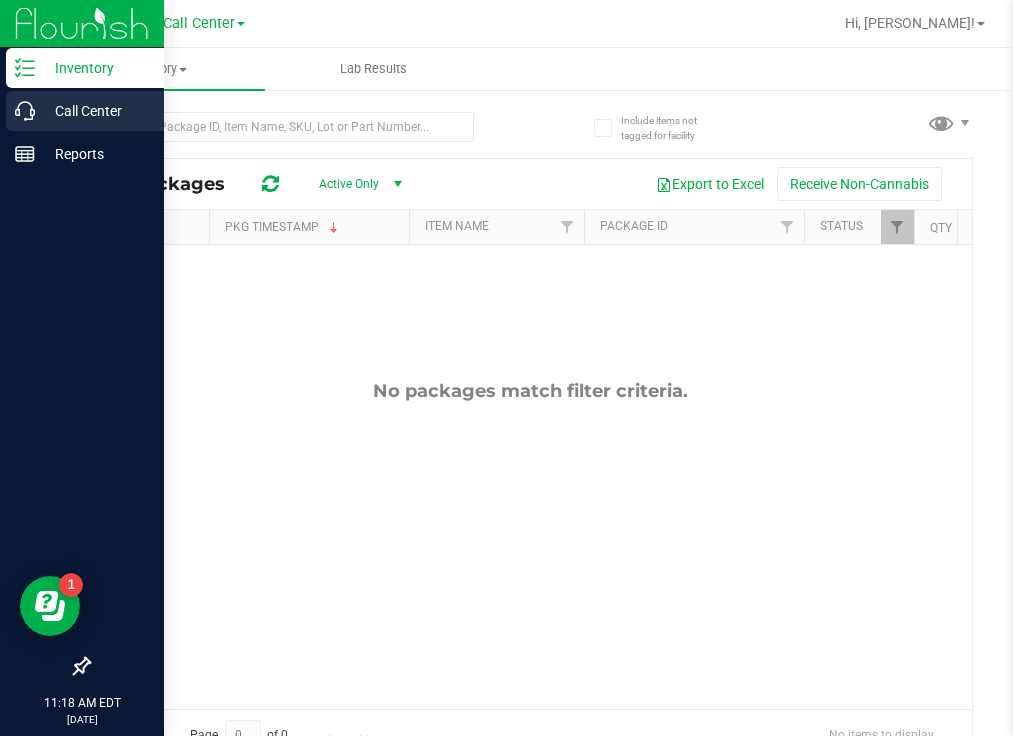 click on "Call Center" at bounding box center [95, 111] 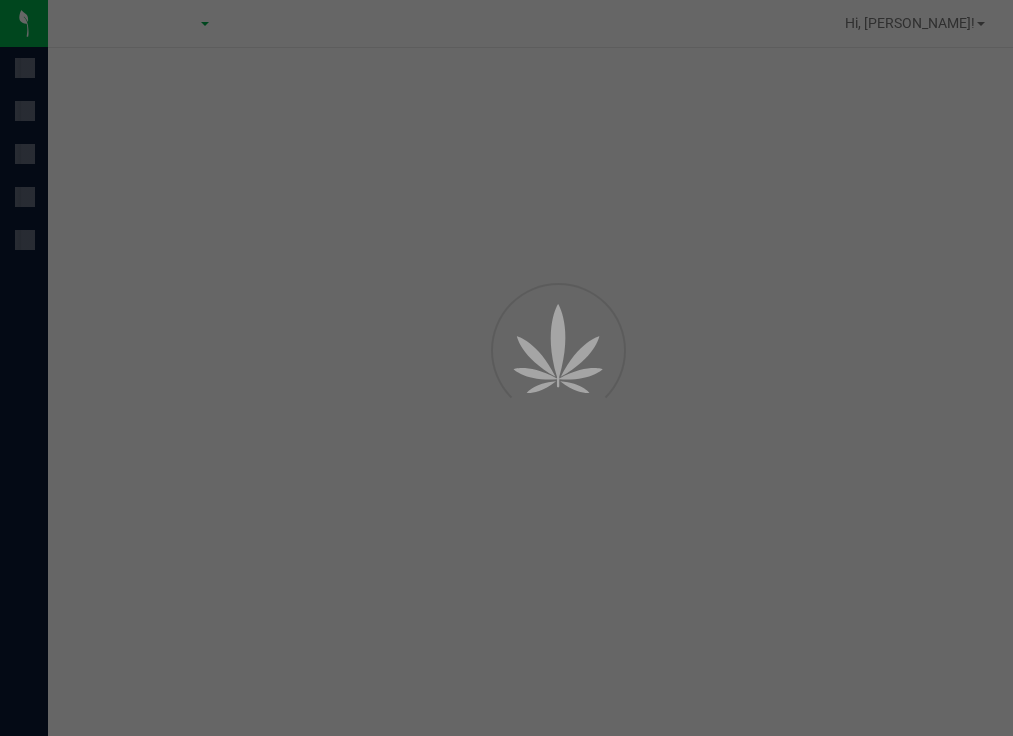 scroll, scrollTop: 0, scrollLeft: 0, axis: both 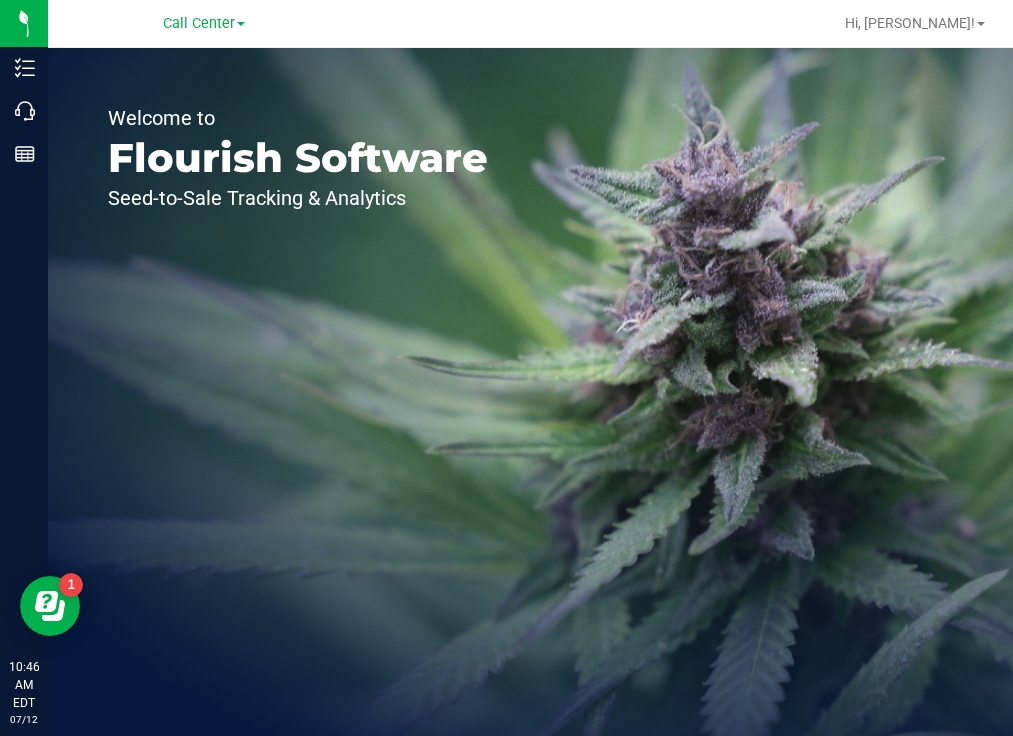 drag, startPoint x: 606, startPoint y: 134, endPoint x: 594, endPoint y: 130, distance: 12.649111 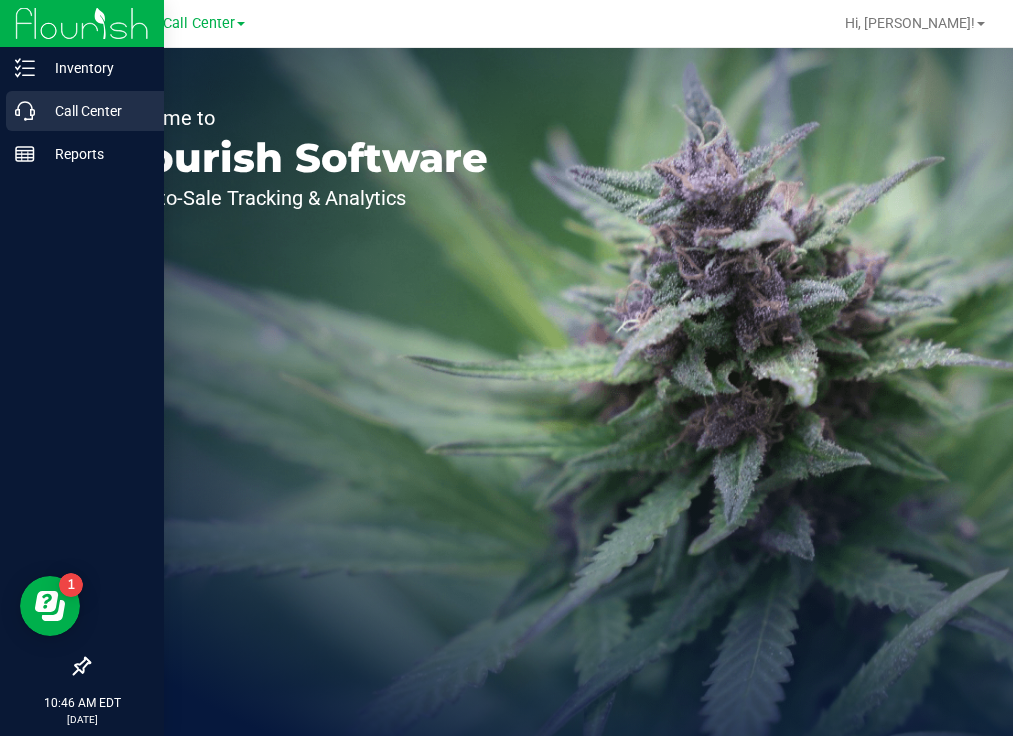 click on "Call Center" at bounding box center (95, 111) 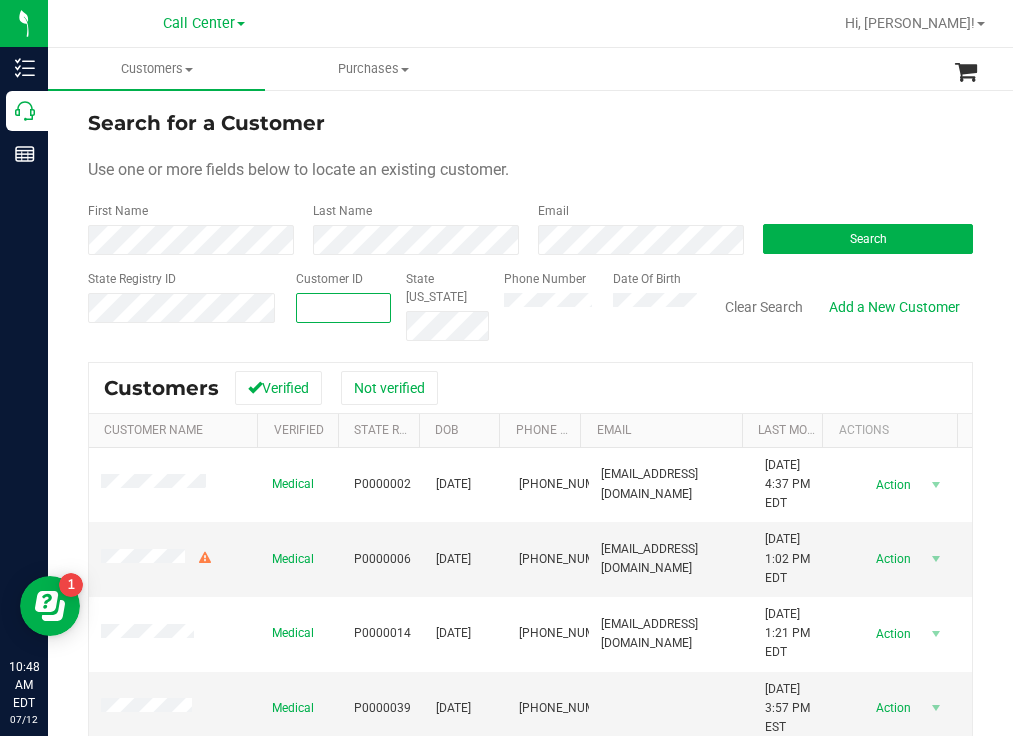 paste on "315708" 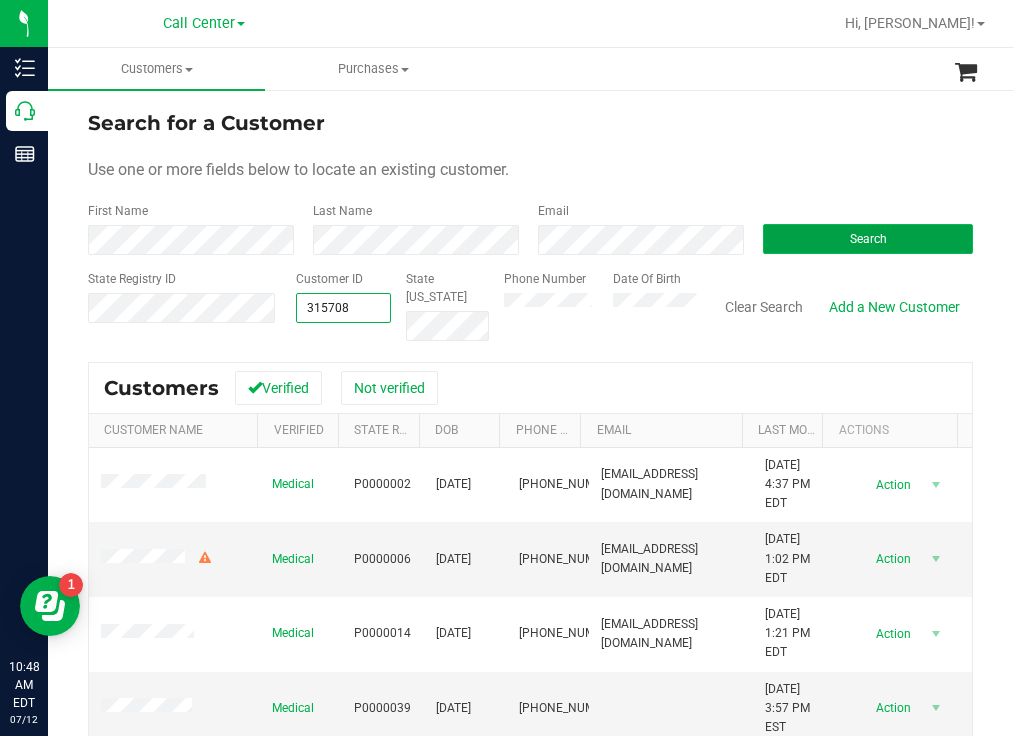 type on "315708" 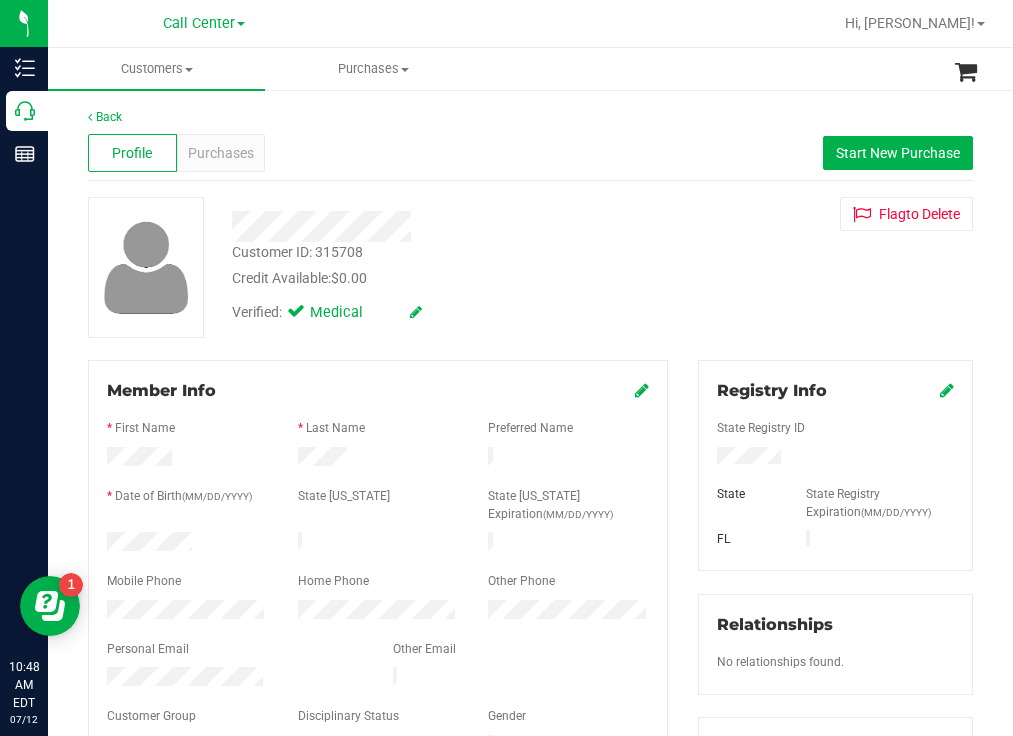 click at bounding box center [446, 226] 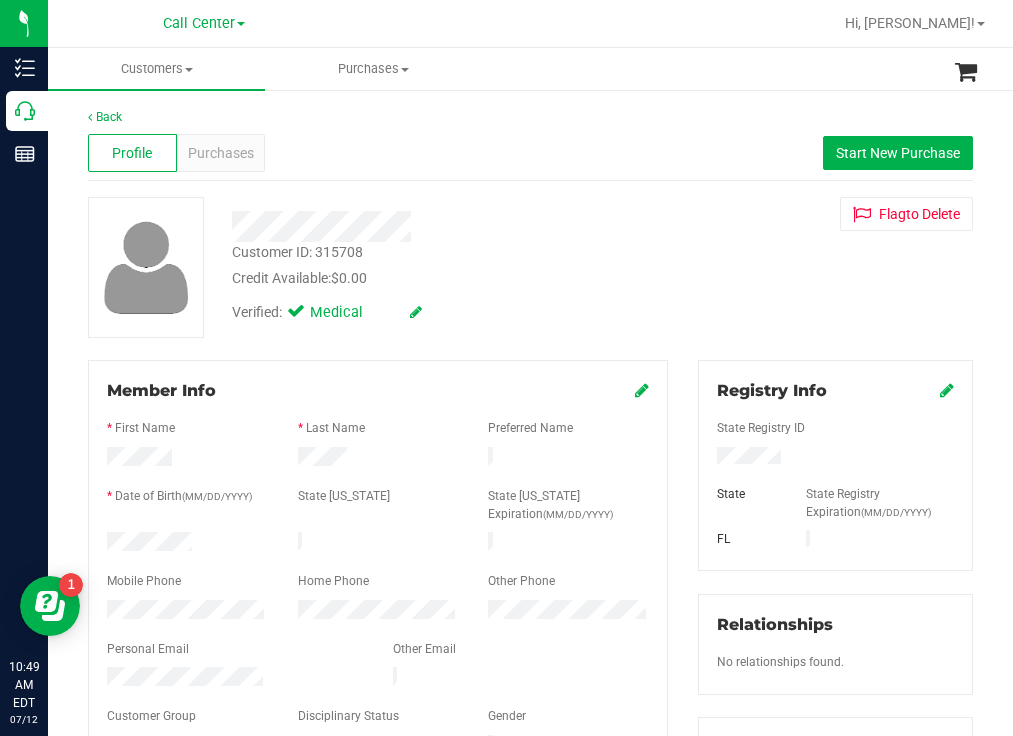 click on "Back
Profile
Purchases
Start New Purchase
Customer ID: 315708
Credit Available:
$0.00
Verified:
Medical" at bounding box center [530, 812] 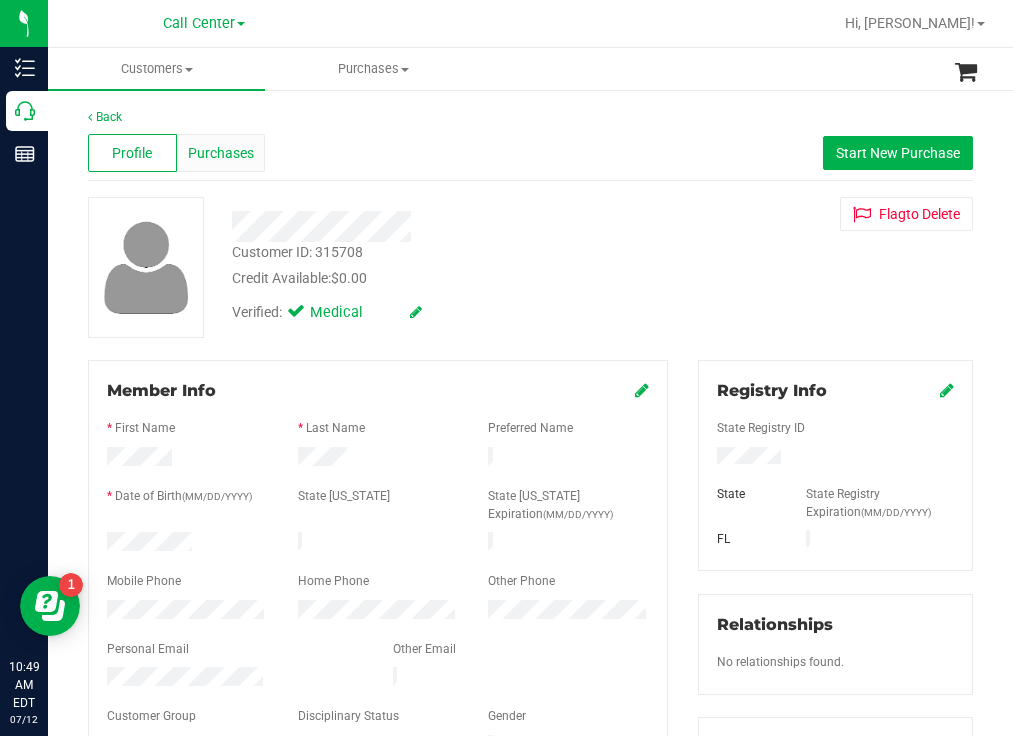 click on "Purchases" at bounding box center (221, 153) 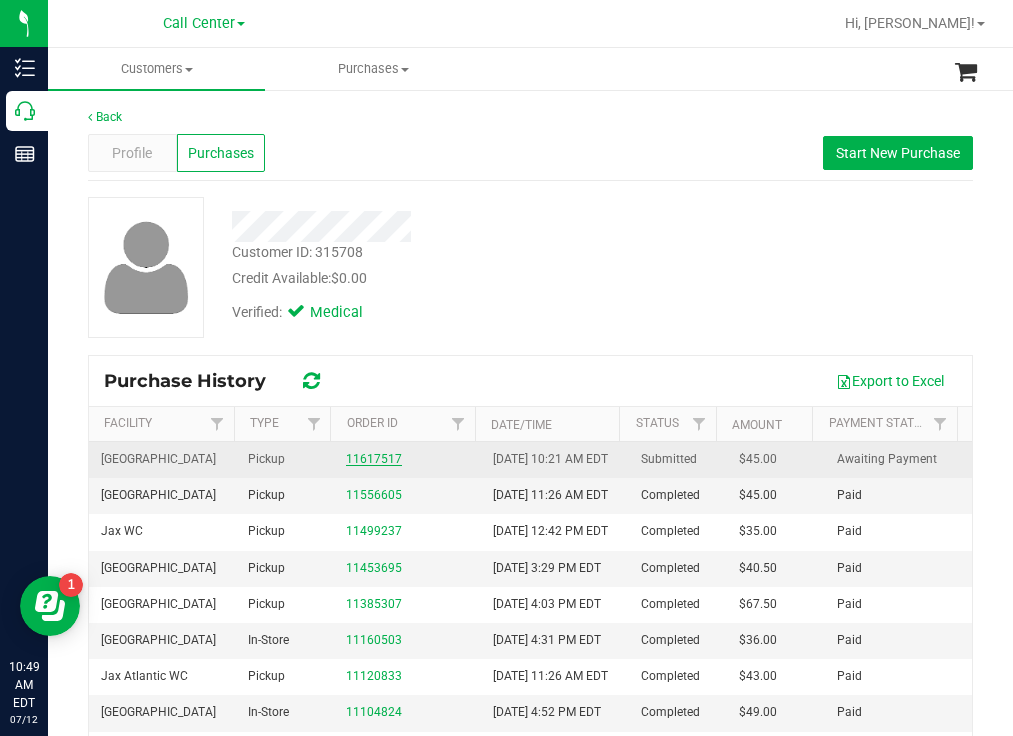 click on "11617517" at bounding box center [374, 459] 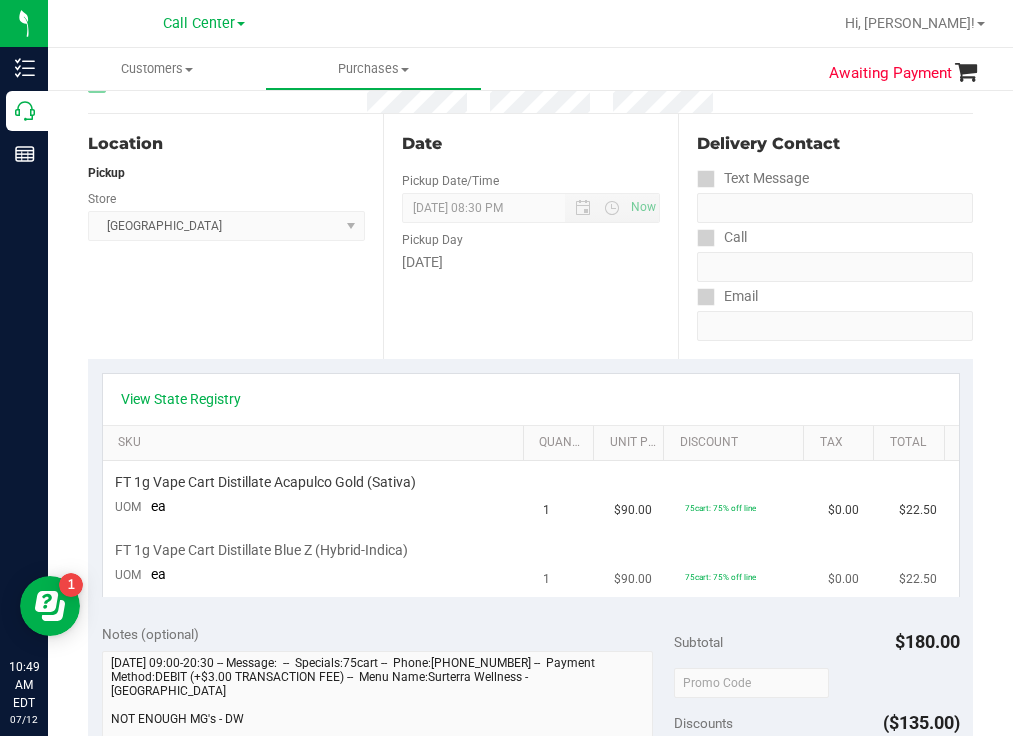scroll, scrollTop: 0, scrollLeft: 0, axis: both 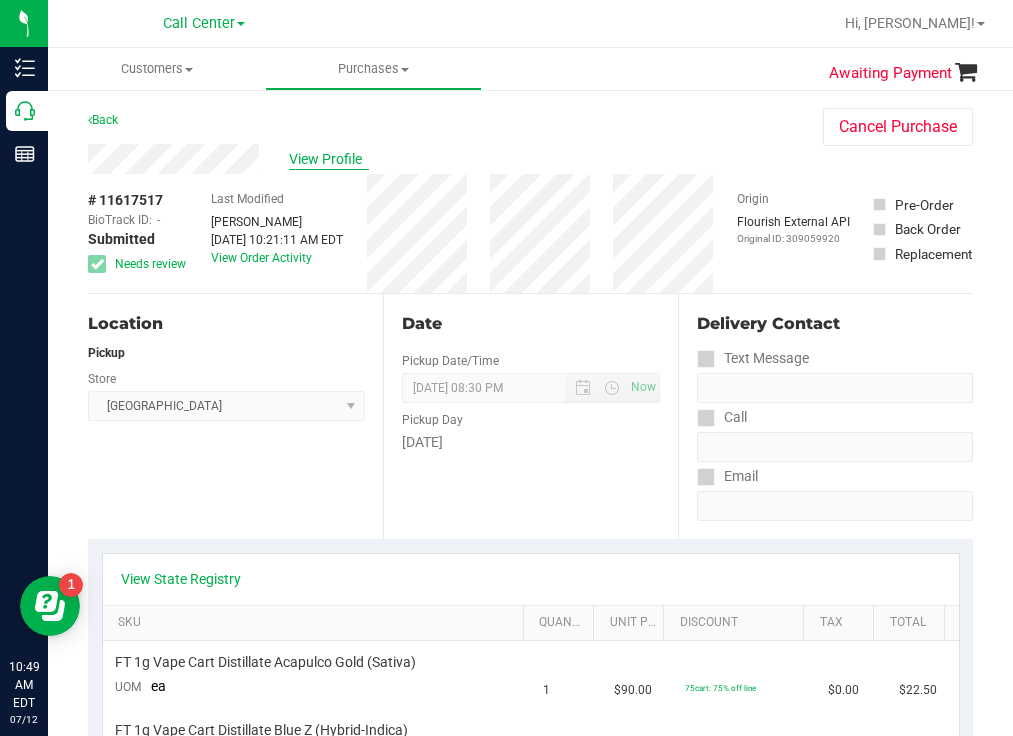 click on "View Profile" at bounding box center [329, 159] 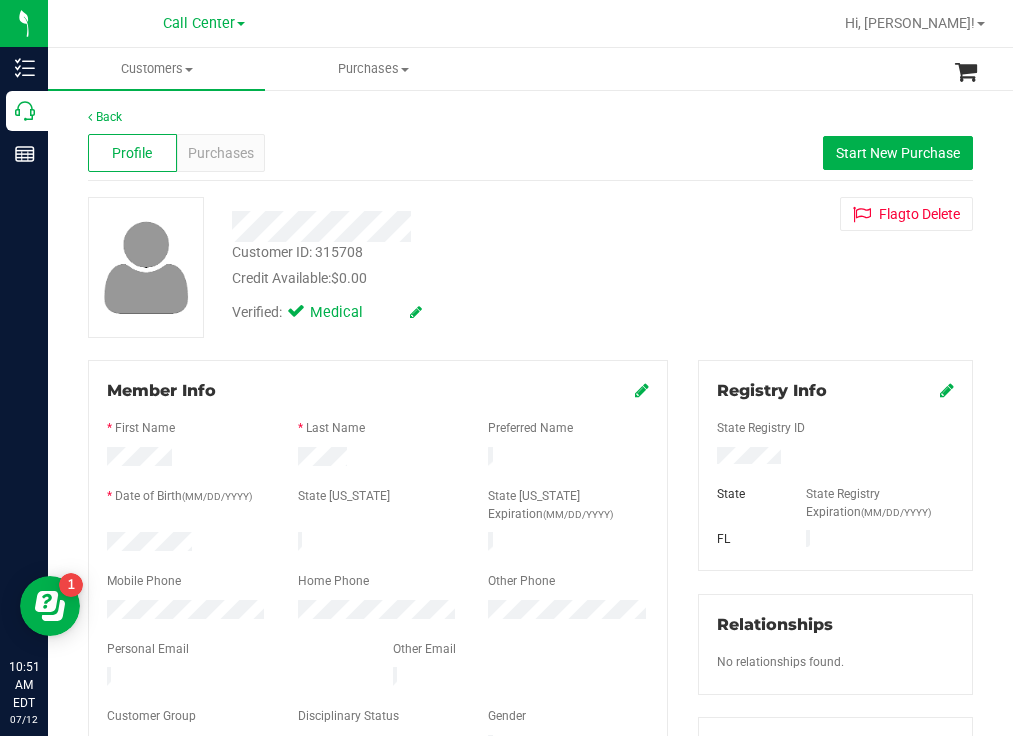 drag, startPoint x: 624, startPoint y: 264, endPoint x: 530, endPoint y: 222, distance: 102.9563 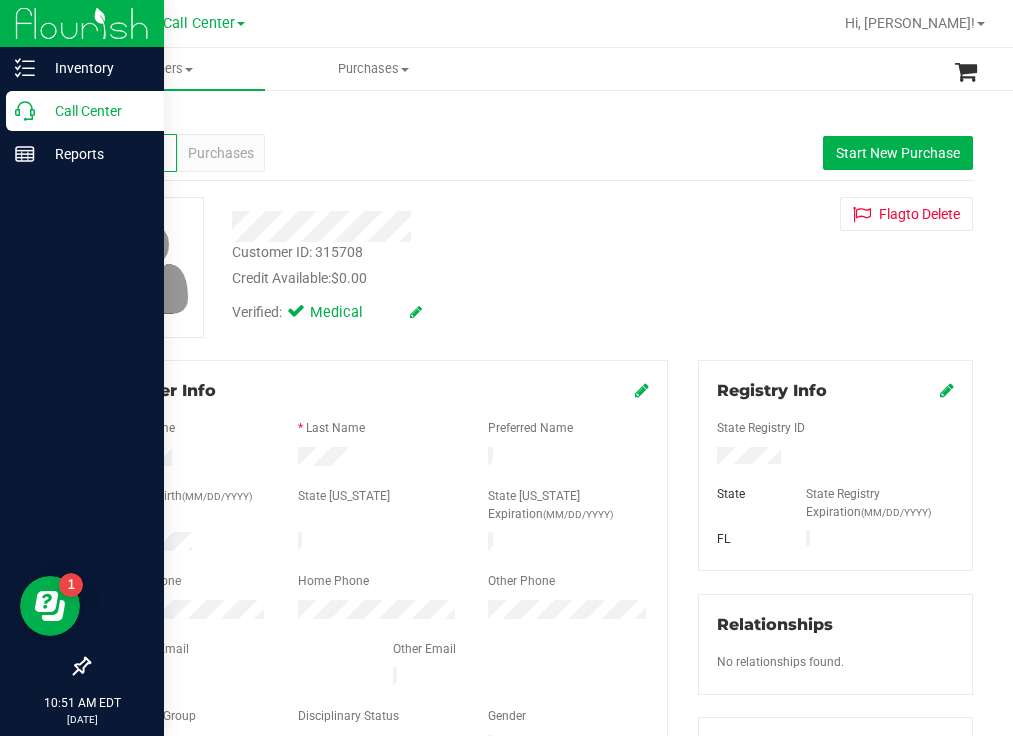 click on "Call Center" at bounding box center (95, 111) 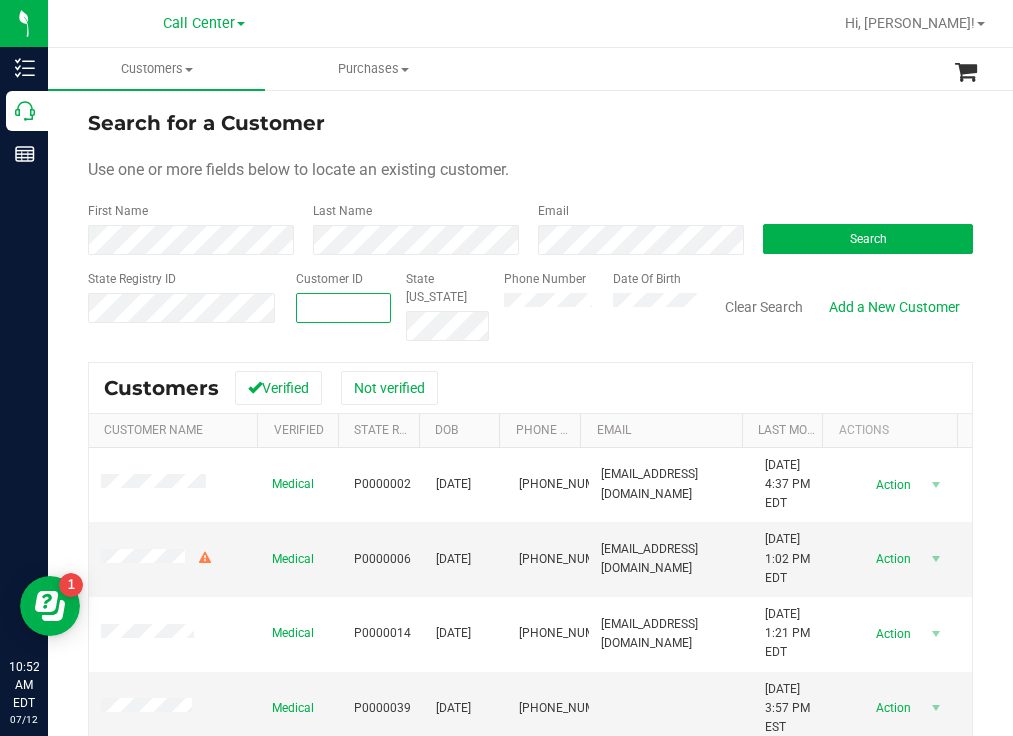 paste on "1428218" 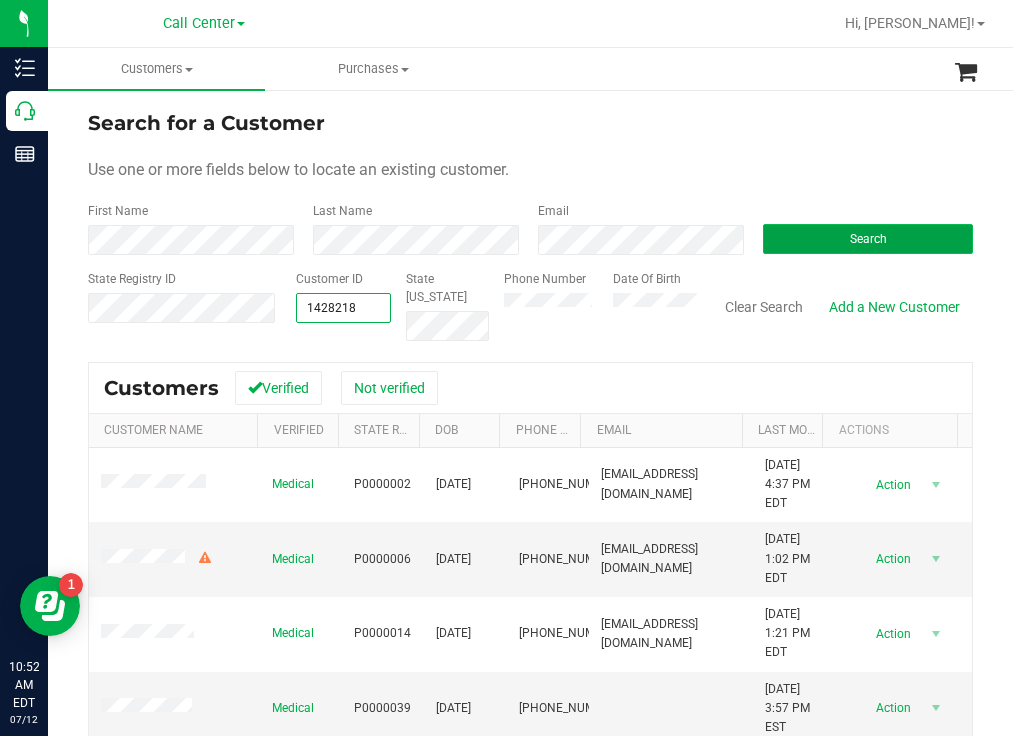 type on "1428218" 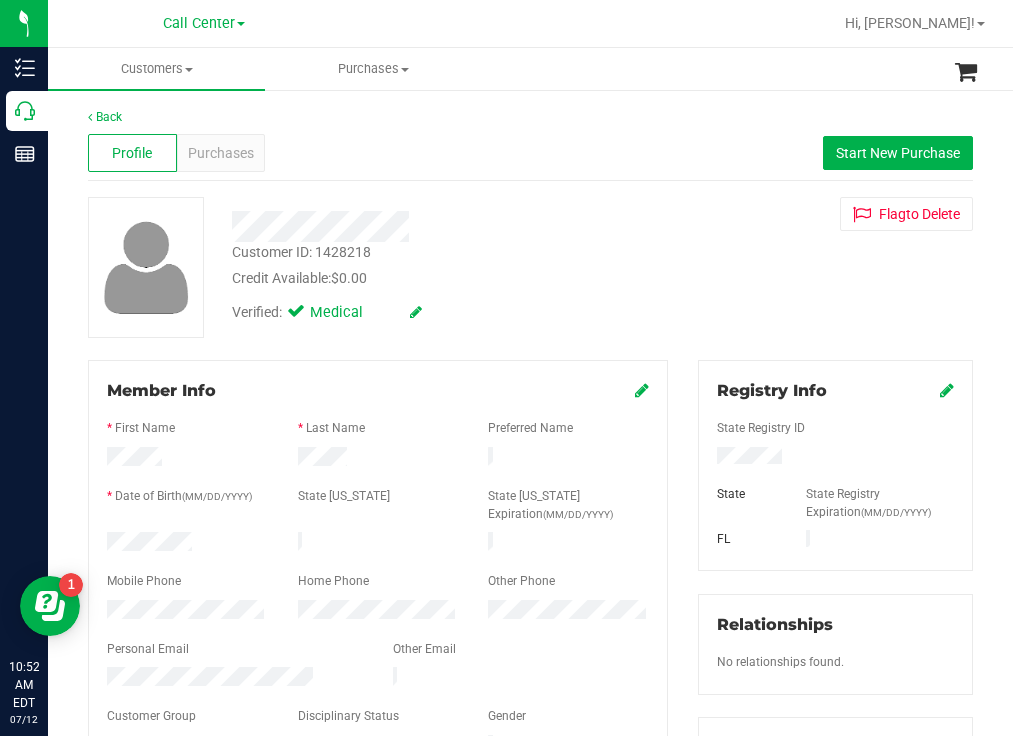 drag, startPoint x: 200, startPoint y: 529, endPoint x: 162, endPoint y: 524, distance: 38.327538 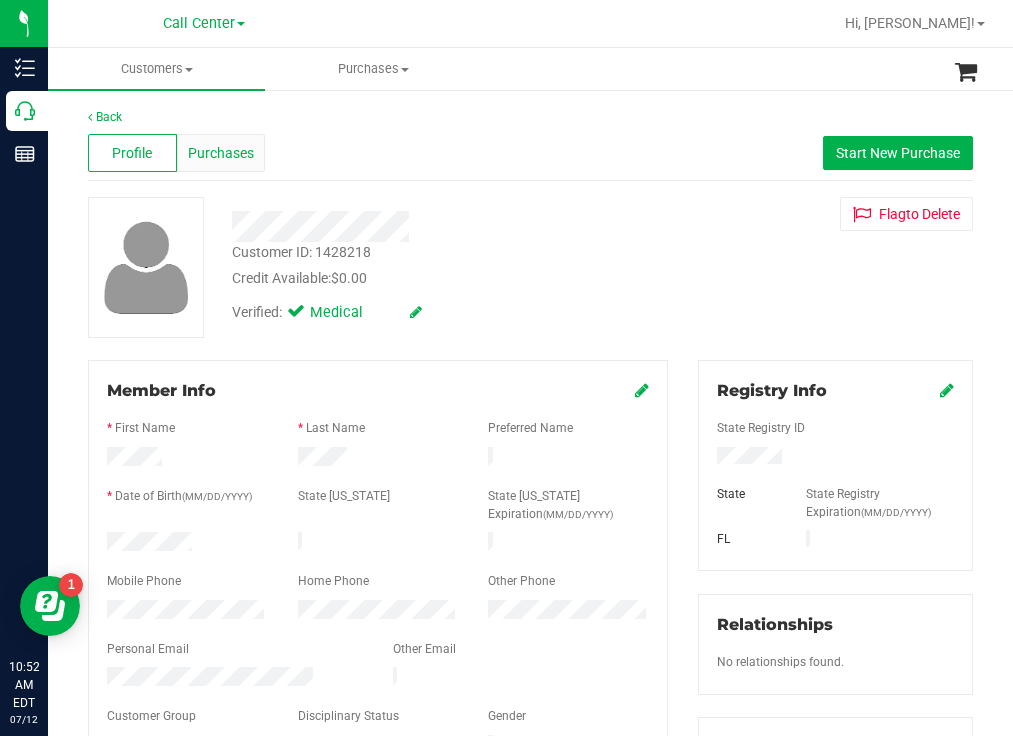 click on "Purchases" at bounding box center [221, 153] 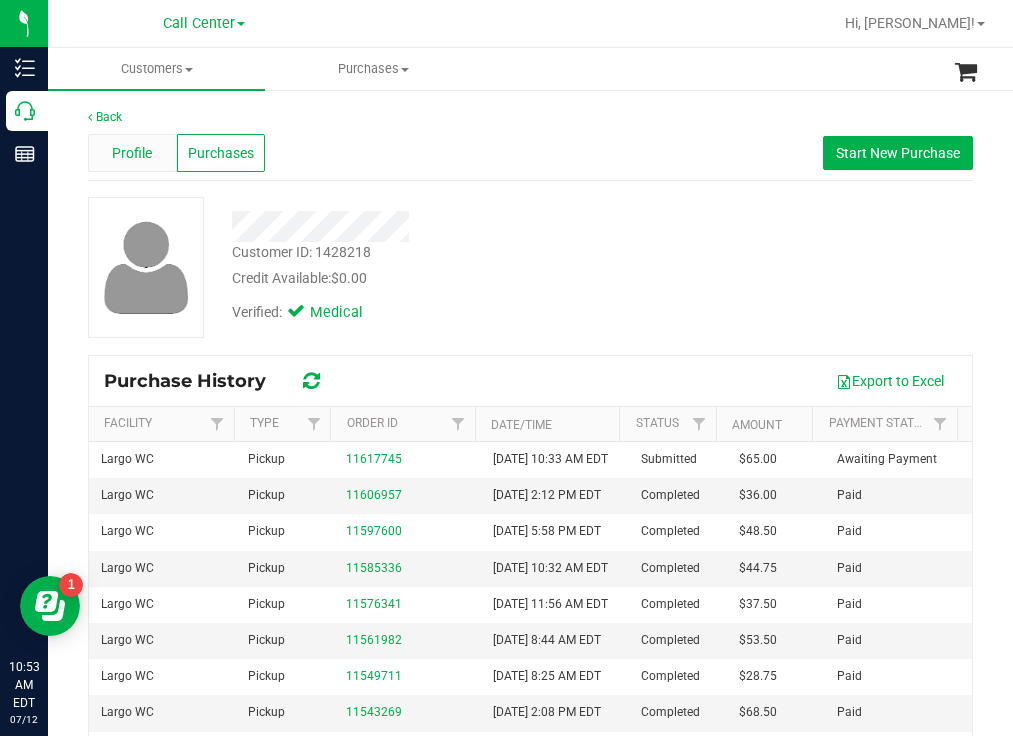 click on "Profile" at bounding box center (132, 153) 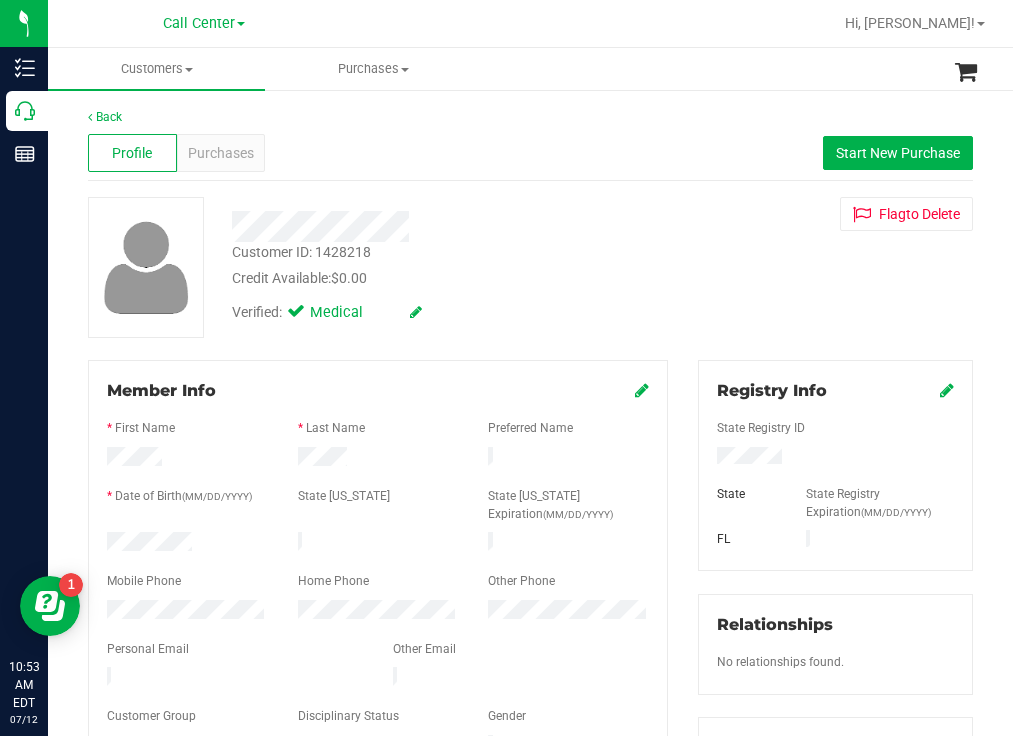 click at bounding box center (187, 612) 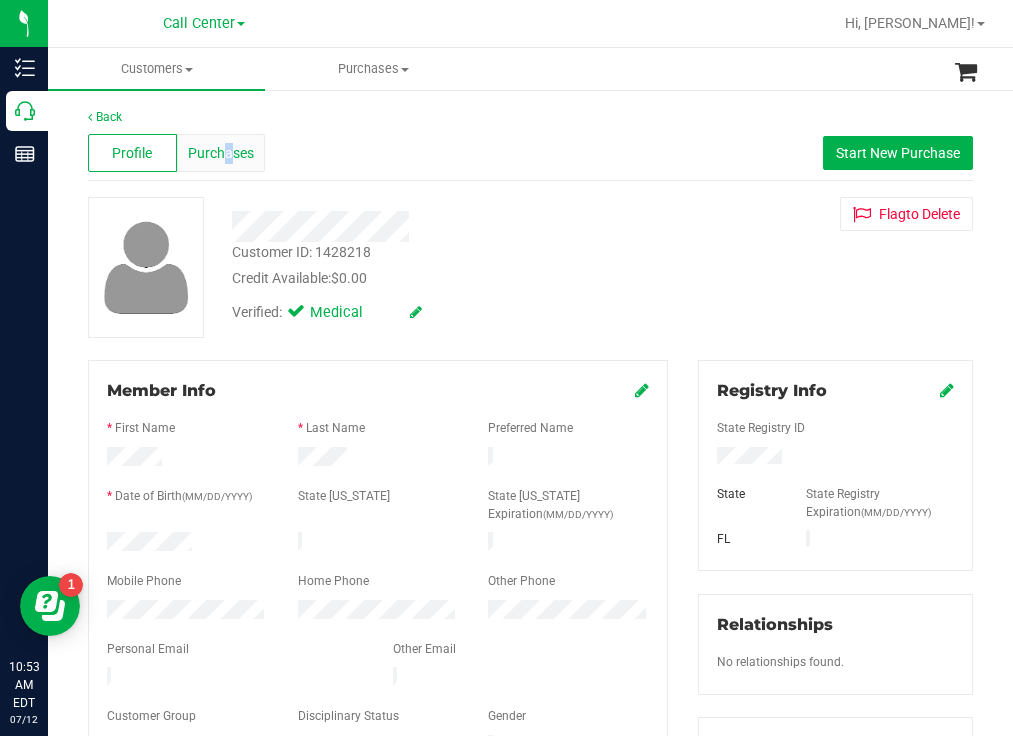 click on "Purchases" at bounding box center (221, 153) 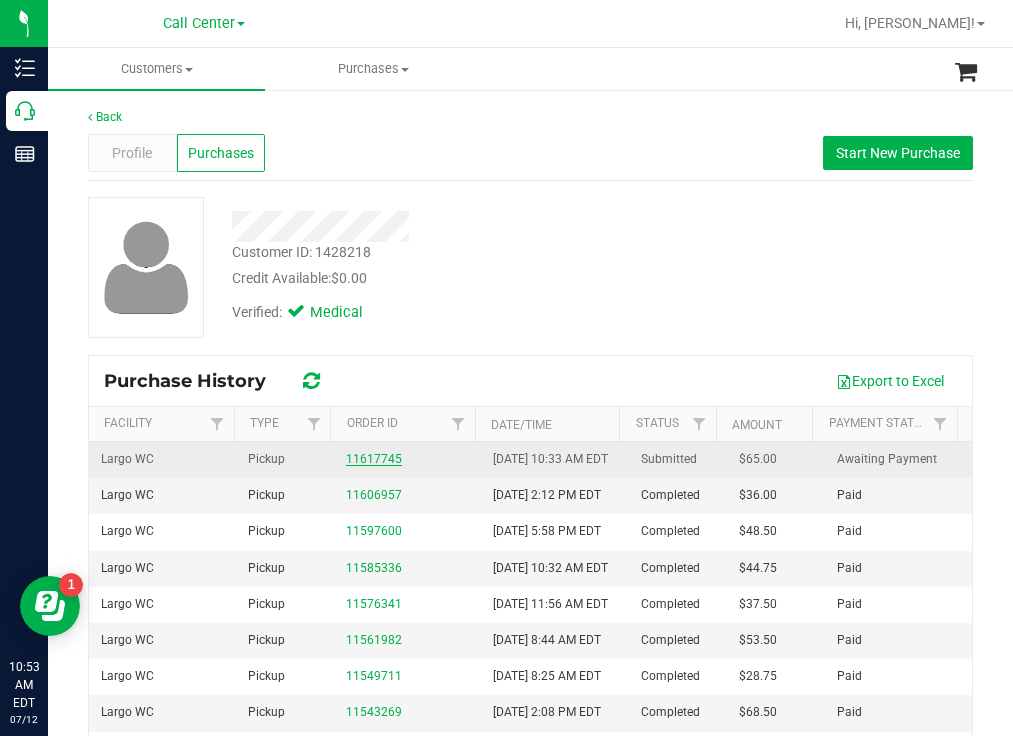 click on "11617745" at bounding box center (374, 459) 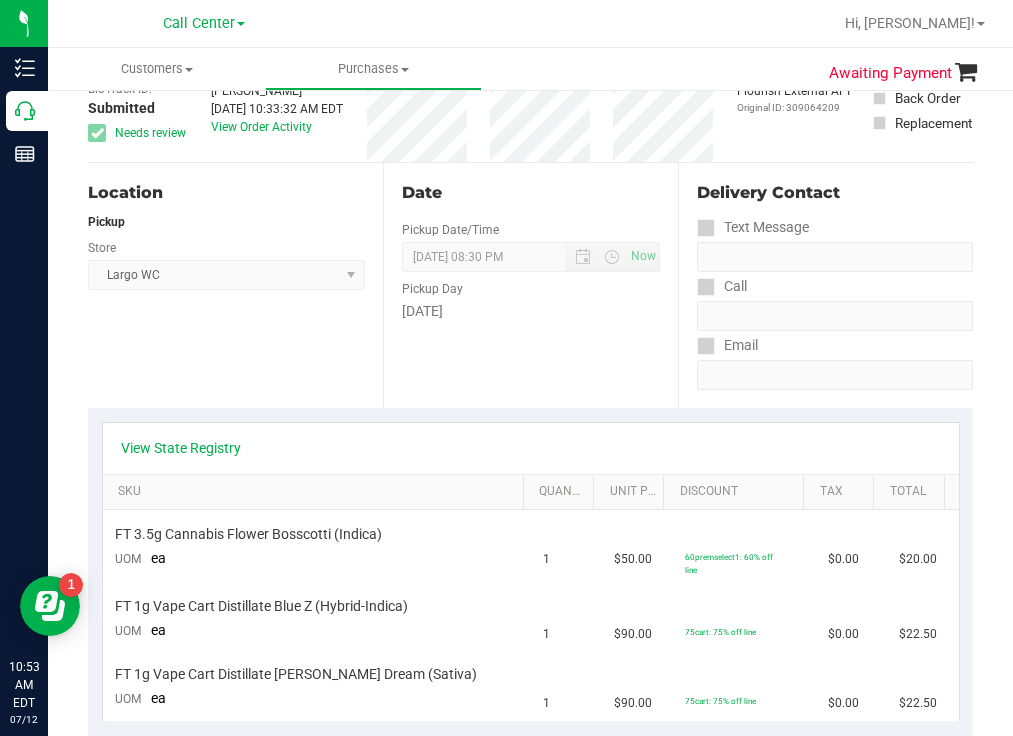 scroll, scrollTop: 0, scrollLeft: 0, axis: both 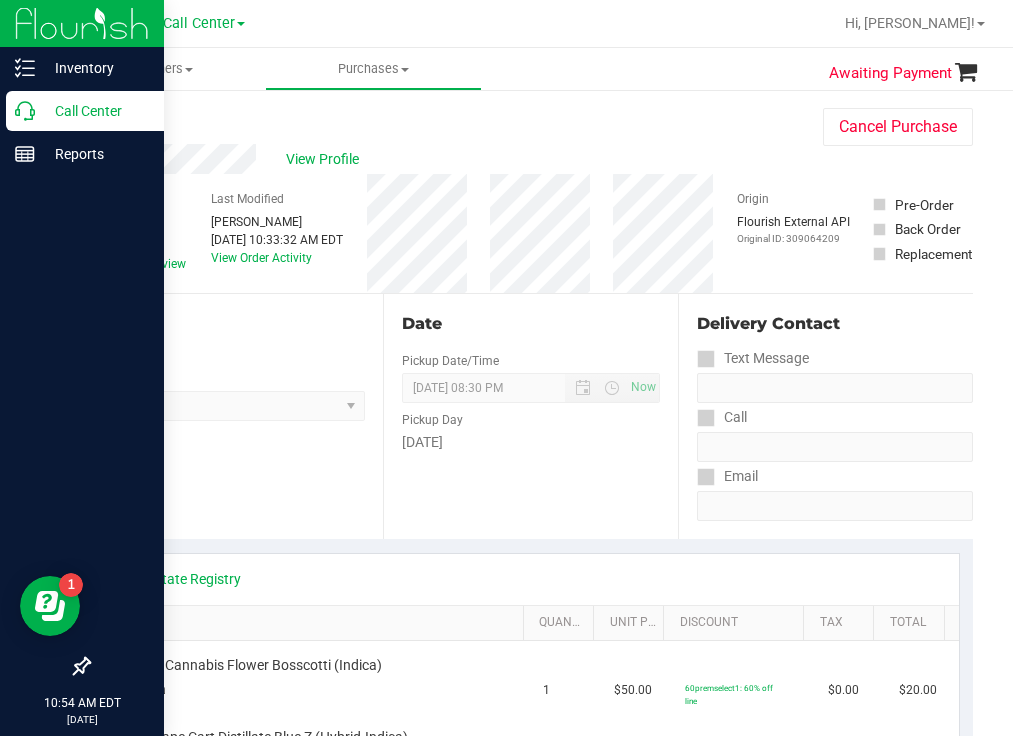 click on "Call Center" at bounding box center [95, 111] 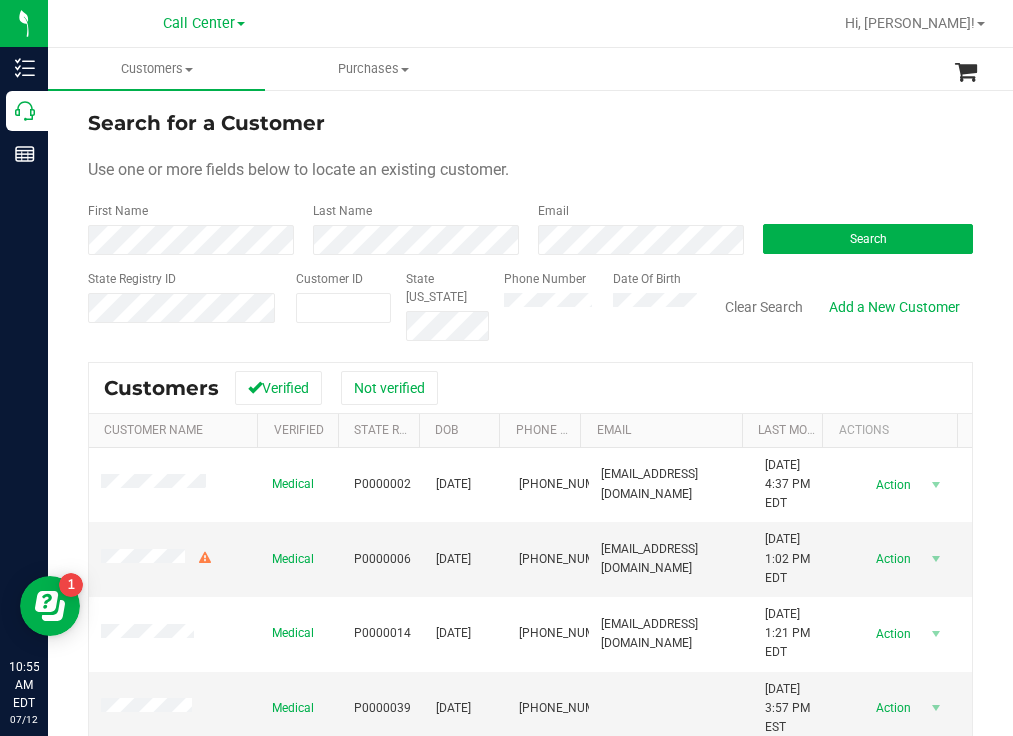 click on "Search for a Customer
Use one or more fields below to locate an existing customer.
First Name
Last Name
Email
Search
State Registry ID
Customer ID
State ID
Phone Number
Date Of Birth" at bounding box center (530, 224) 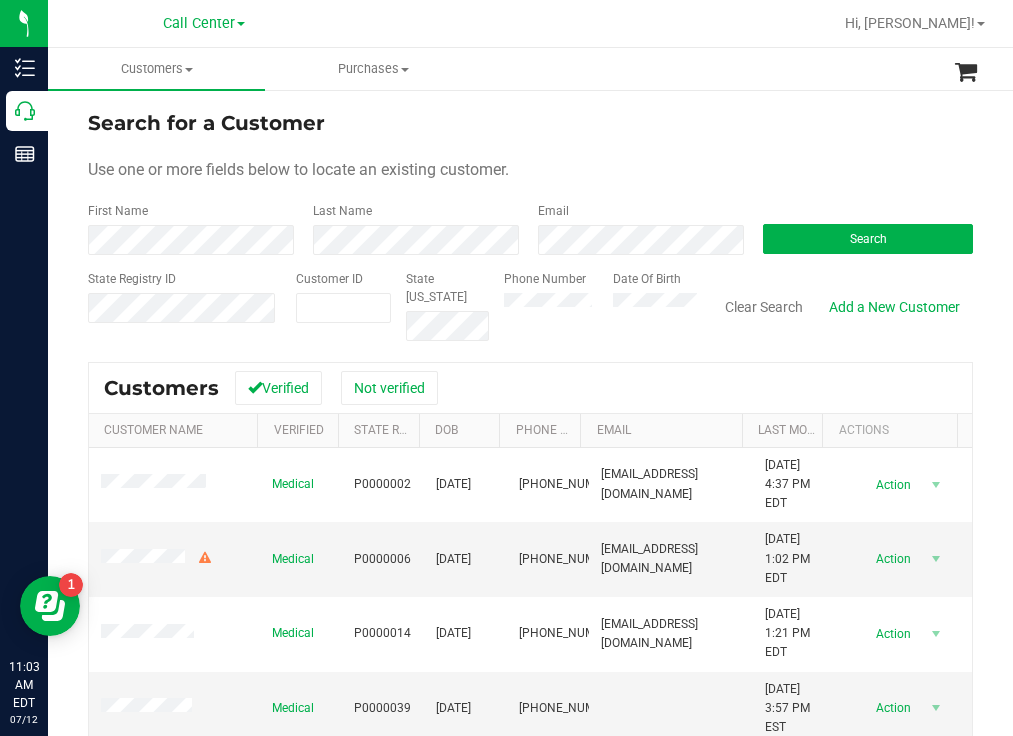 click on "Search for a Customer" at bounding box center (530, 123) 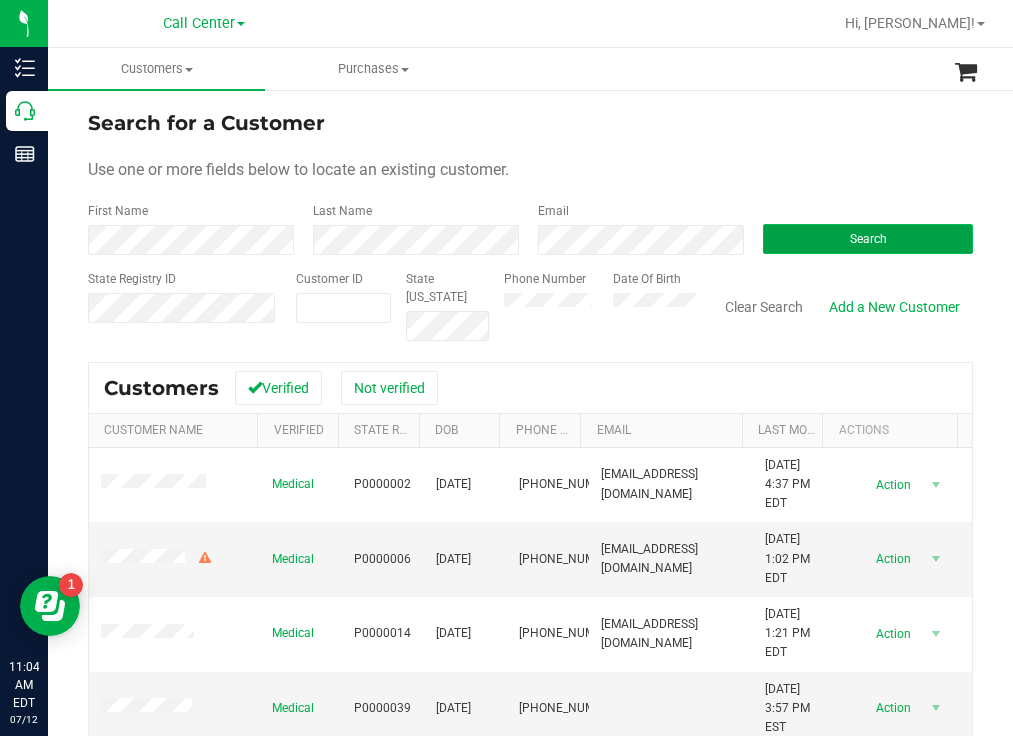 click on "Search" at bounding box center (868, 239) 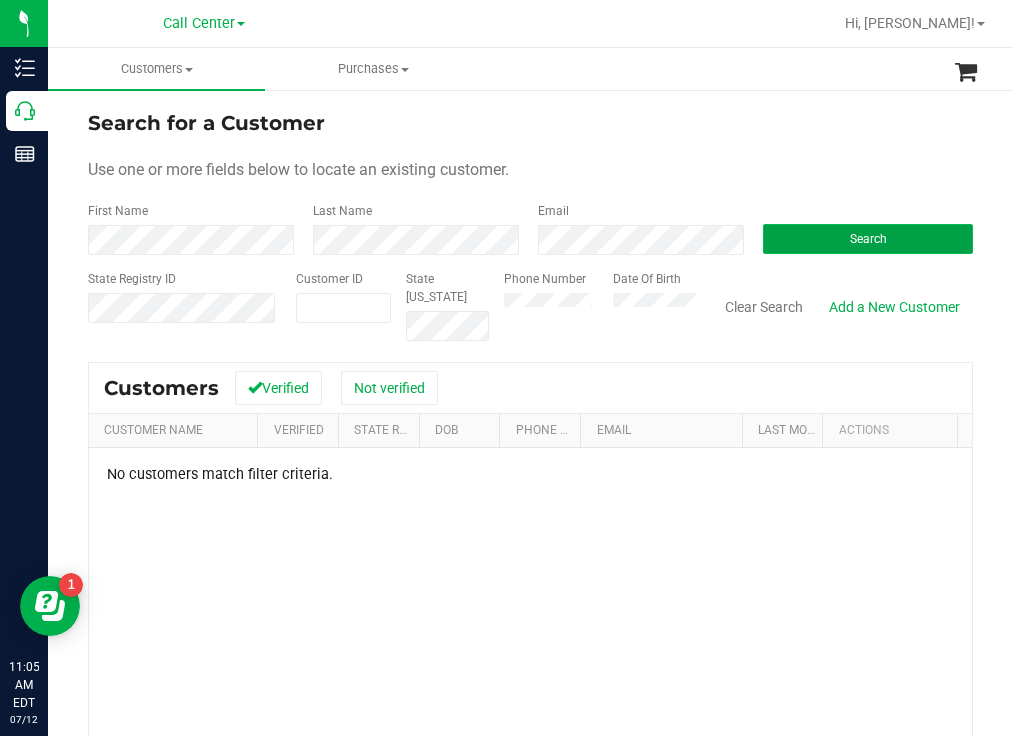 click on "Search" at bounding box center (868, 239) 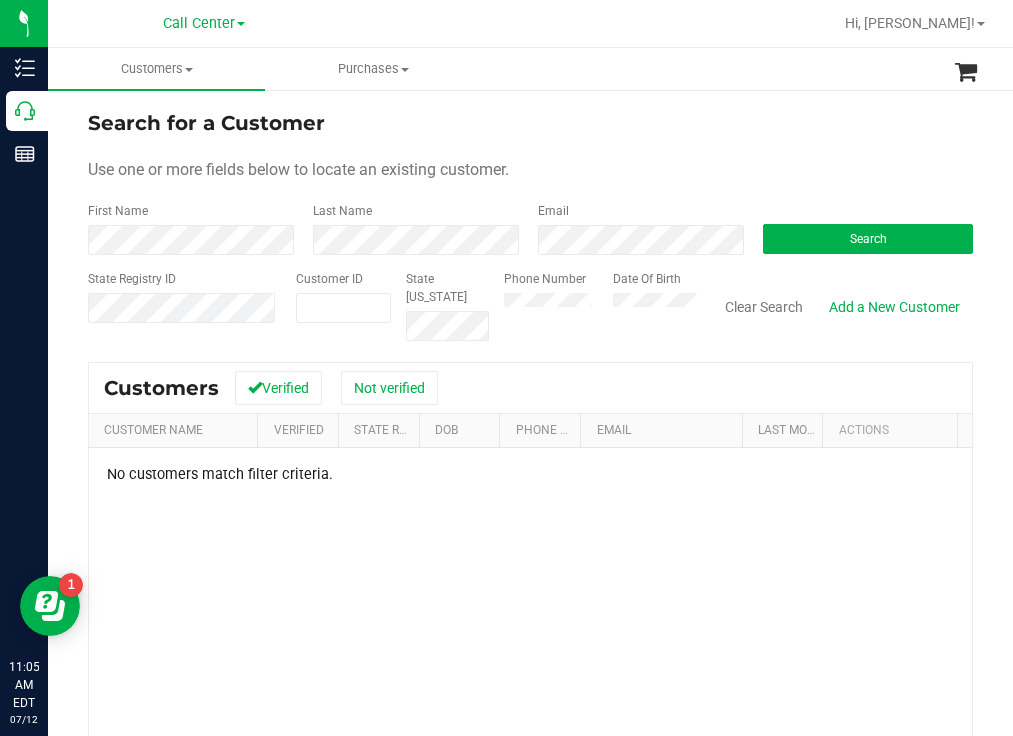 click on "Phone Number
Date Of Birth" at bounding box center (593, 305) 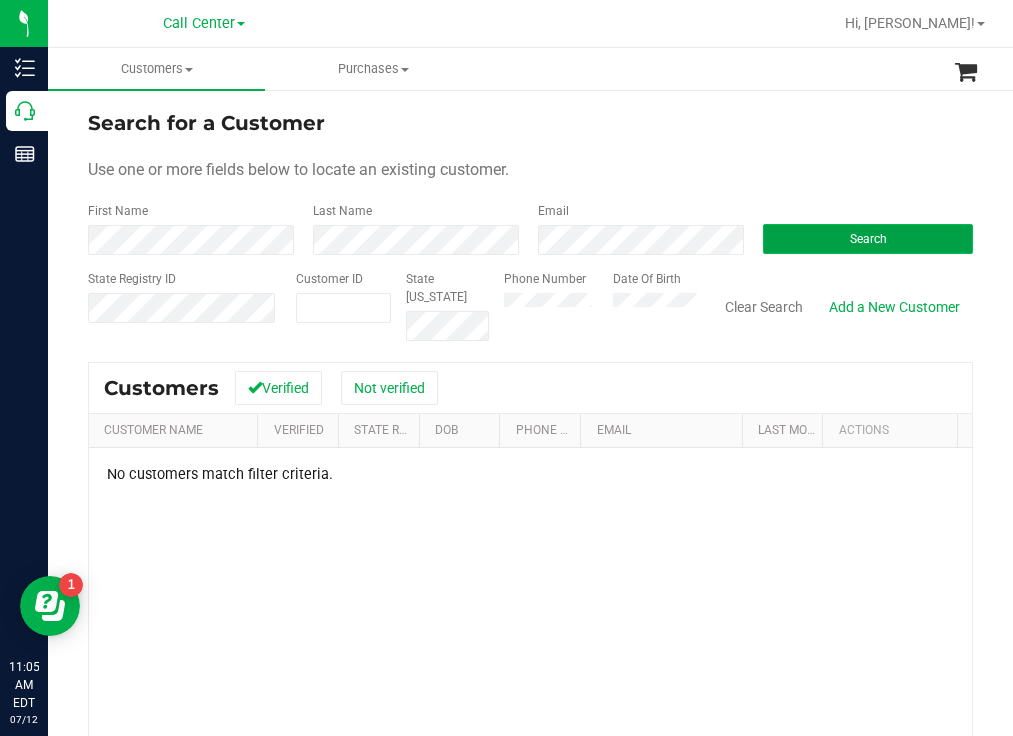 click on "Search" at bounding box center (868, 239) 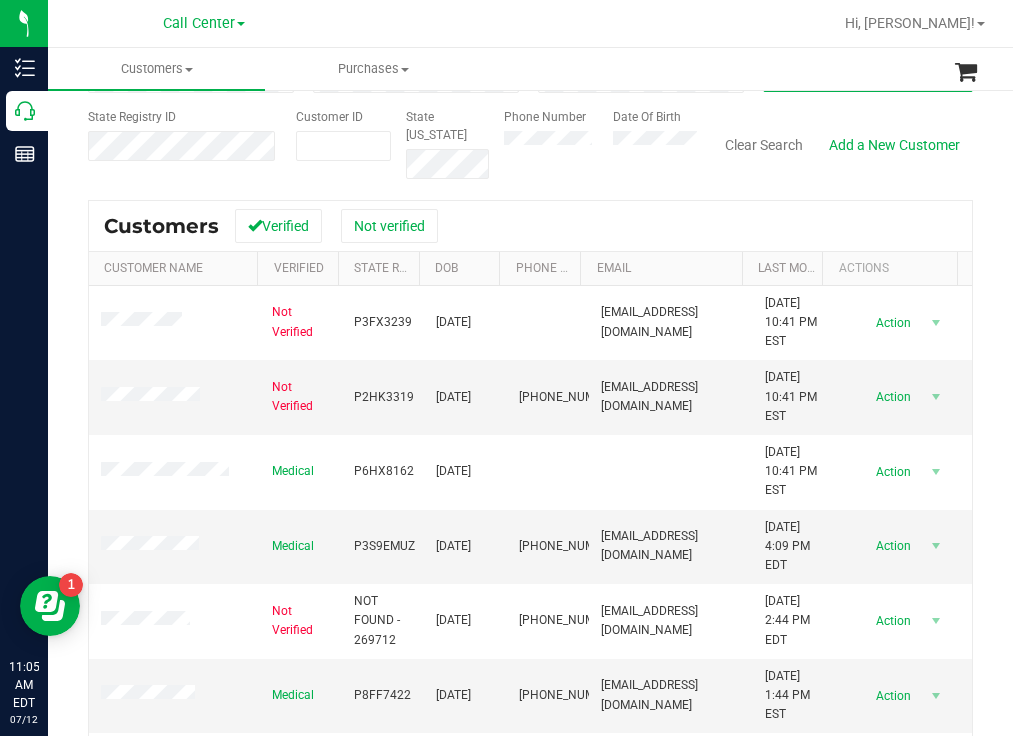 scroll, scrollTop: 200, scrollLeft: 0, axis: vertical 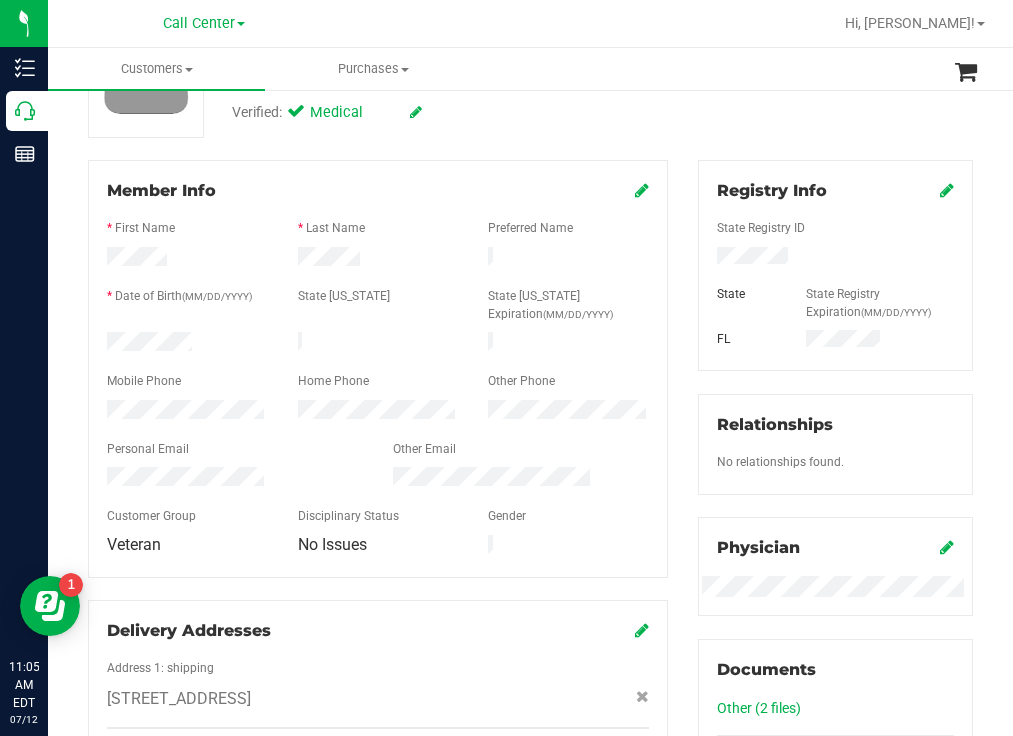 click on "Verified:
Medical" at bounding box center (446, 111) 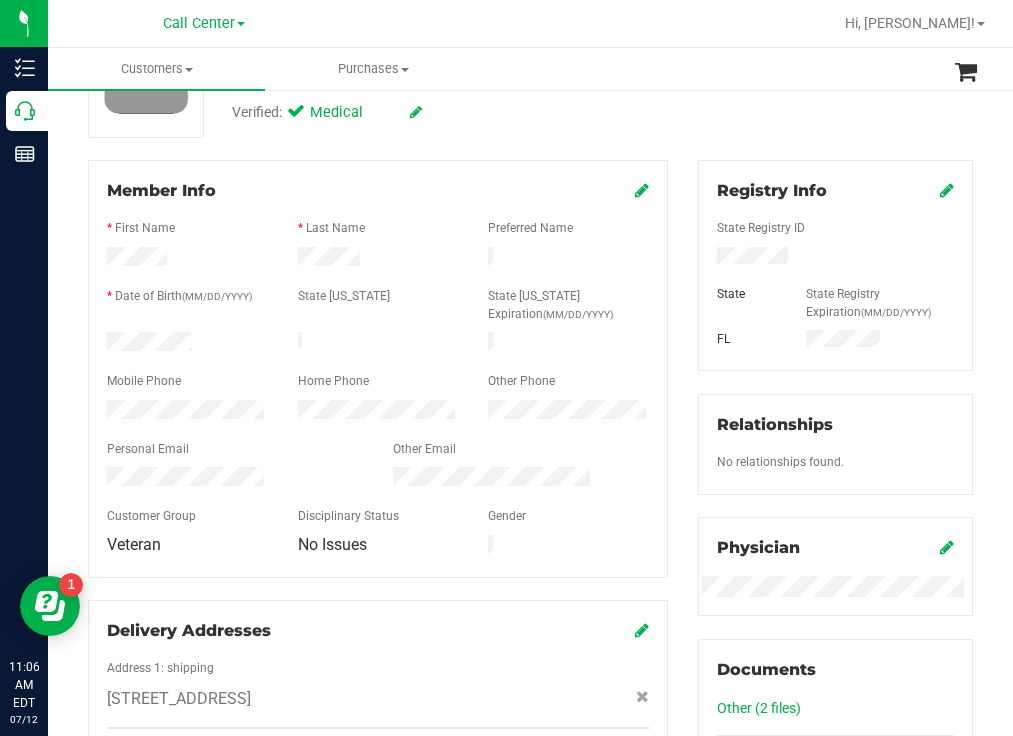 click at bounding box center (835, 258) 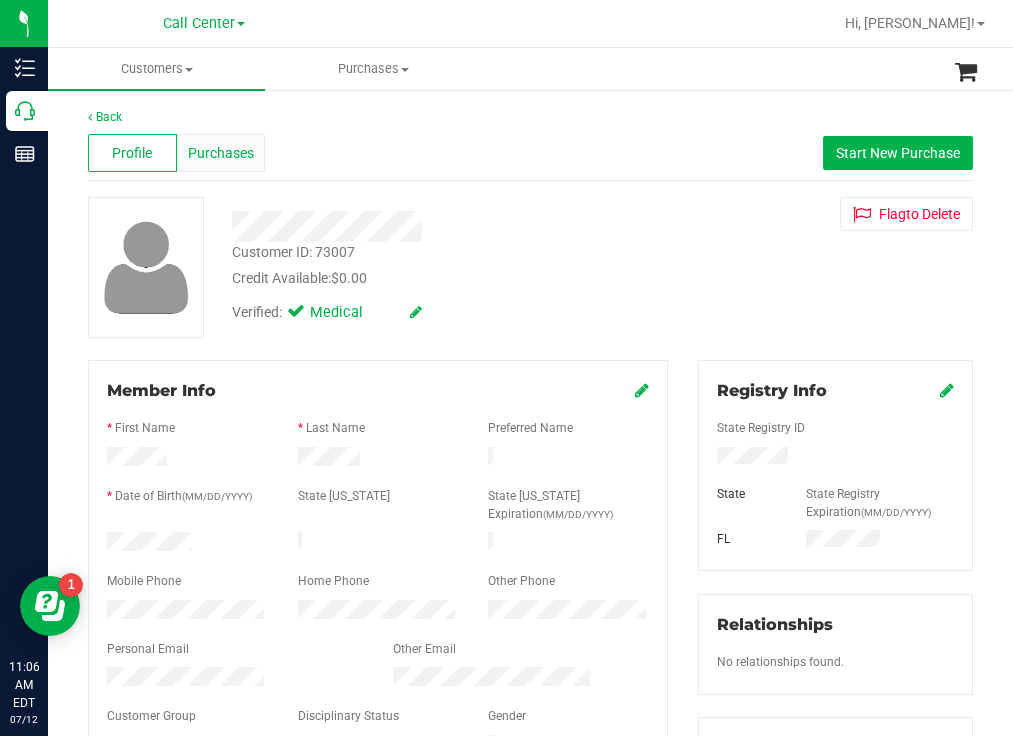 click on "Purchases" at bounding box center [221, 153] 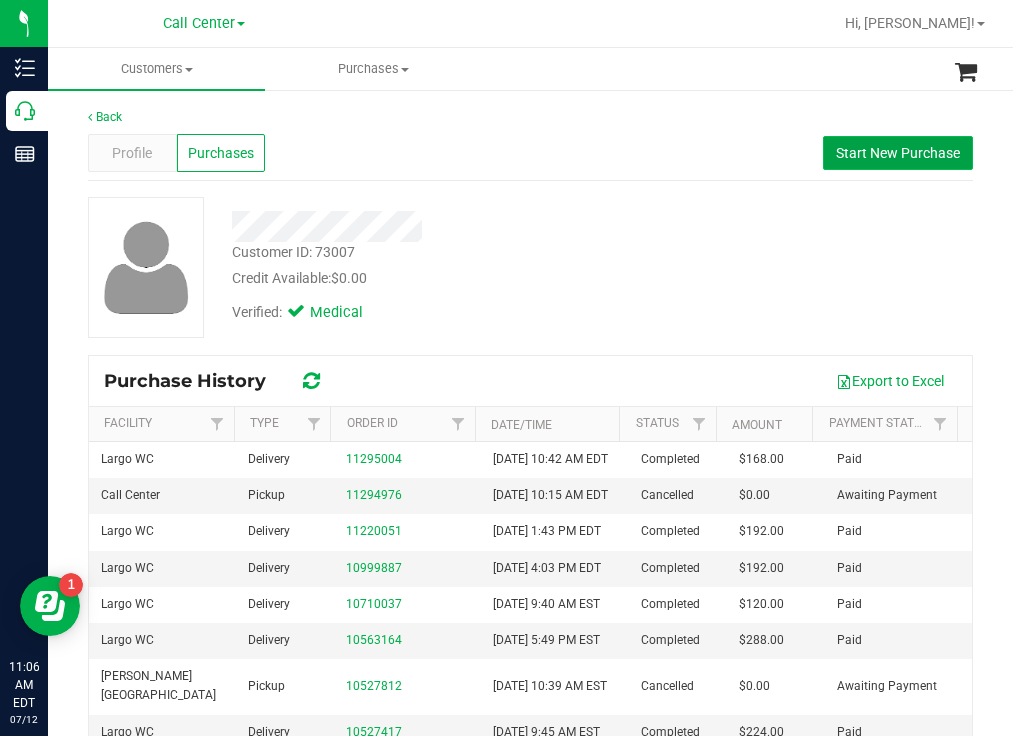 click on "Start New Purchase" at bounding box center [898, 153] 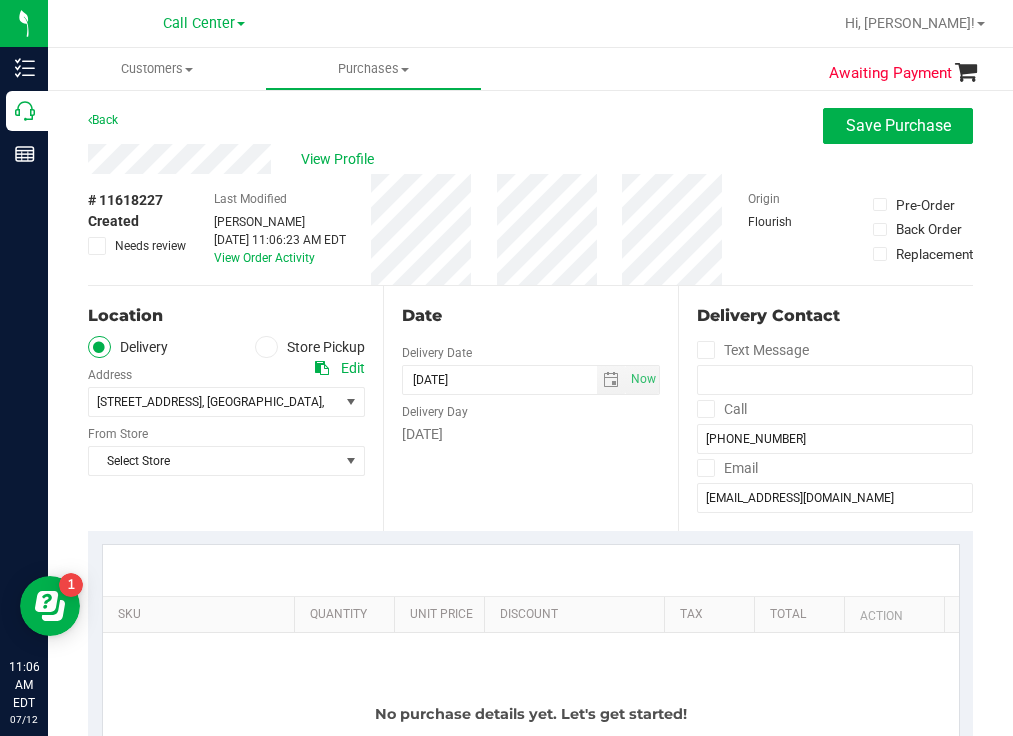 click at bounding box center (267, 347) 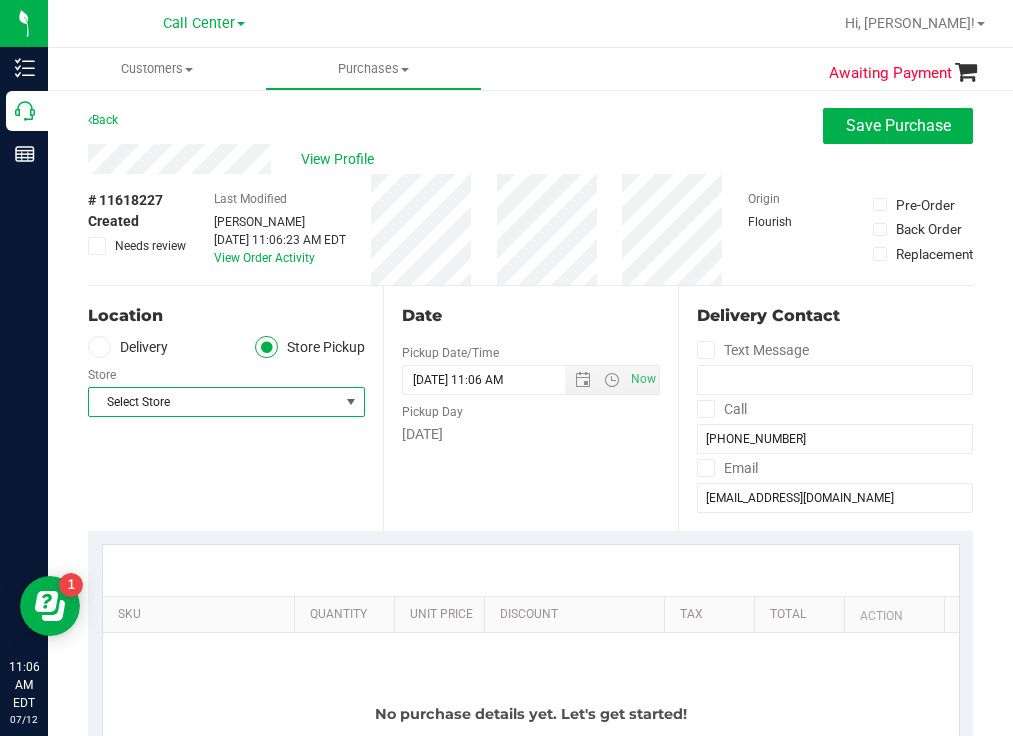 click on "Select Store" at bounding box center [214, 402] 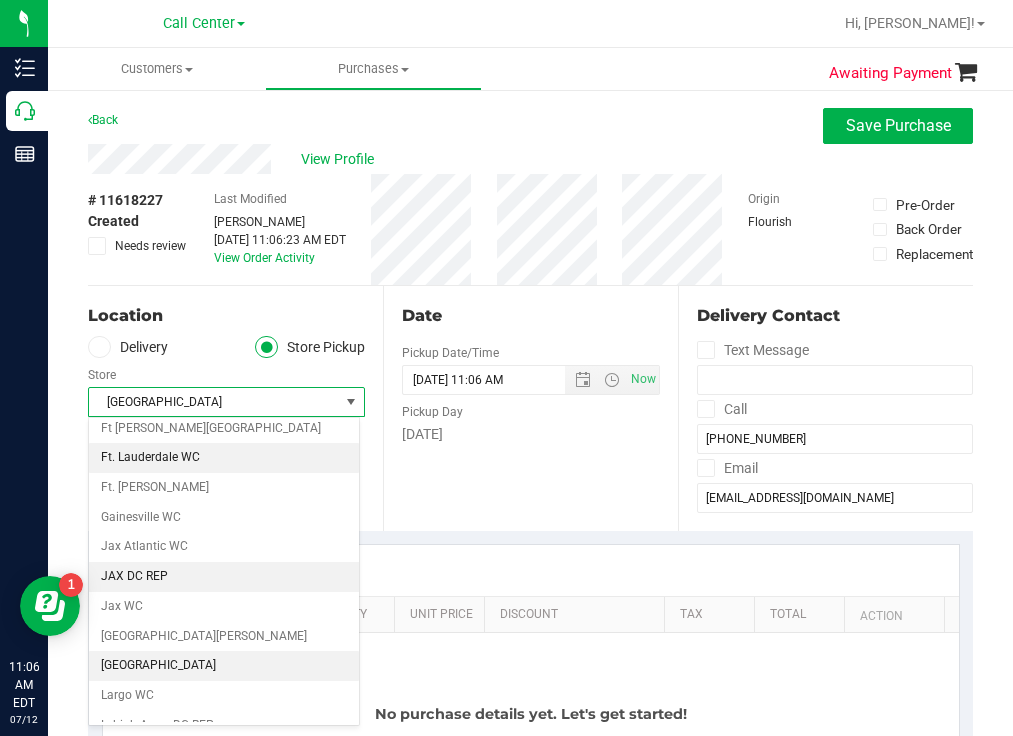 scroll, scrollTop: 395, scrollLeft: 0, axis: vertical 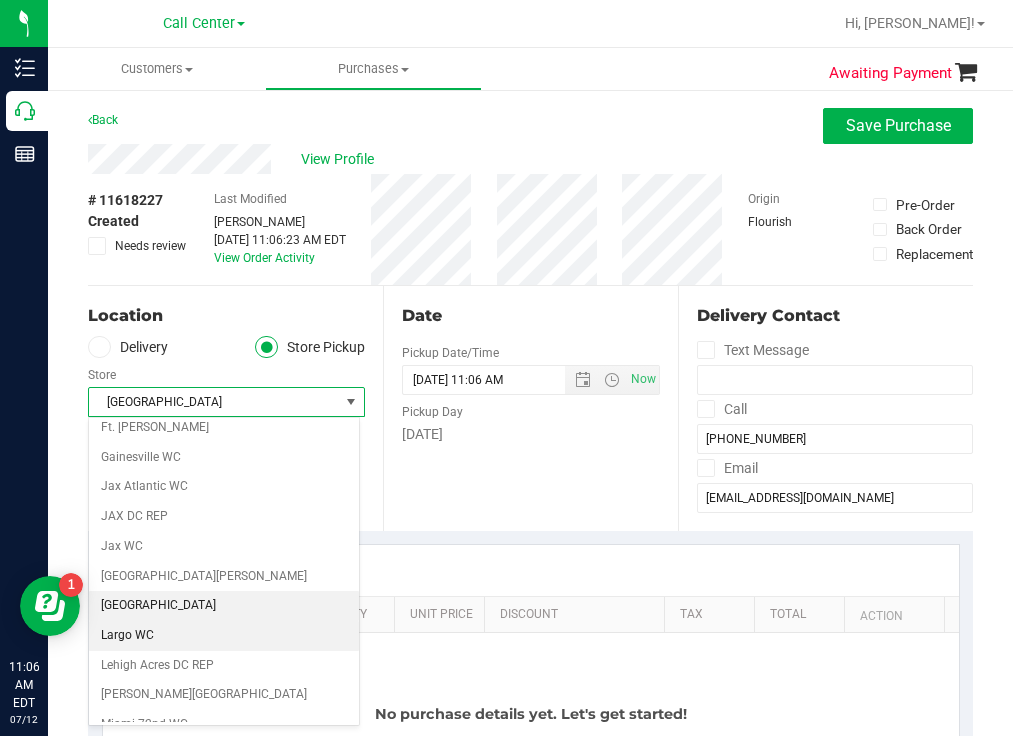 click on "Largo WC" at bounding box center (224, 636) 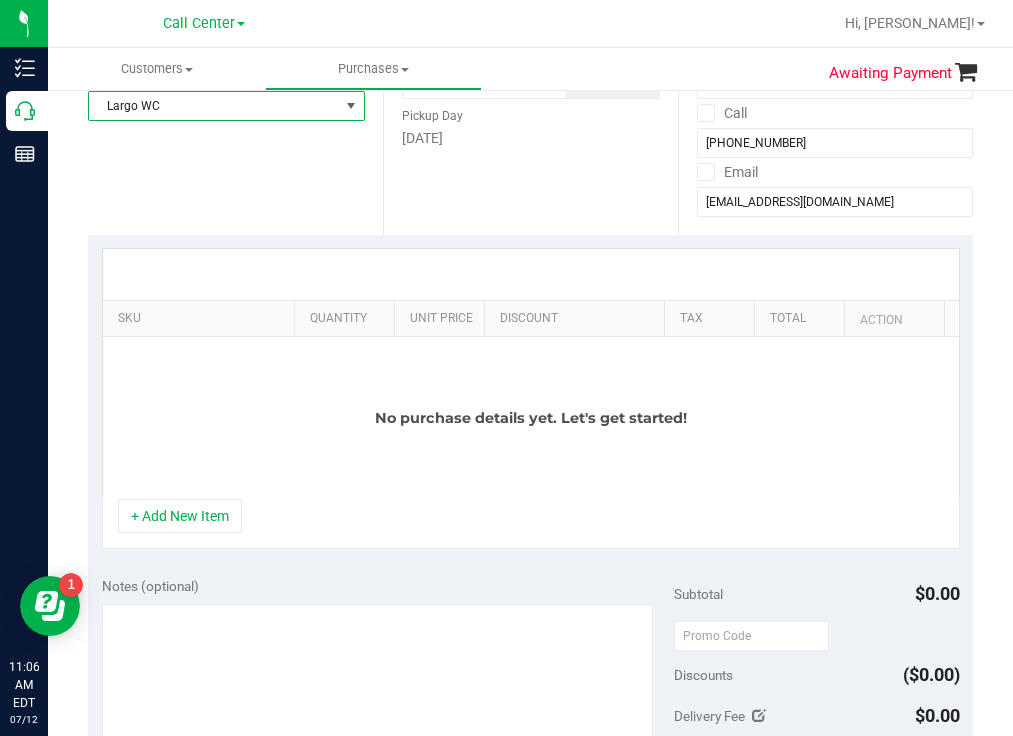 scroll, scrollTop: 300, scrollLeft: 0, axis: vertical 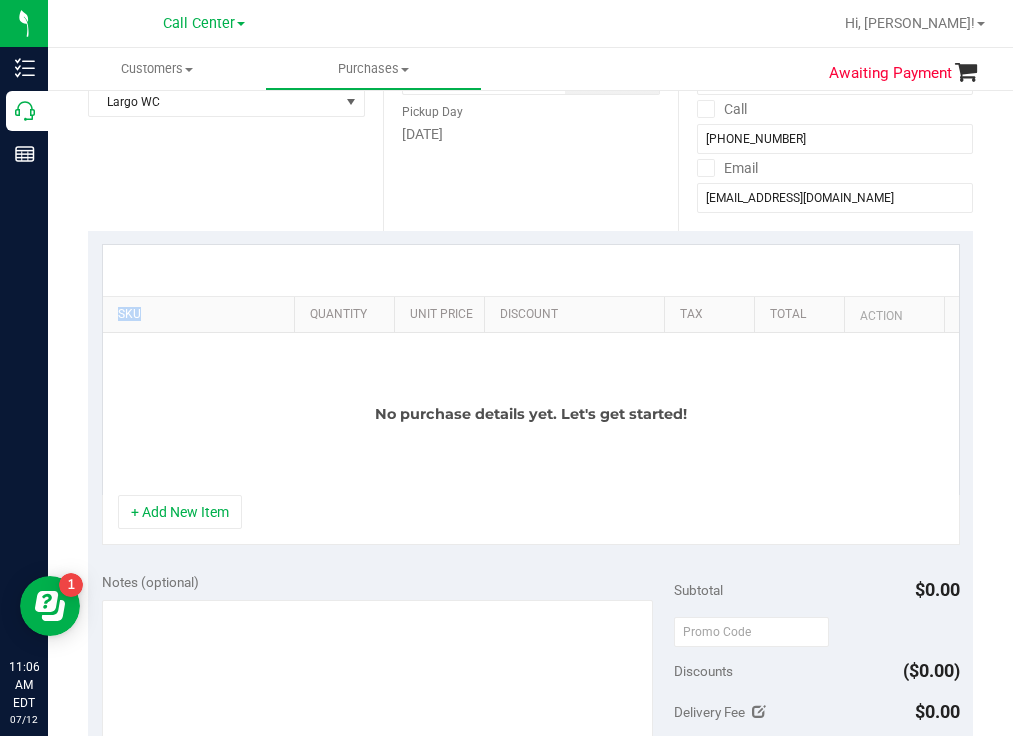 drag, startPoint x: 353, startPoint y: 296, endPoint x: 572, endPoint y: 270, distance: 220.53798 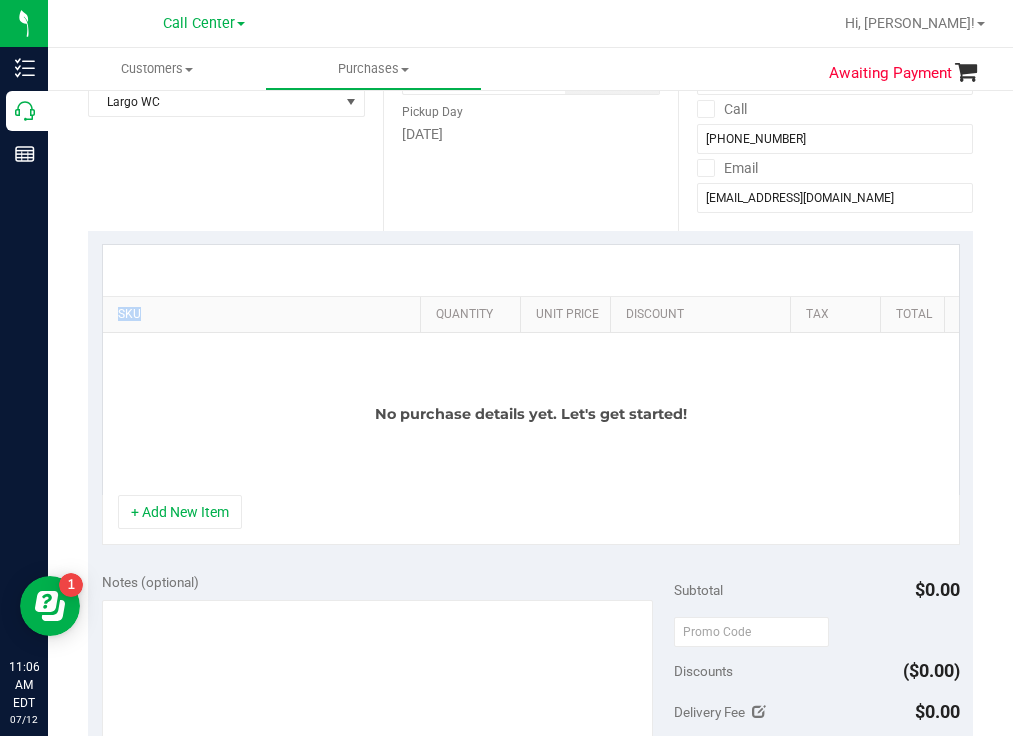 drag, startPoint x: 282, startPoint y: 305, endPoint x: 590, endPoint y: 275, distance: 309.45758 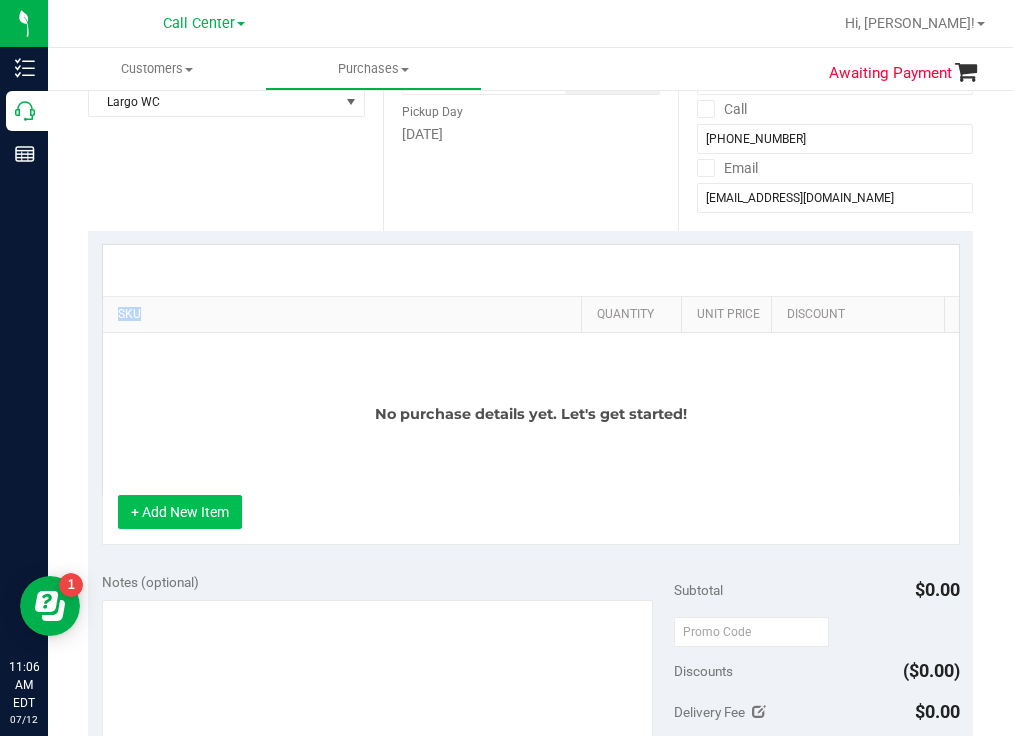 click on "+ Add New Item" at bounding box center (180, 512) 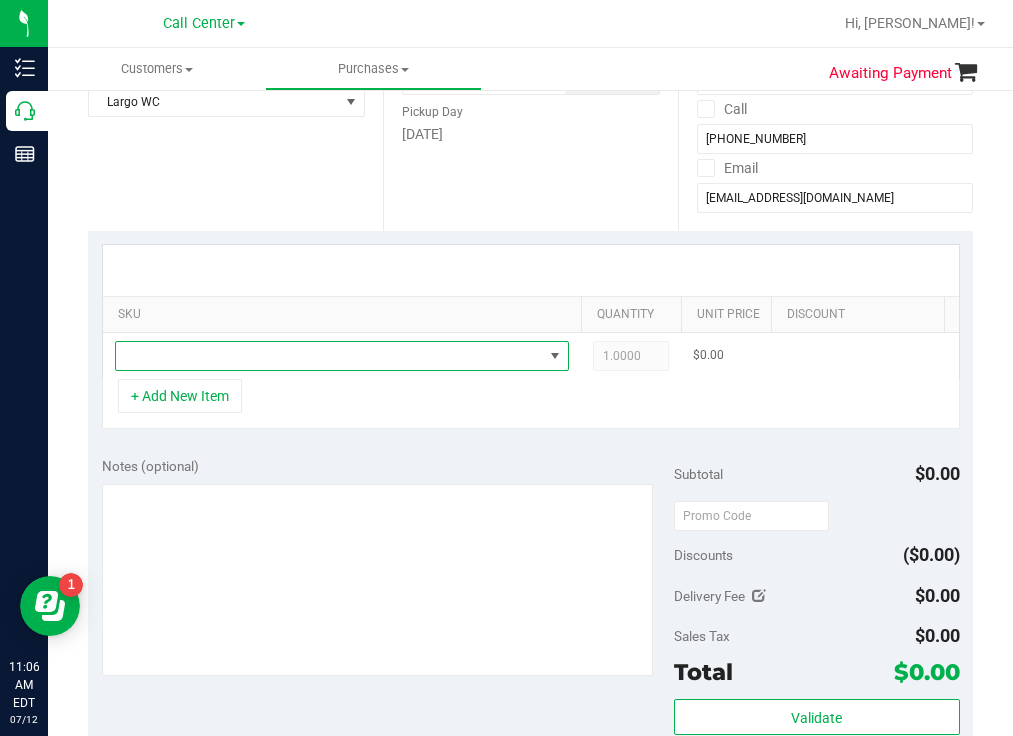 click at bounding box center [329, 356] 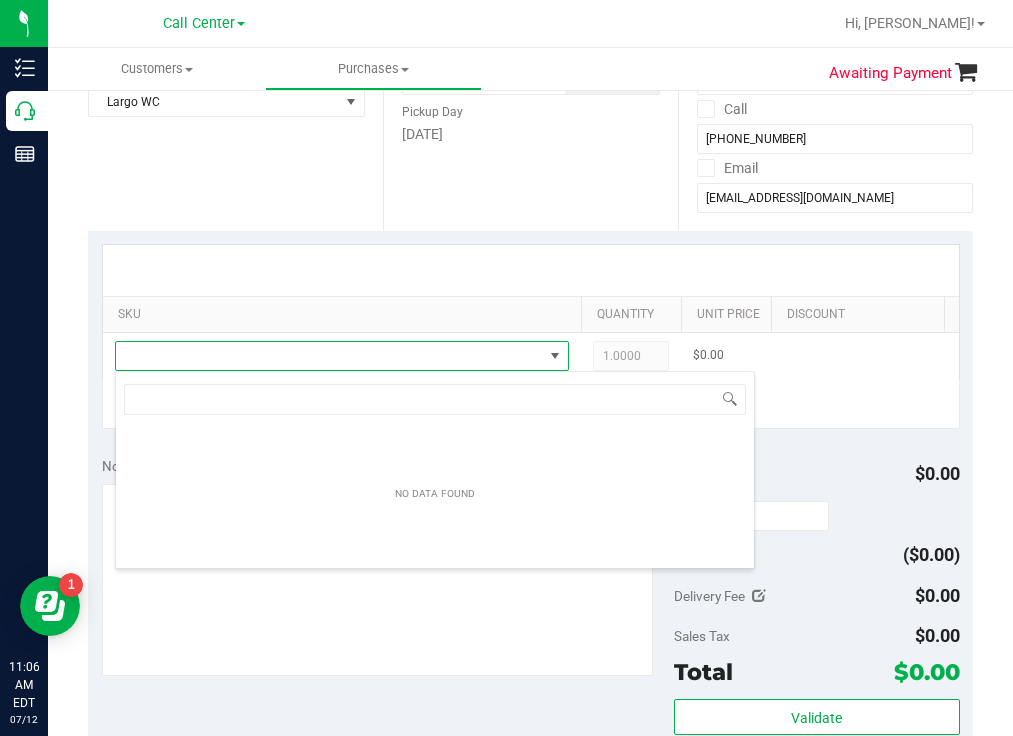 scroll, scrollTop: 99970, scrollLeft: 99546, axis: both 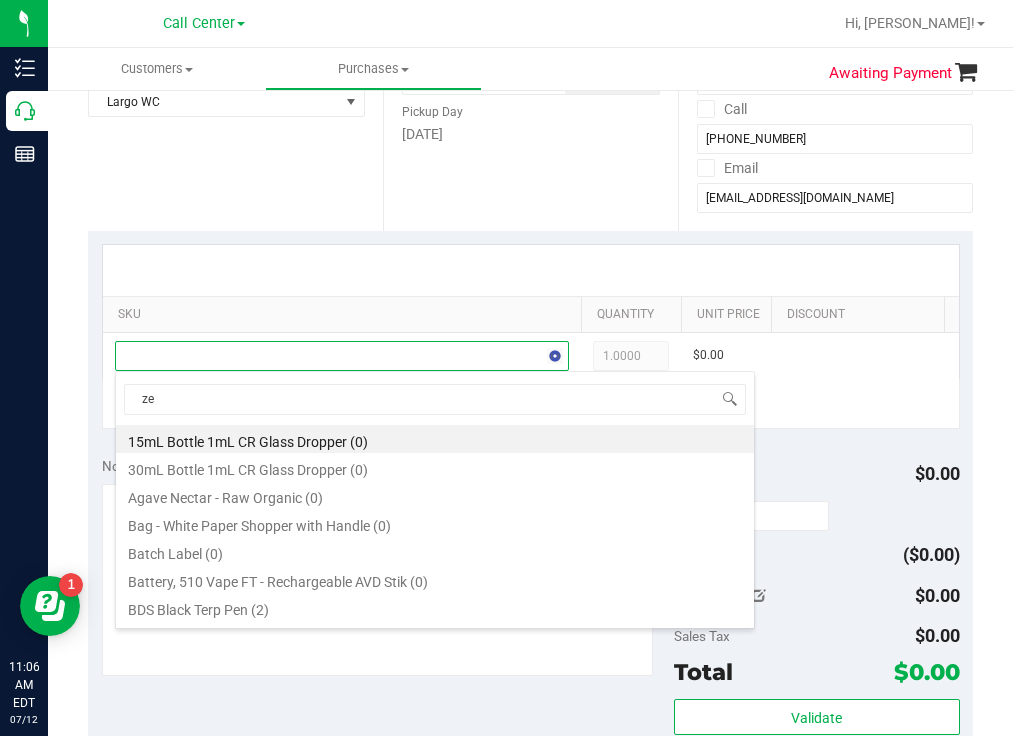 type on "zen" 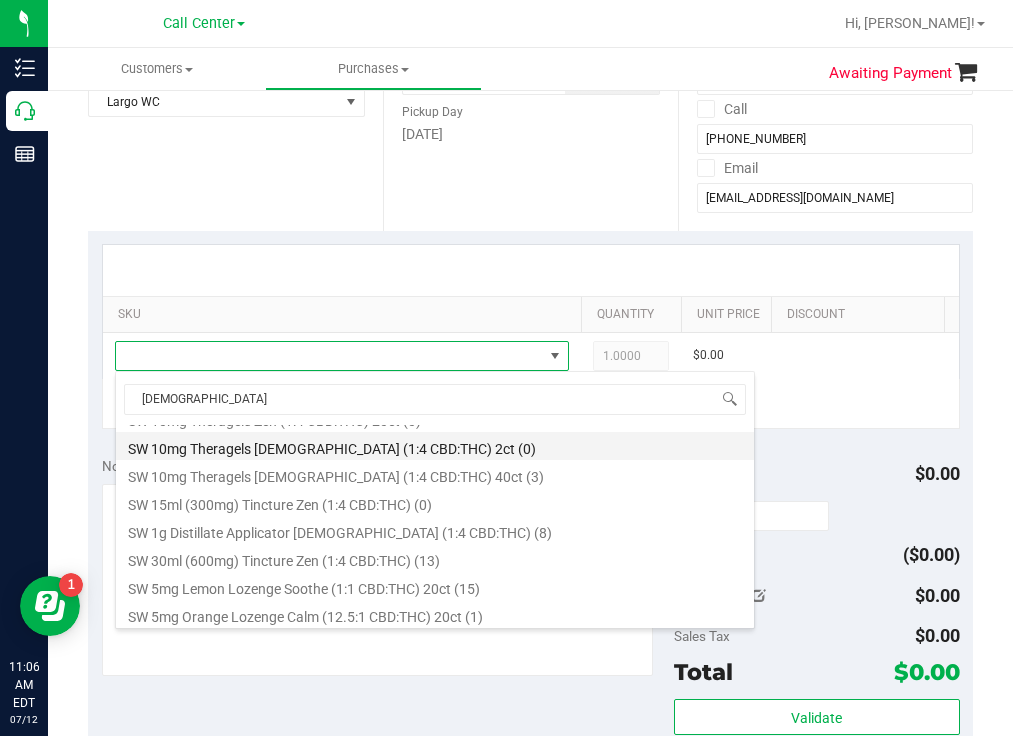 scroll, scrollTop: 700, scrollLeft: 0, axis: vertical 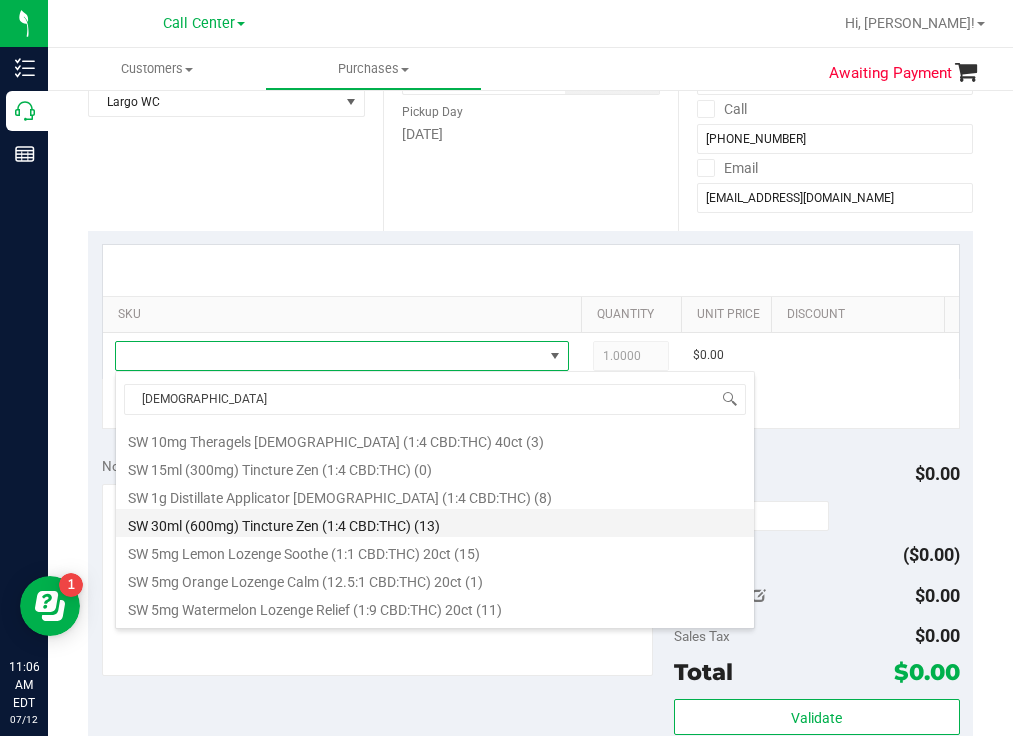 click on "SW 30ml (600mg) Tincture Zen (1:4 CBD:THC) (13)" at bounding box center (435, 523) 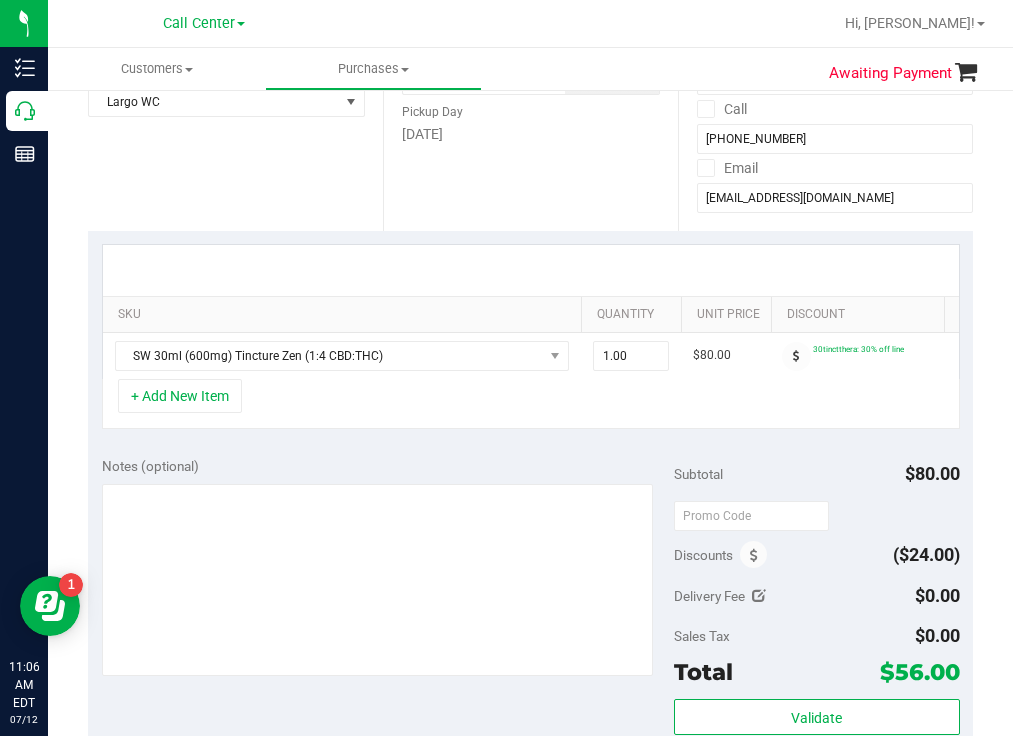 scroll, scrollTop: 100, scrollLeft: 0, axis: vertical 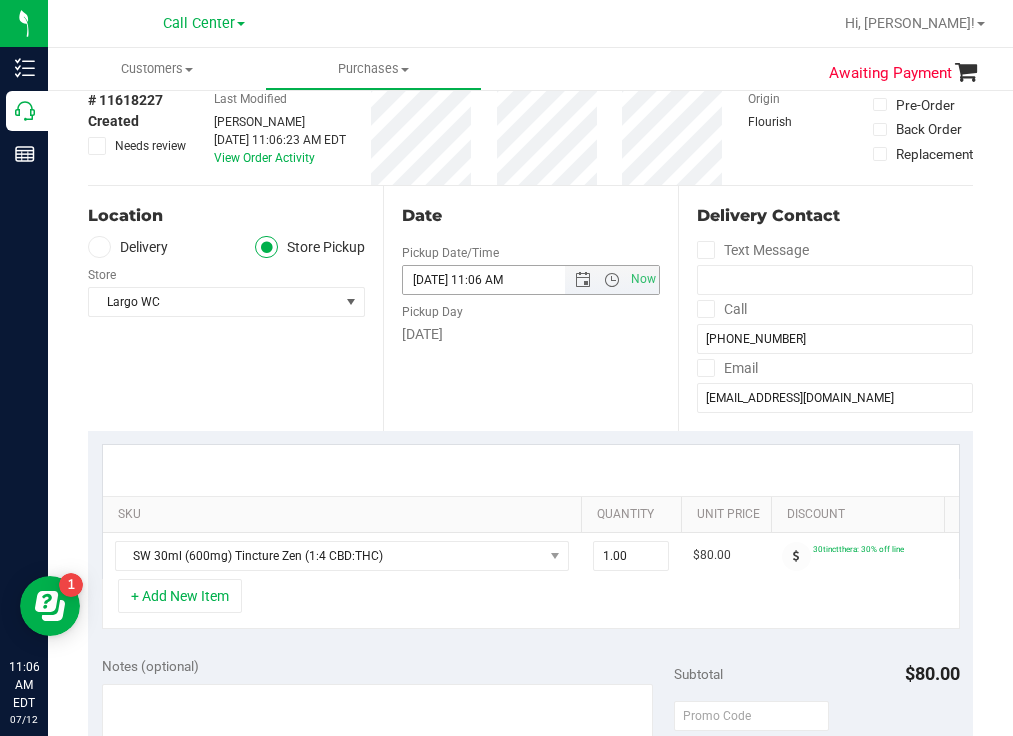 click on "07/12/2025 11:06 AM" at bounding box center (501, 280) 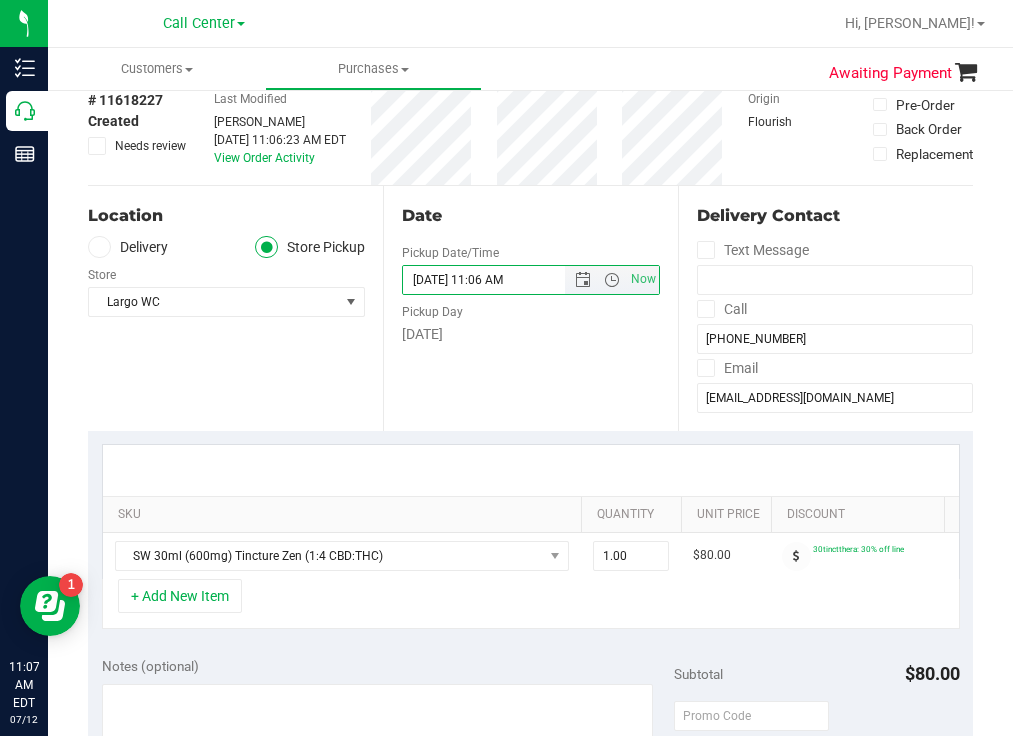 click on "07/12/2025 11:06 AM" at bounding box center (501, 280) 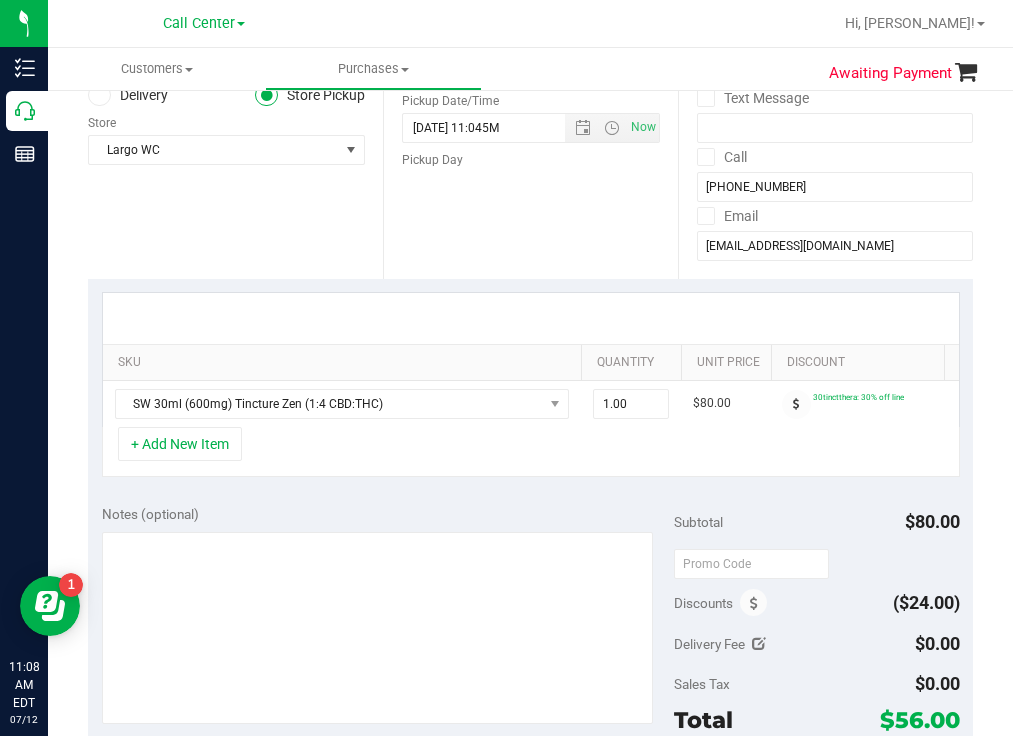 scroll, scrollTop: 300, scrollLeft: 0, axis: vertical 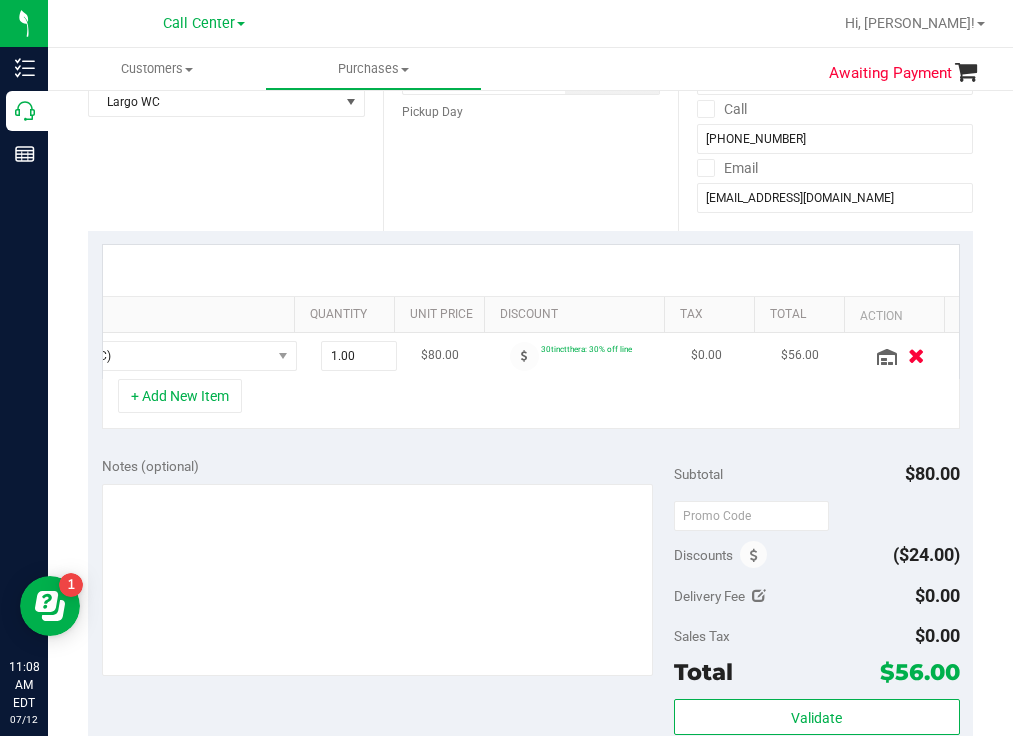 click at bounding box center (916, 355) 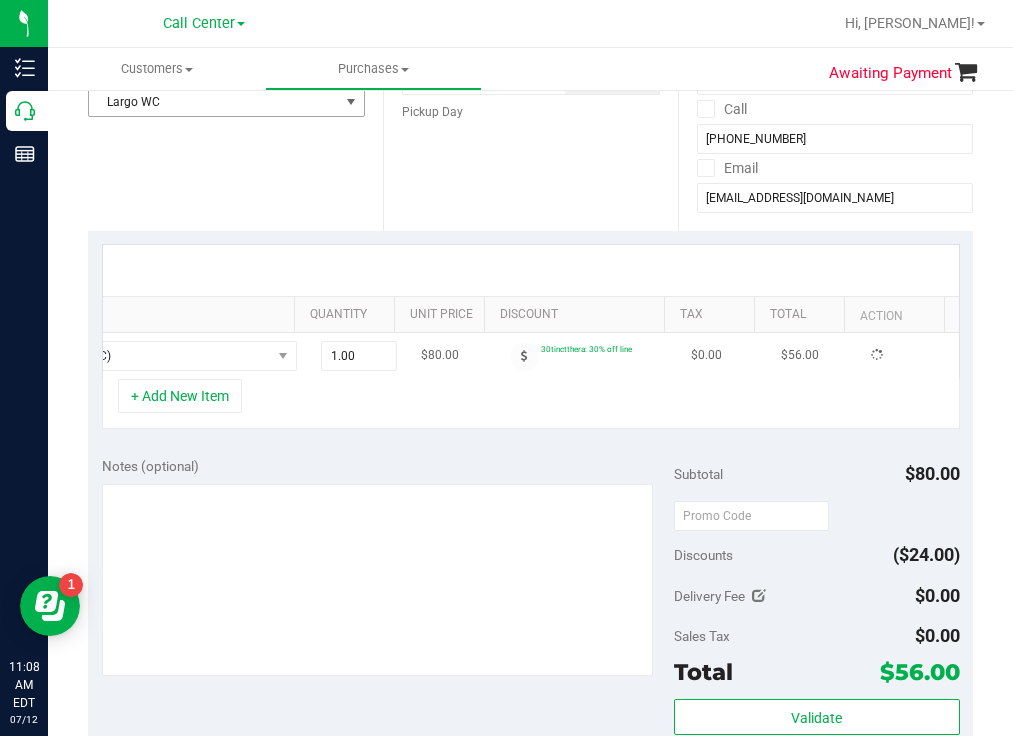 click on "Largo WC" at bounding box center (214, 102) 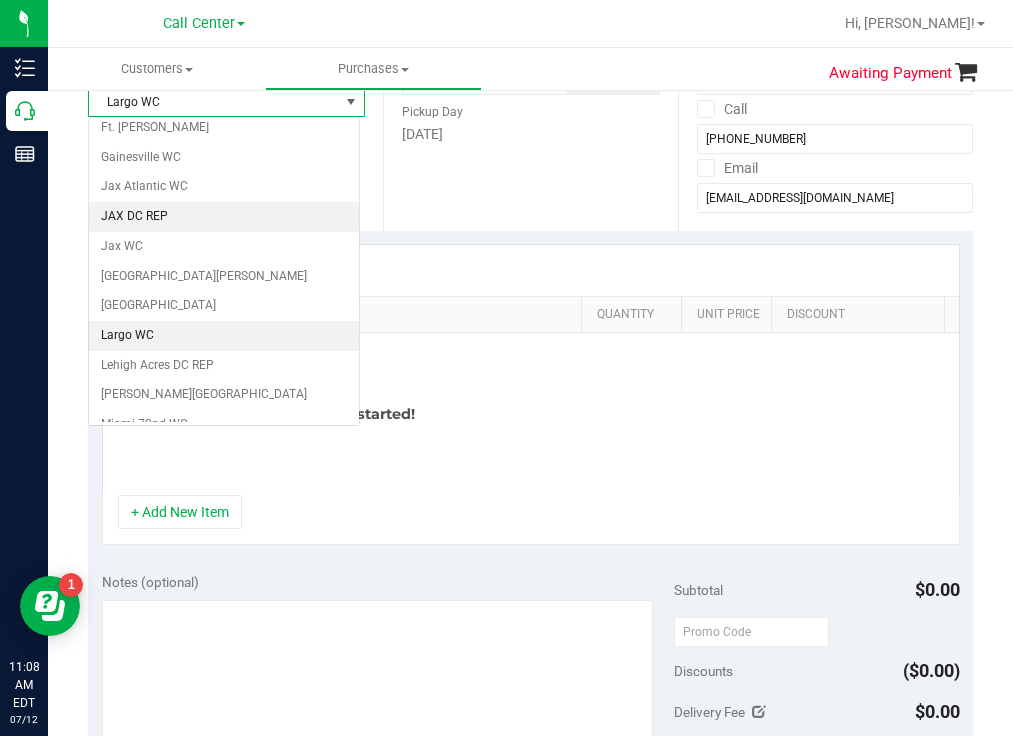scroll, scrollTop: 0, scrollLeft: 0, axis: both 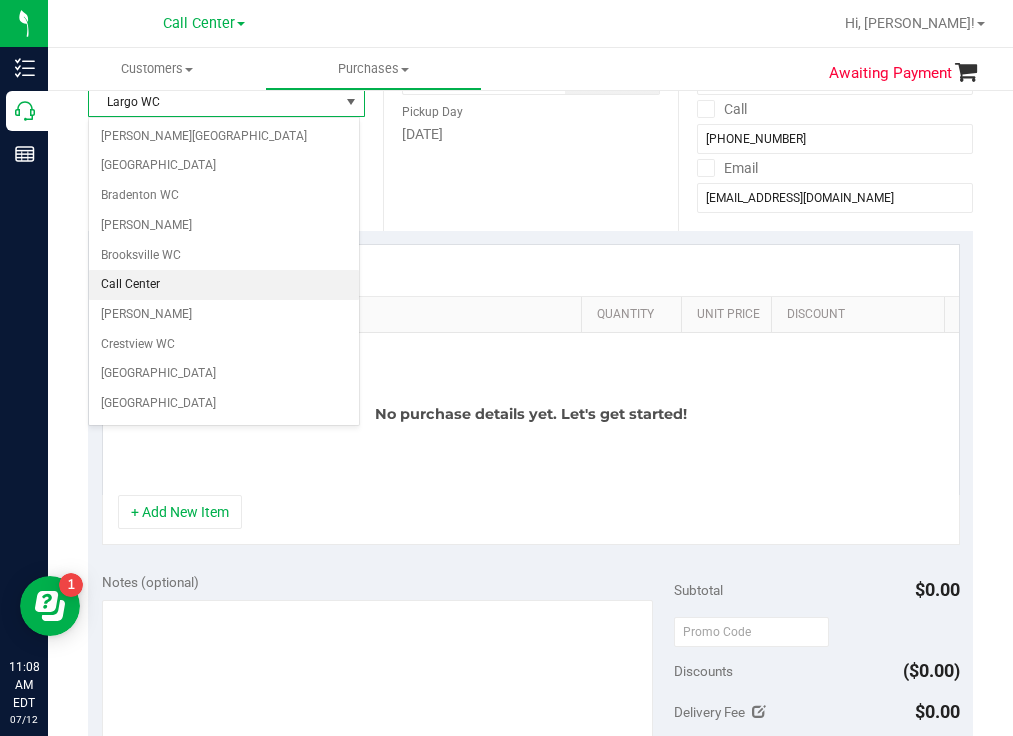 click on "Call Center" at bounding box center [224, 285] 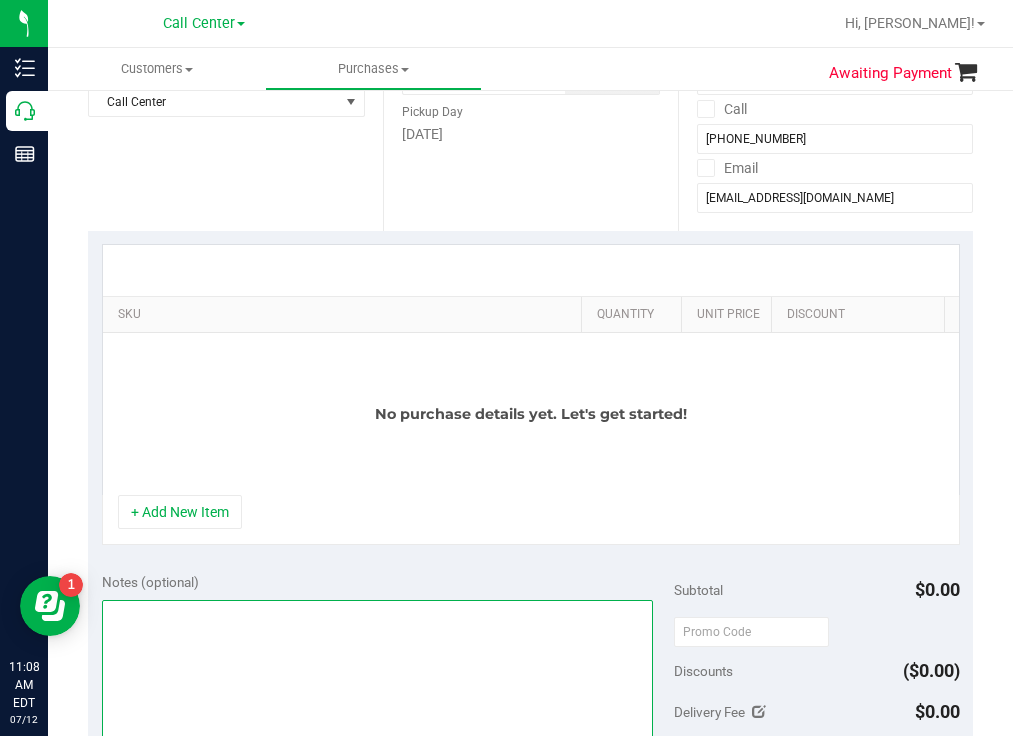 click at bounding box center [378, 696] 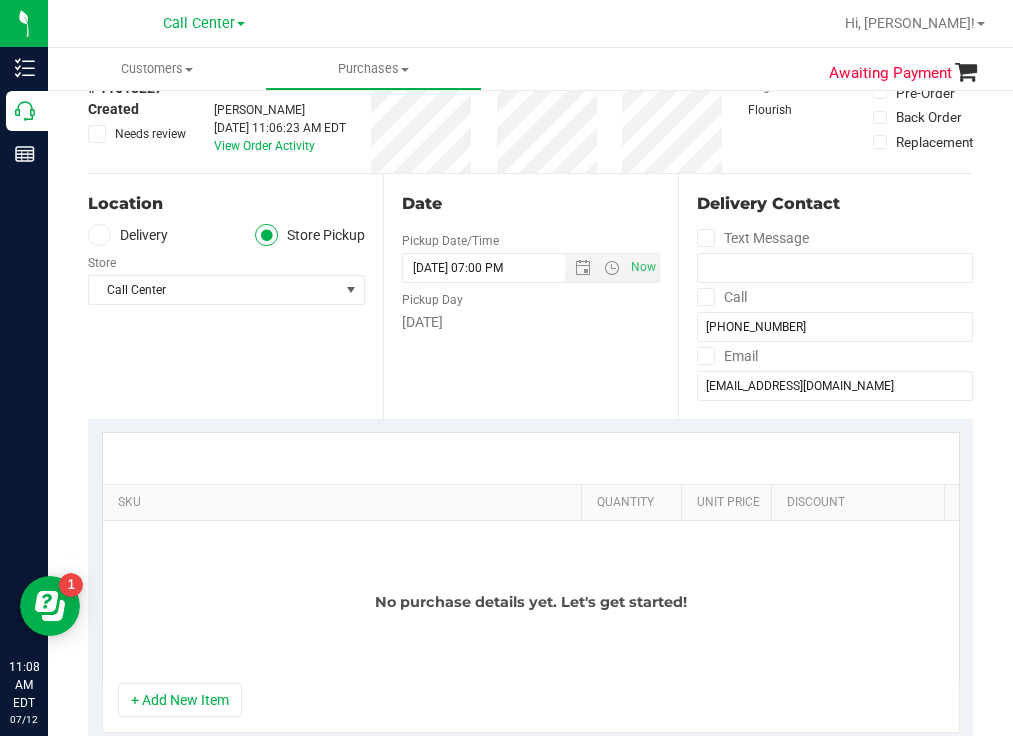 scroll, scrollTop: 0, scrollLeft: 0, axis: both 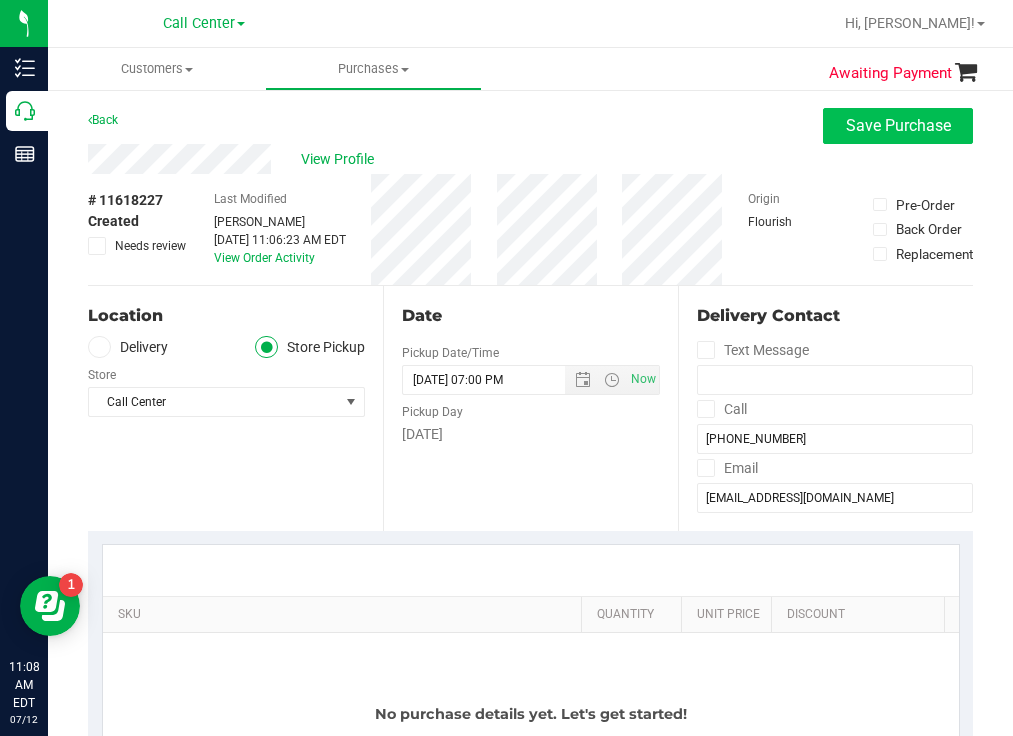 type on "cxl
todd 7/12  11:06" 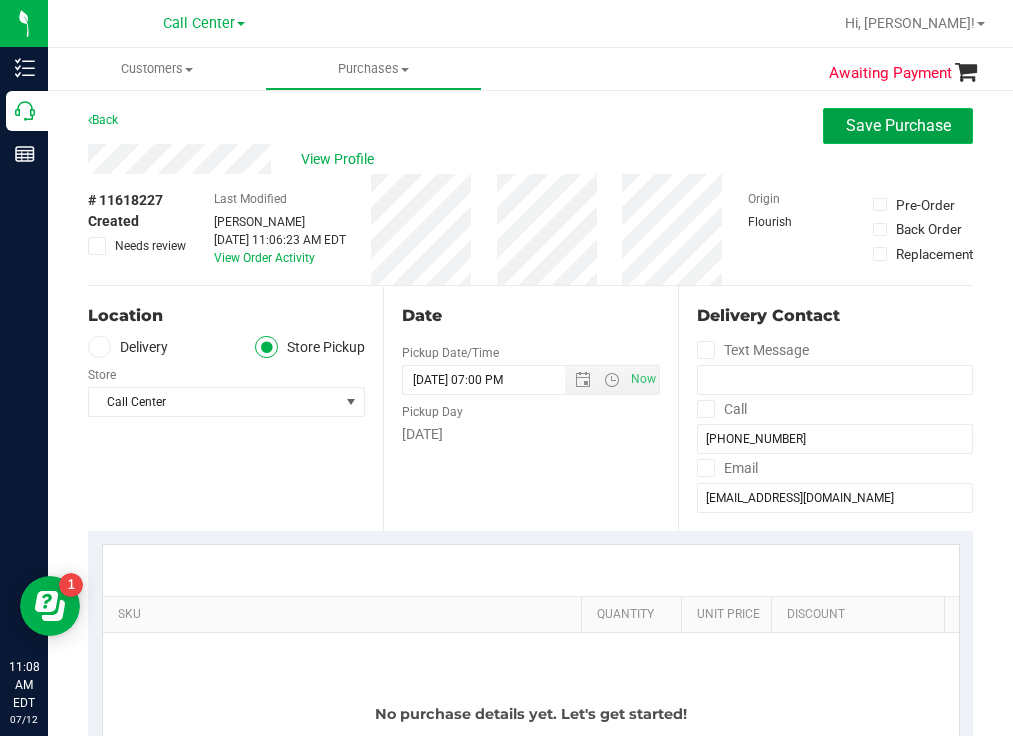 click on "Save Purchase" at bounding box center (898, 126) 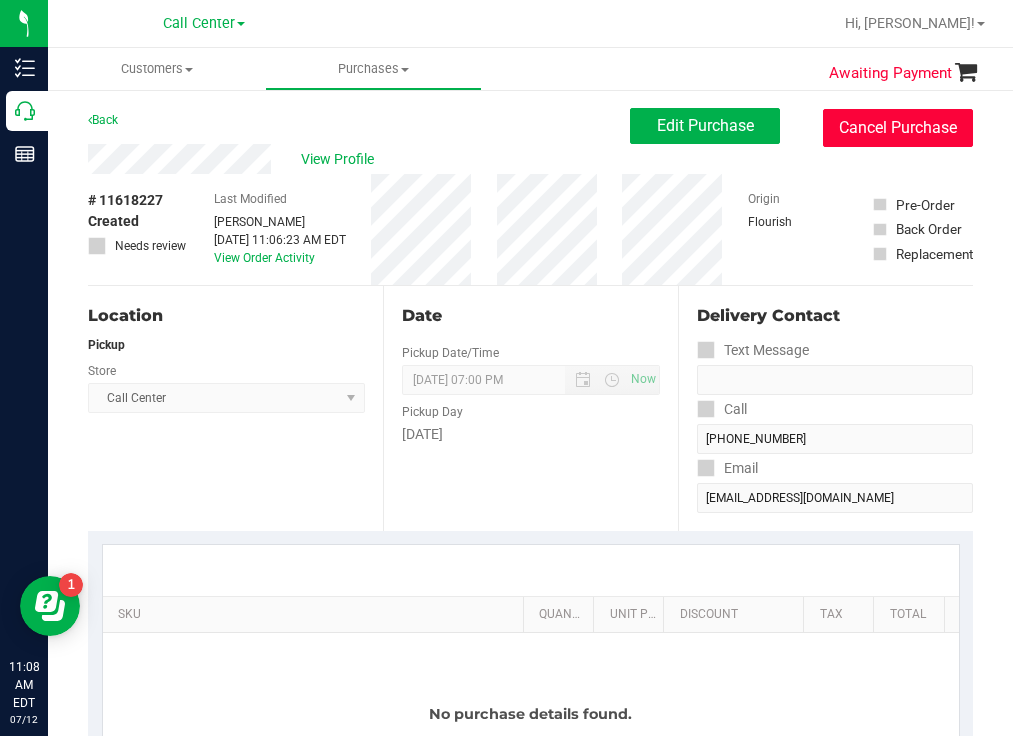 click on "Cancel Purchase" at bounding box center (898, 128) 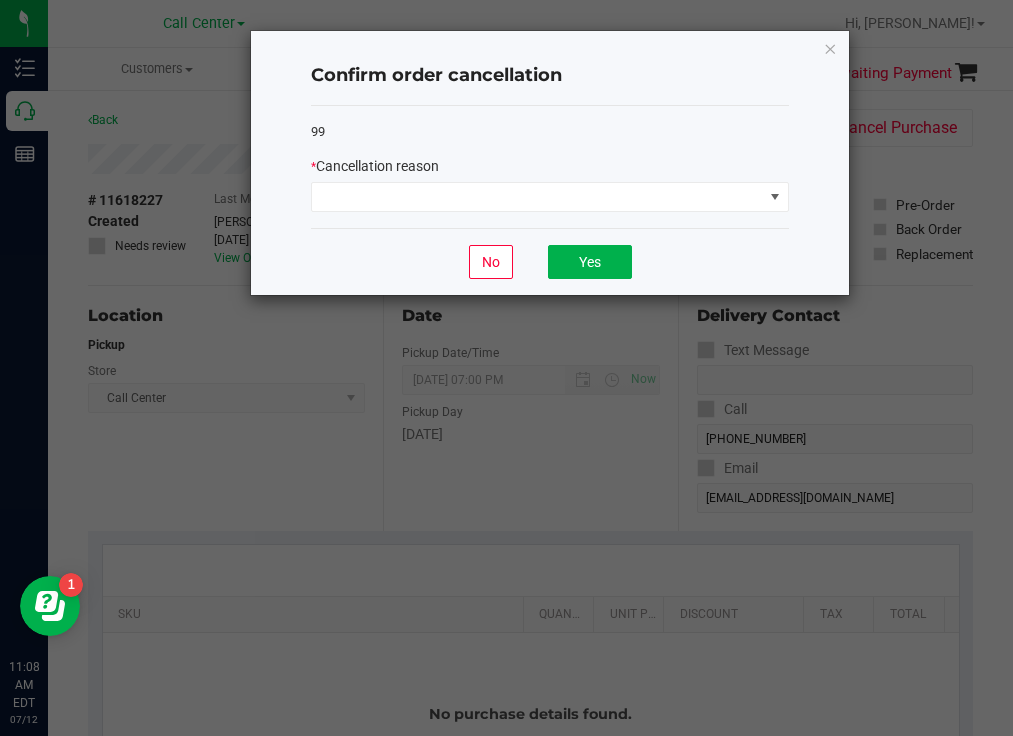 click on "*   Cancellation reason" 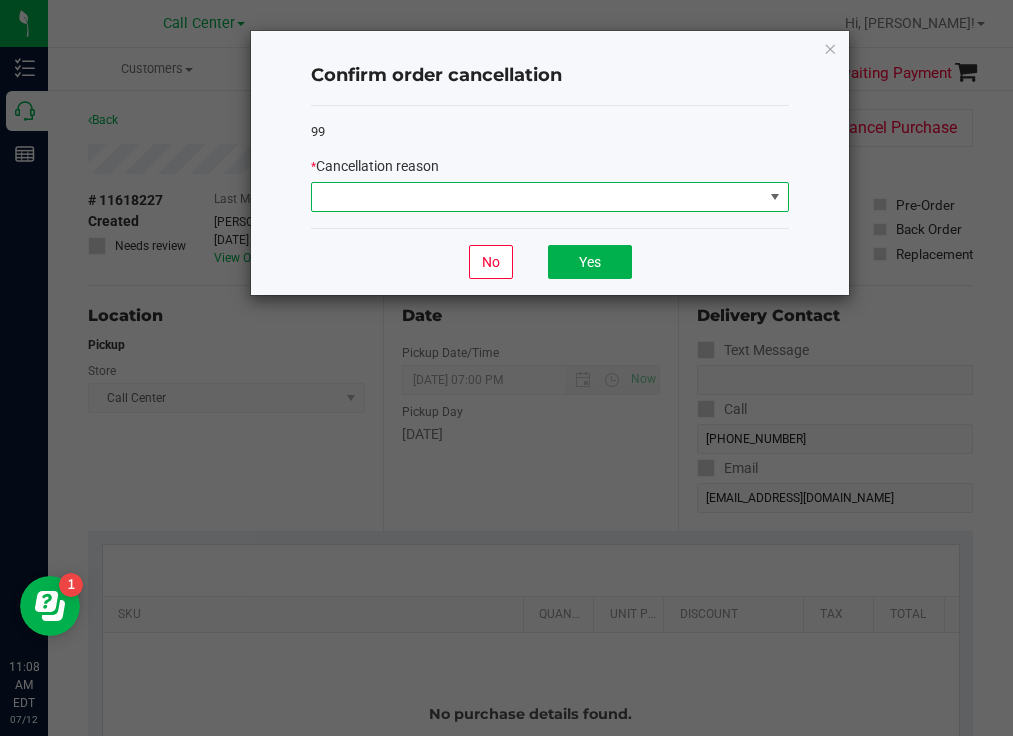 click at bounding box center (537, 197) 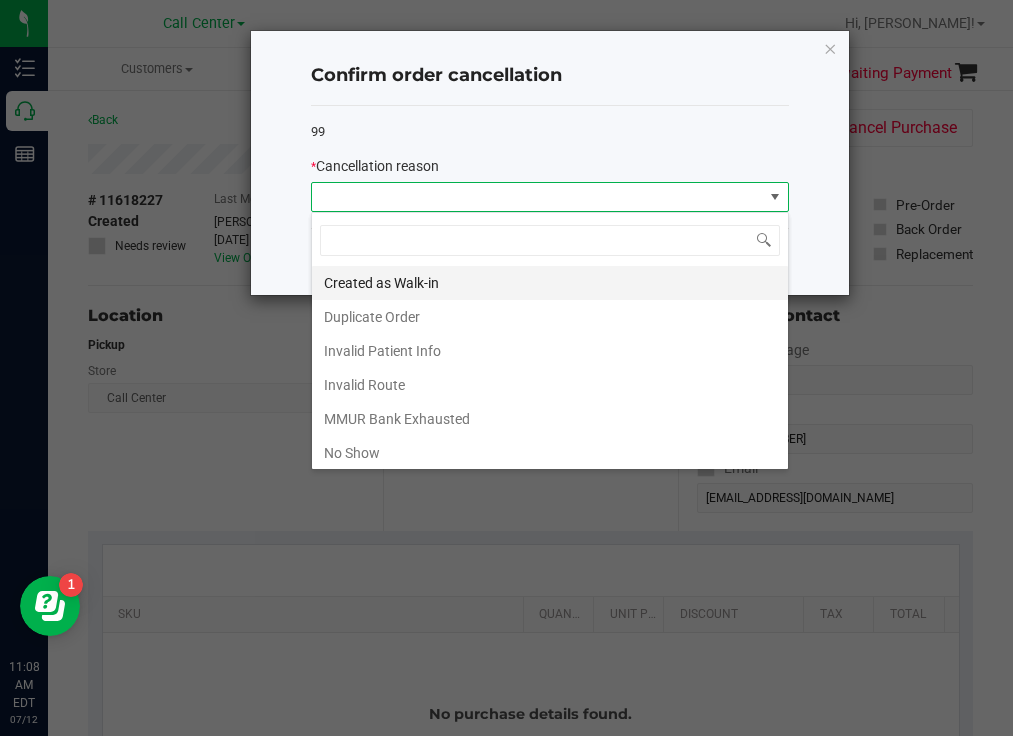 scroll, scrollTop: 99970, scrollLeft: 99522, axis: both 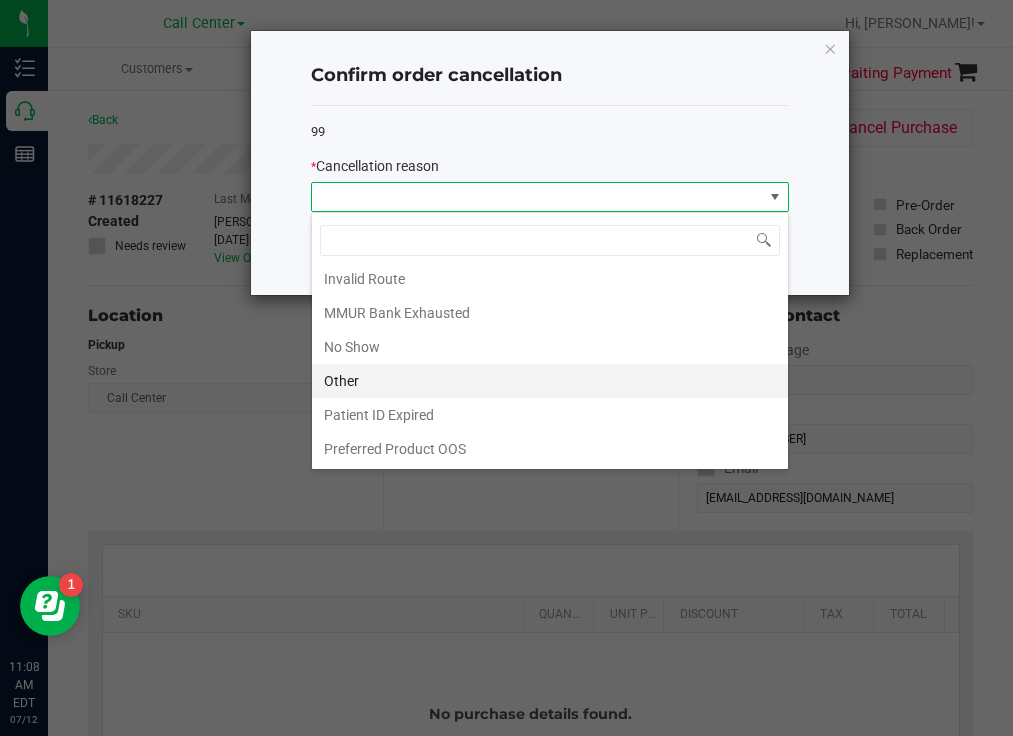 click on "Other" at bounding box center (550, 381) 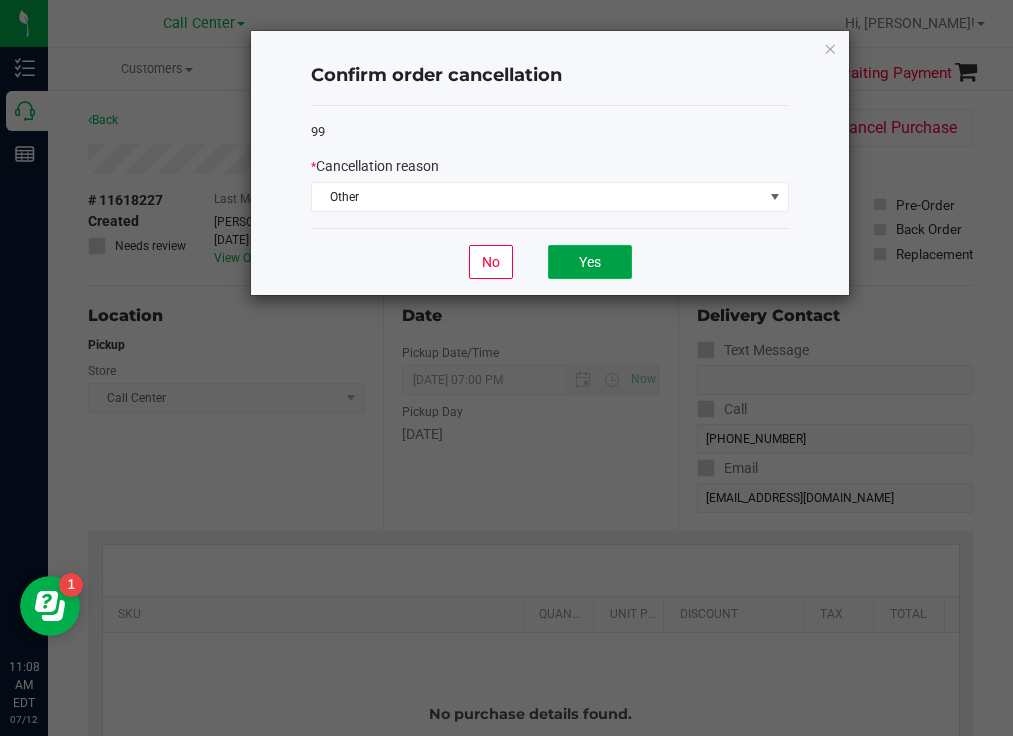 click on "Yes" 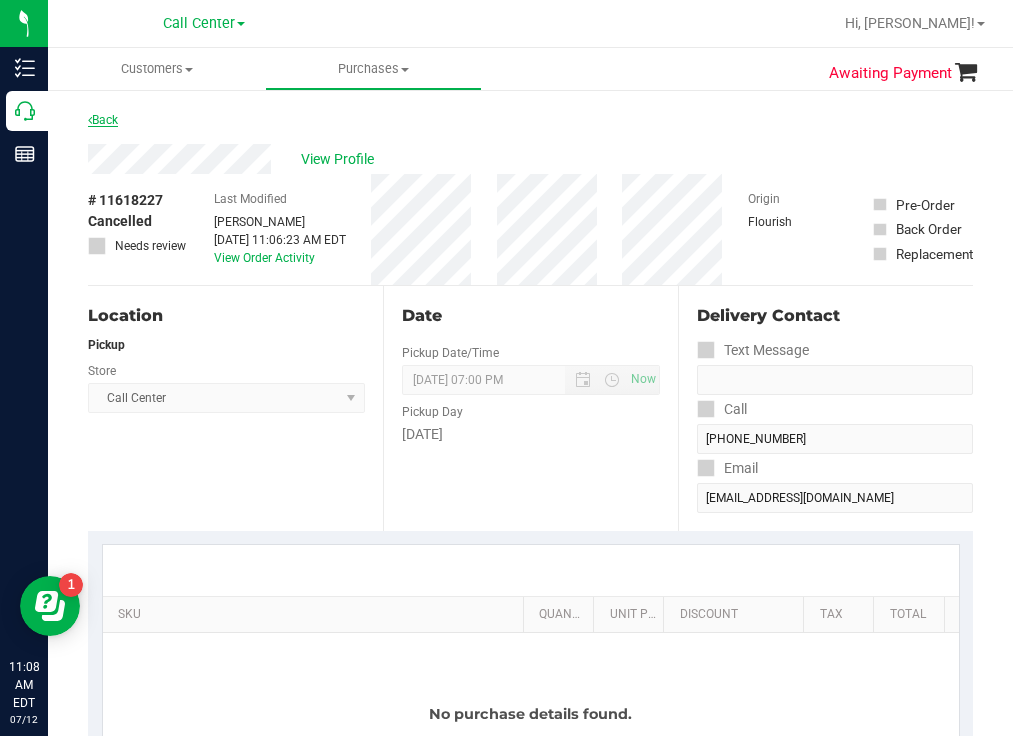 click on "Back" at bounding box center (103, 120) 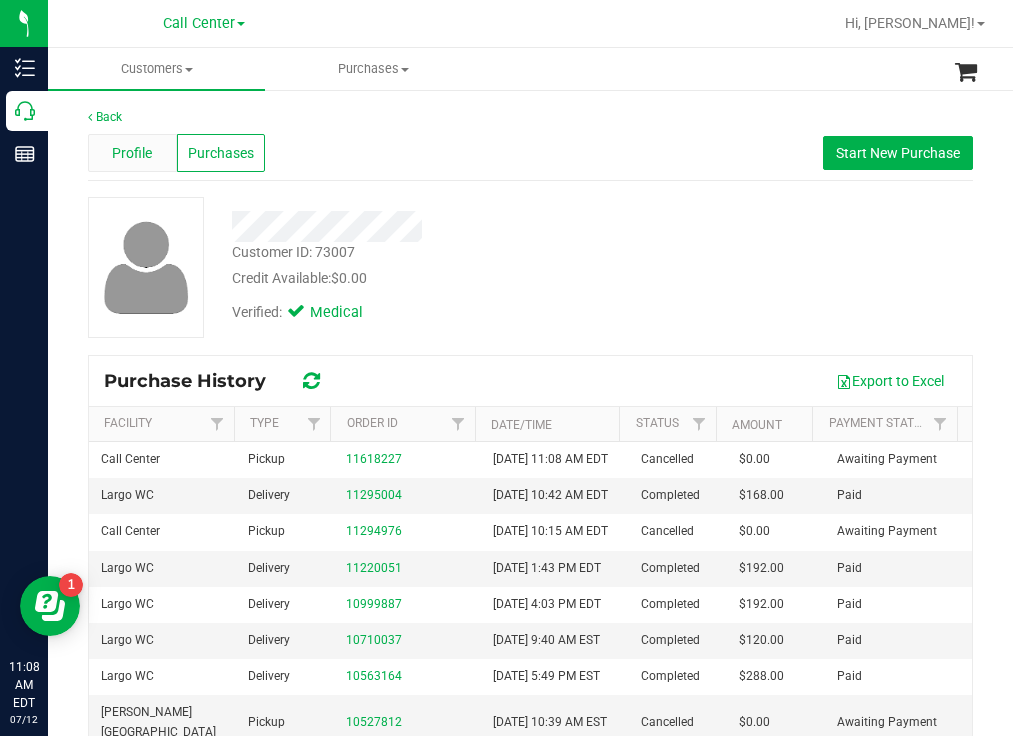 click on "Profile" at bounding box center [132, 153] 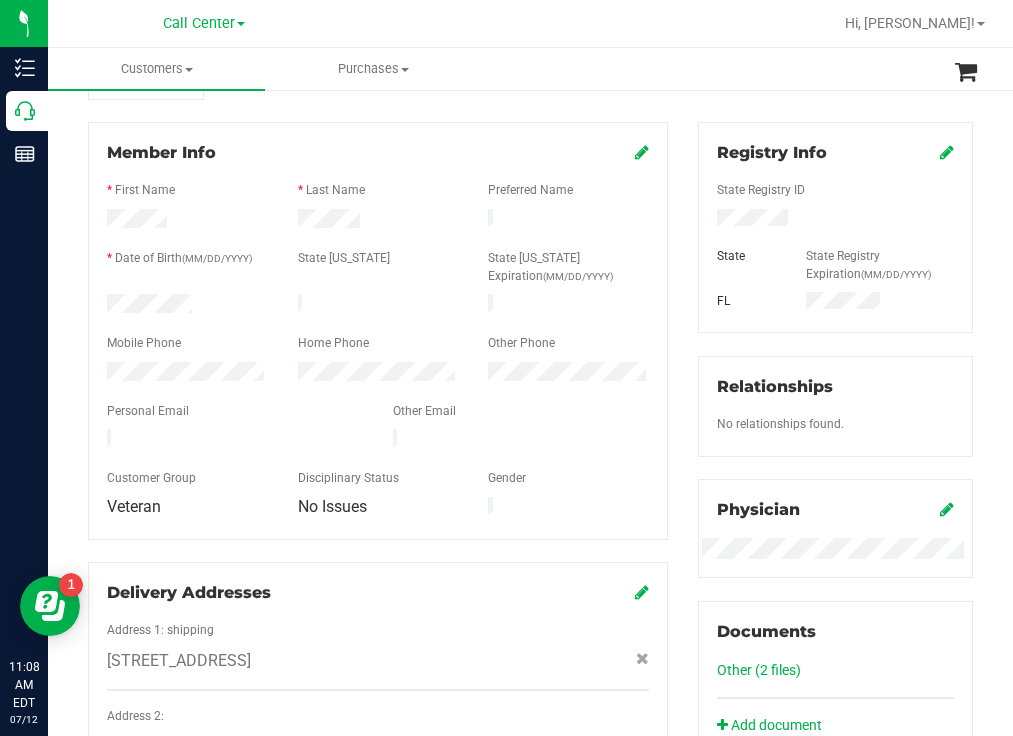 scroll, scrollTop: 400, scrollLeft: 0, axis: vertical 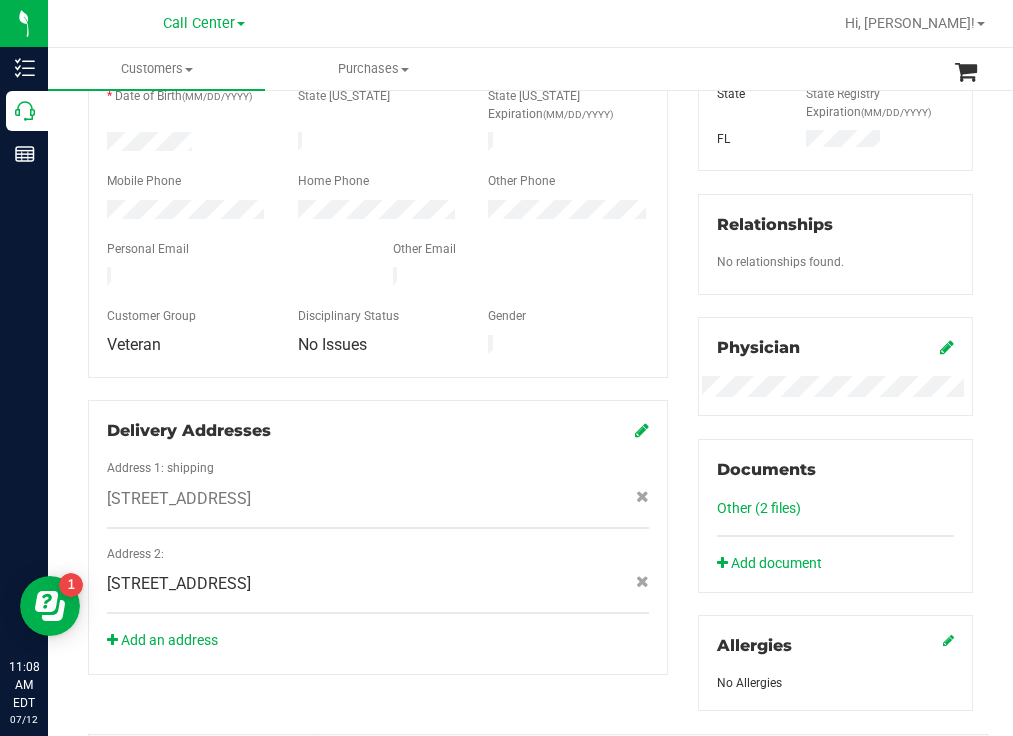 drag, startPoint x: 454, startPoint y: 473, endPoint x: 433, endPoint y: 474, distance: 21.023796 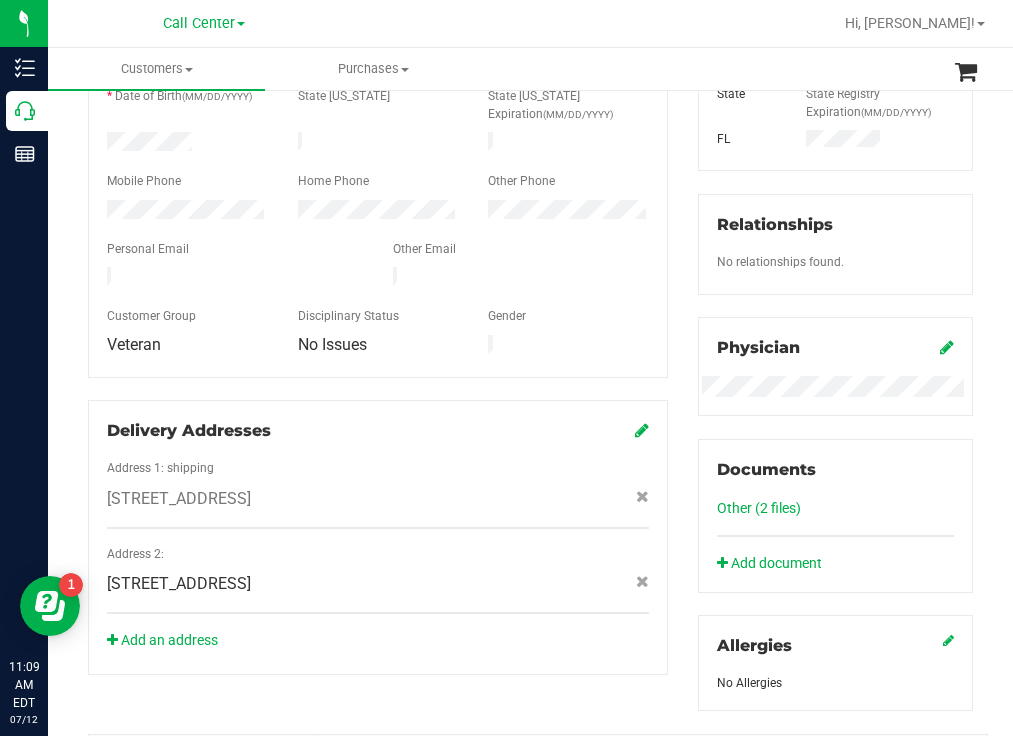 drag, startPoint x: 400, startPoint y: 567, endPoint x: 388, endPoint y: 561, distance: 13.416408 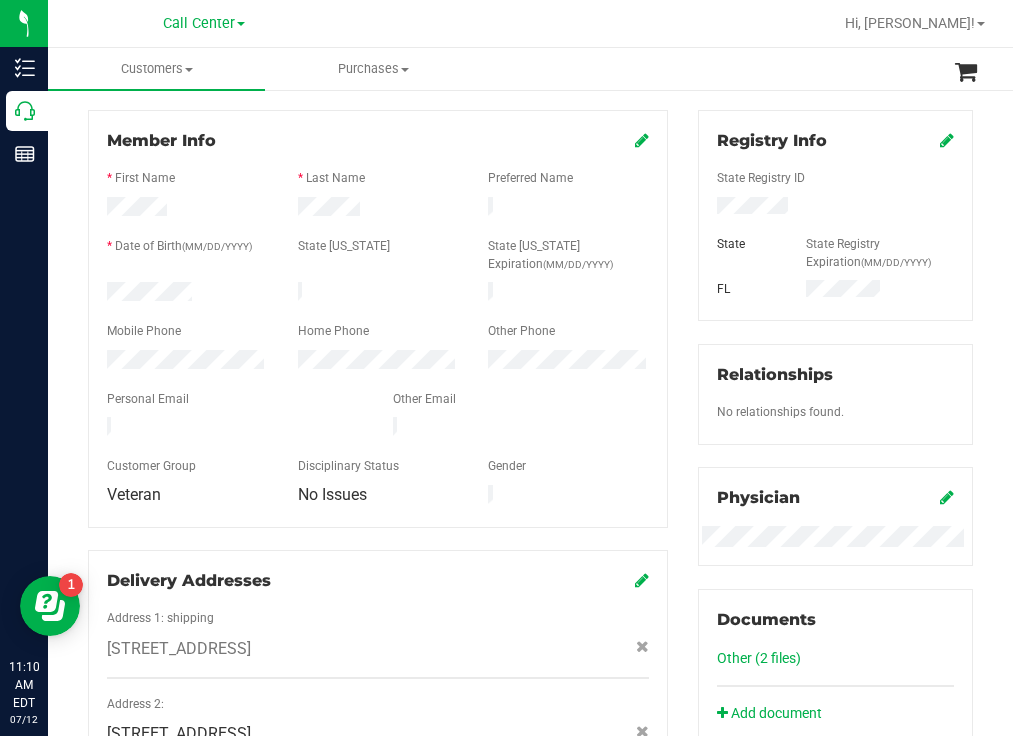scroll, scrollTop: 0, scrollLeft: 0, axis: both 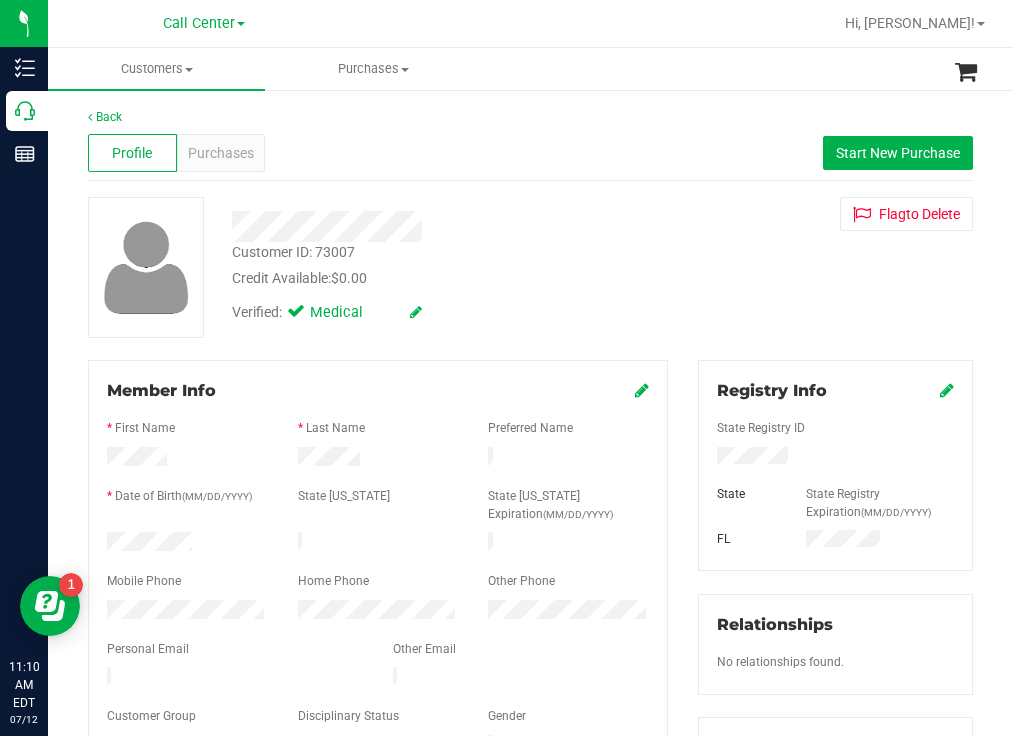 click at bounding box center (446, 226) 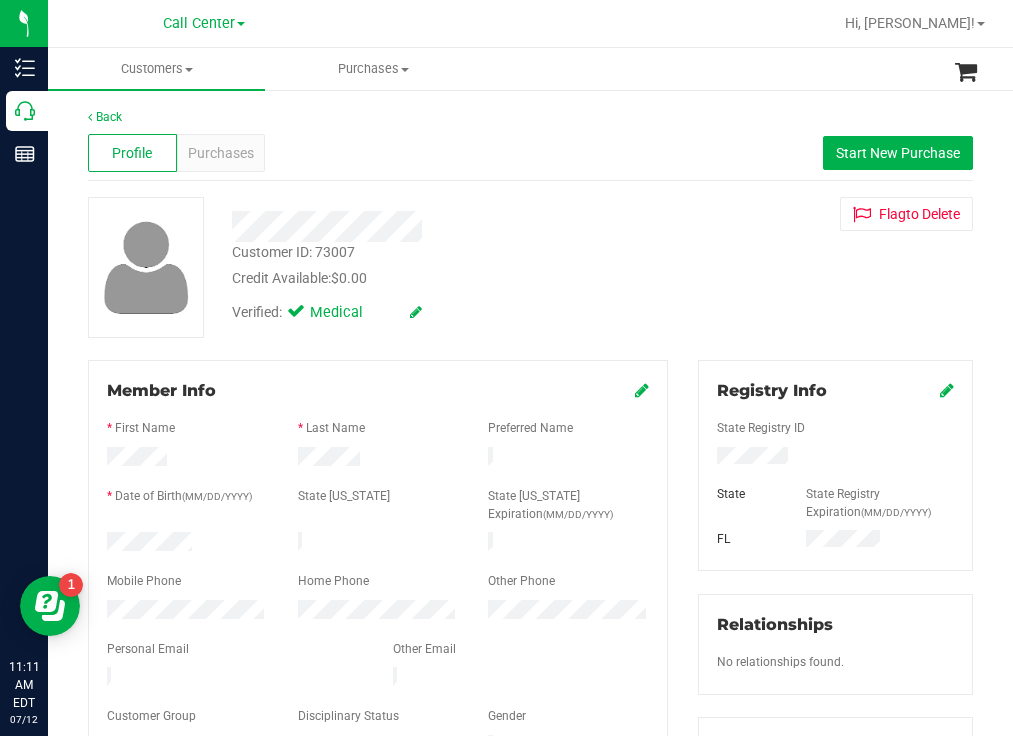 click at bounding box center (835, 458) 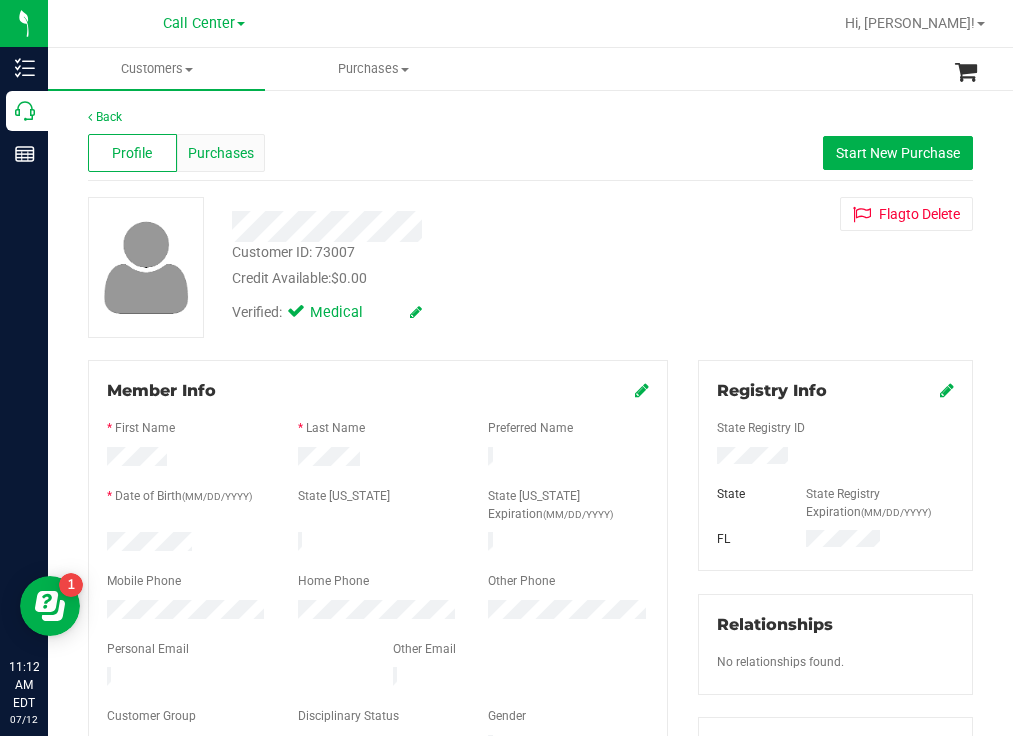 click on "Purchases" at bounding box center (221, 153) 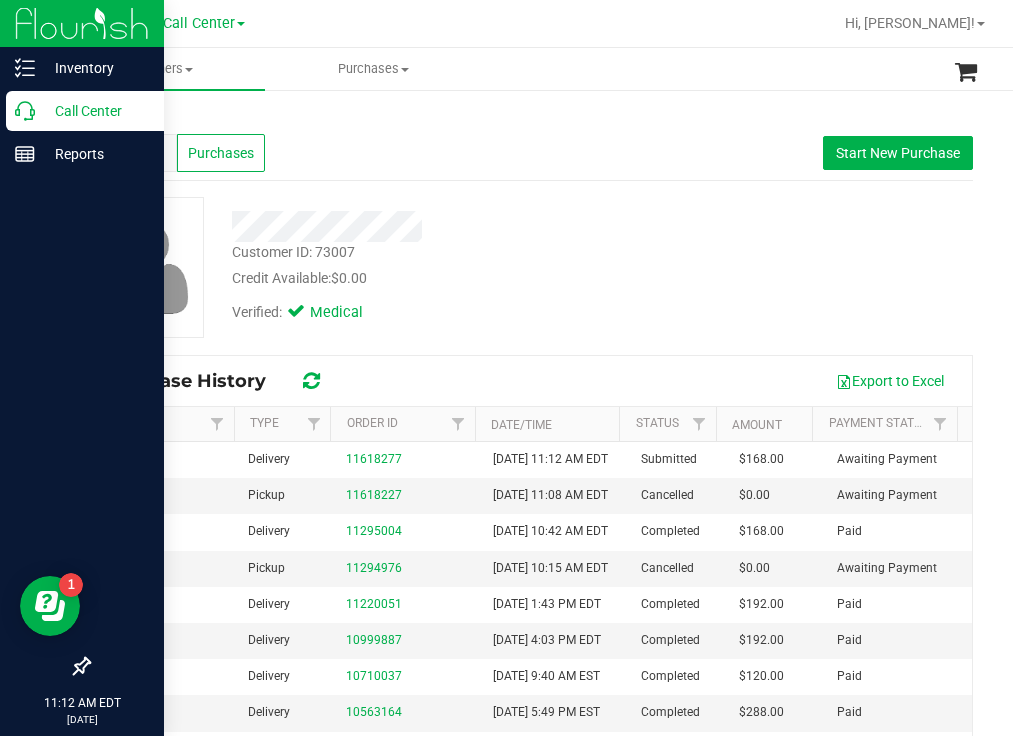 drag, startPoint x: 101, startPoint y: 101, endPoint x: 89, endPoint y: 106, distance: 13 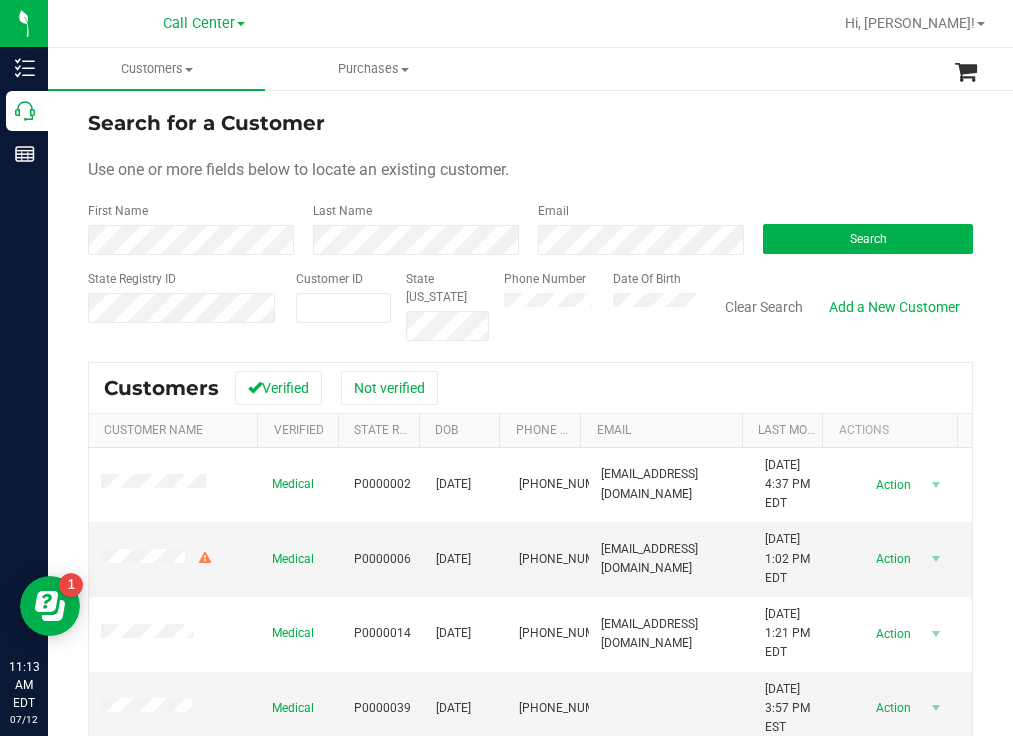 drag, startPoint x: 695, startPoint y: 93, endPoint x: 680, endPoint y: 88, distance: 15.811388 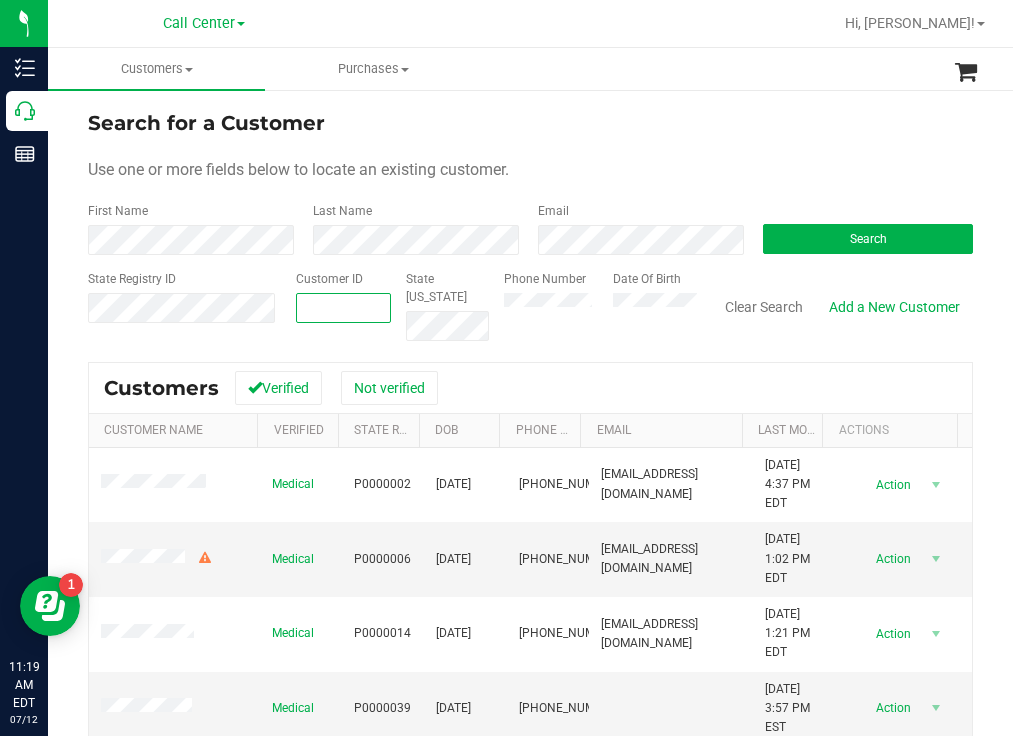click at bounding box center [343, 308] 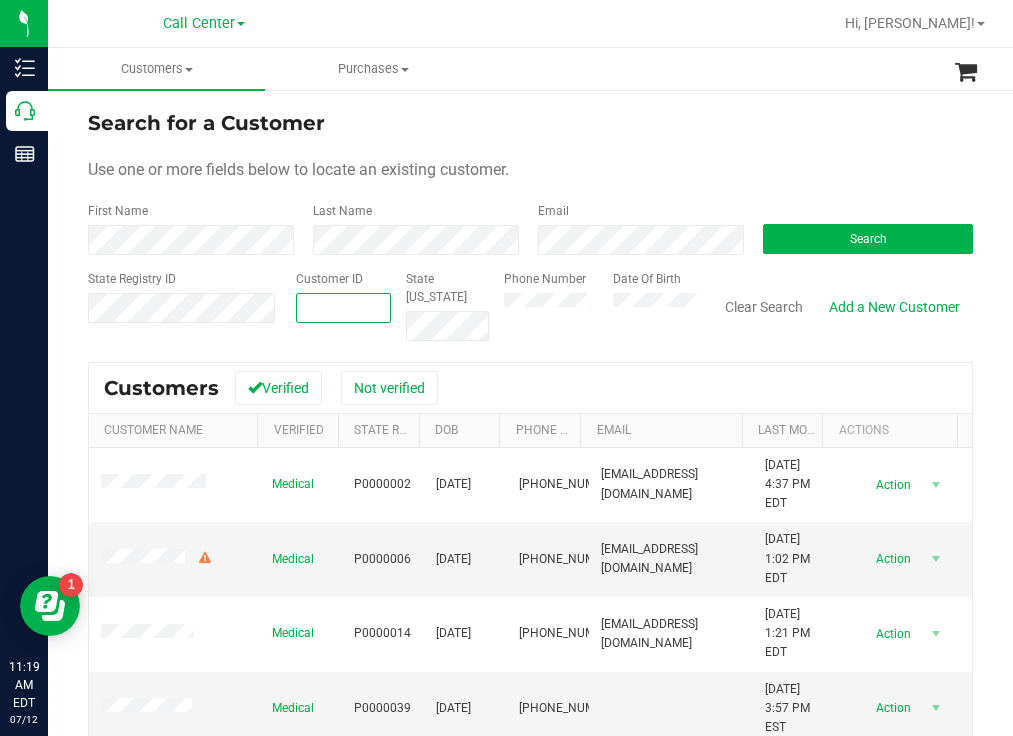paste on "483532" 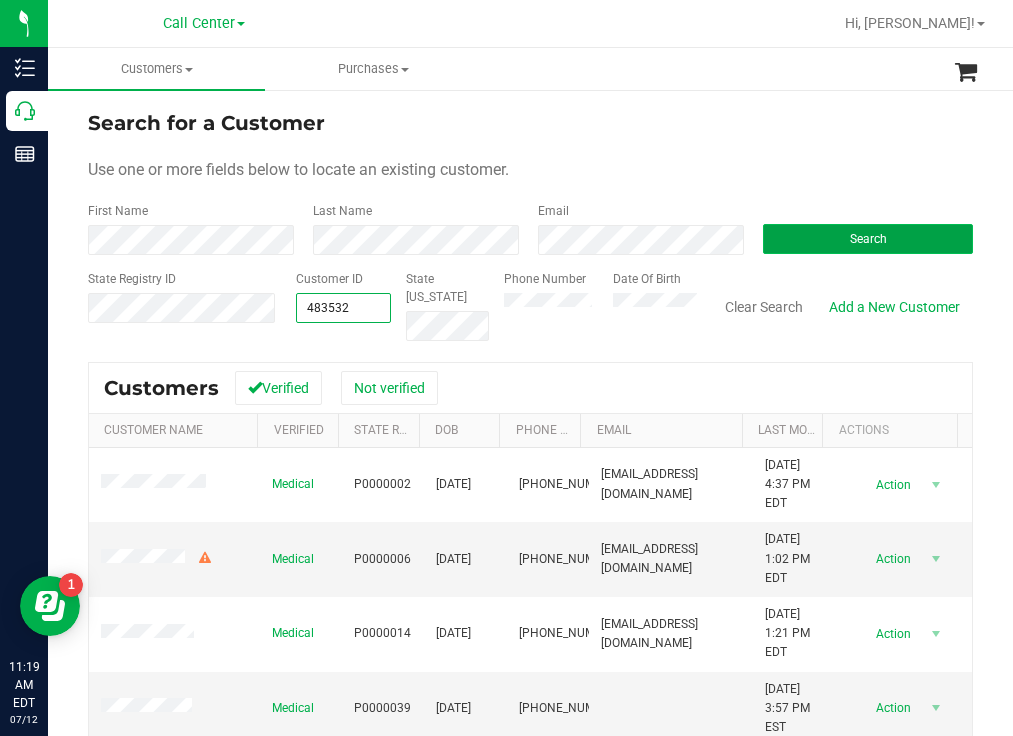 type on "483532" 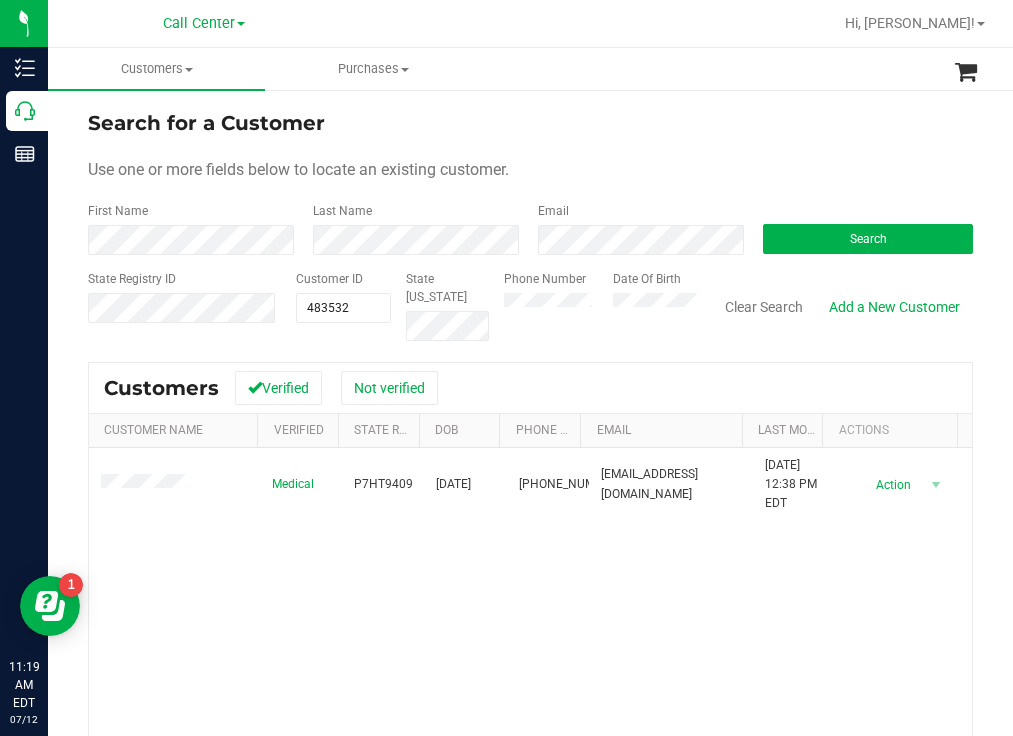 click on "Search for a Customer" at bounding box center (530, 123) 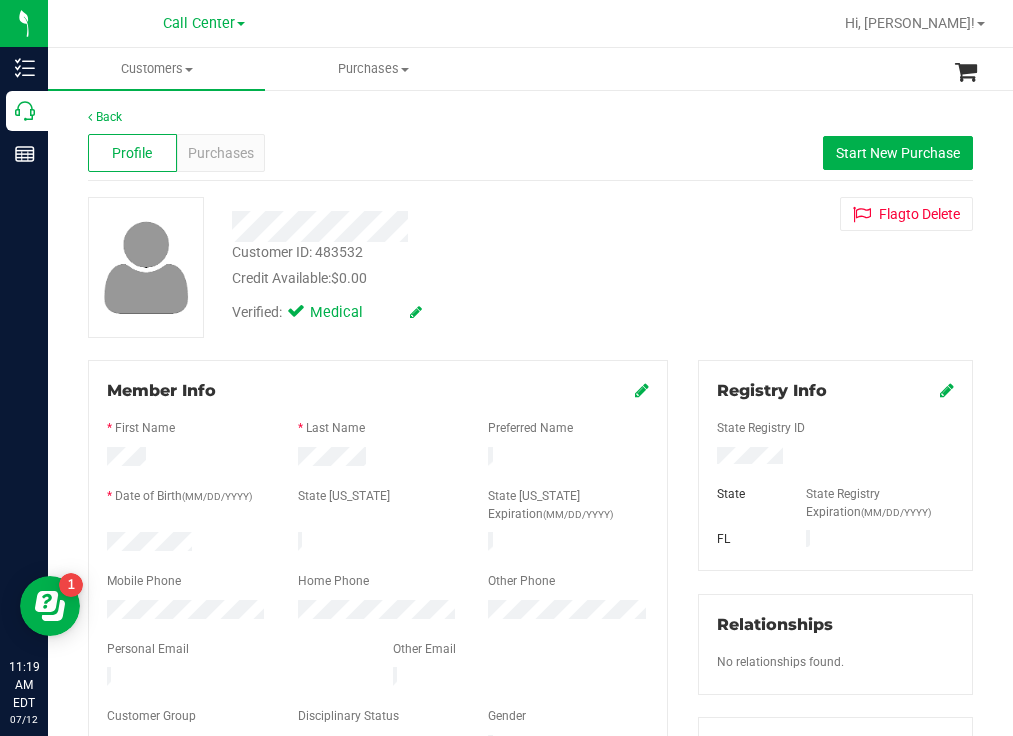click on "Member Info
*
First Name
*
Last Name
Preferred Name
*
Date of Birth
(MM/DD/YYYY)
State ID
State ID Expiration
(MM/DD/YYYY)" at bounding box center [378, 569] 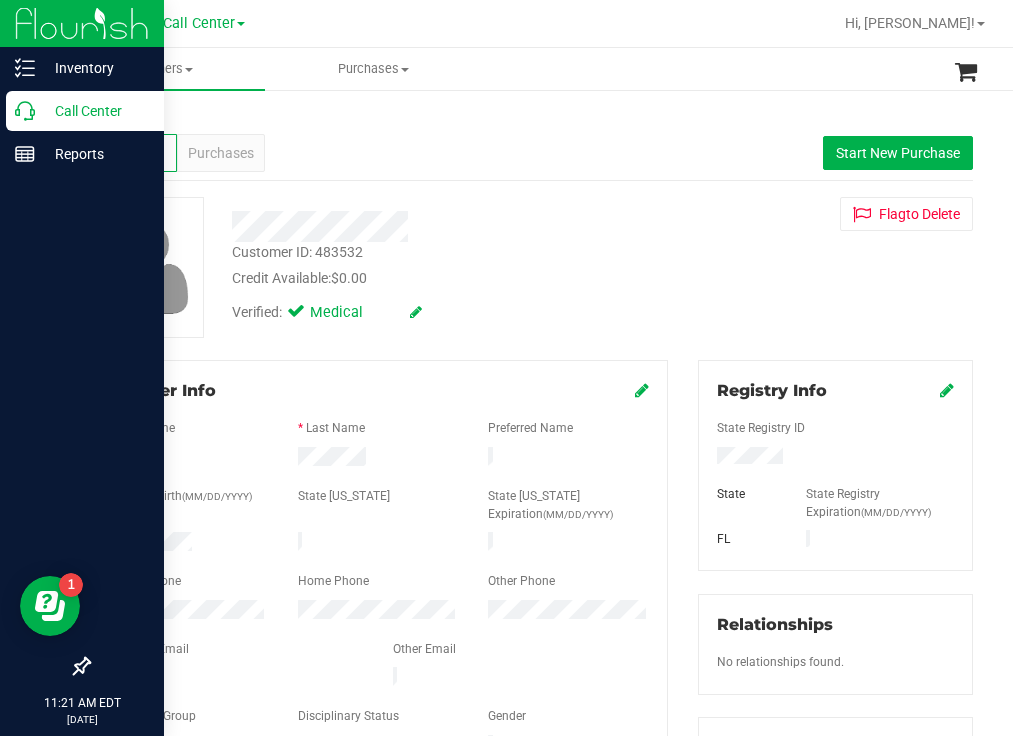 drag, startPoint x: 89, startPoint y: 97, endPoint x: 44, endPoint y: 104, distance: 45.54119 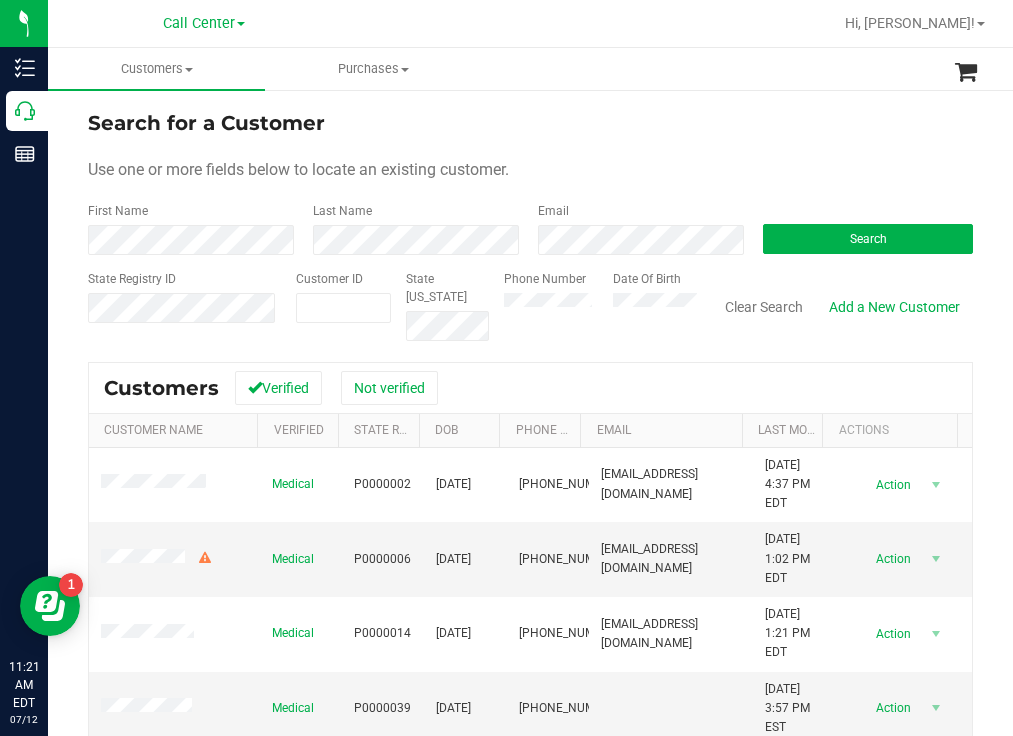 click on "Customers
All customers
Add a new customer
All physicians
Purchases
All purchases" at bounding box center [554, 69] 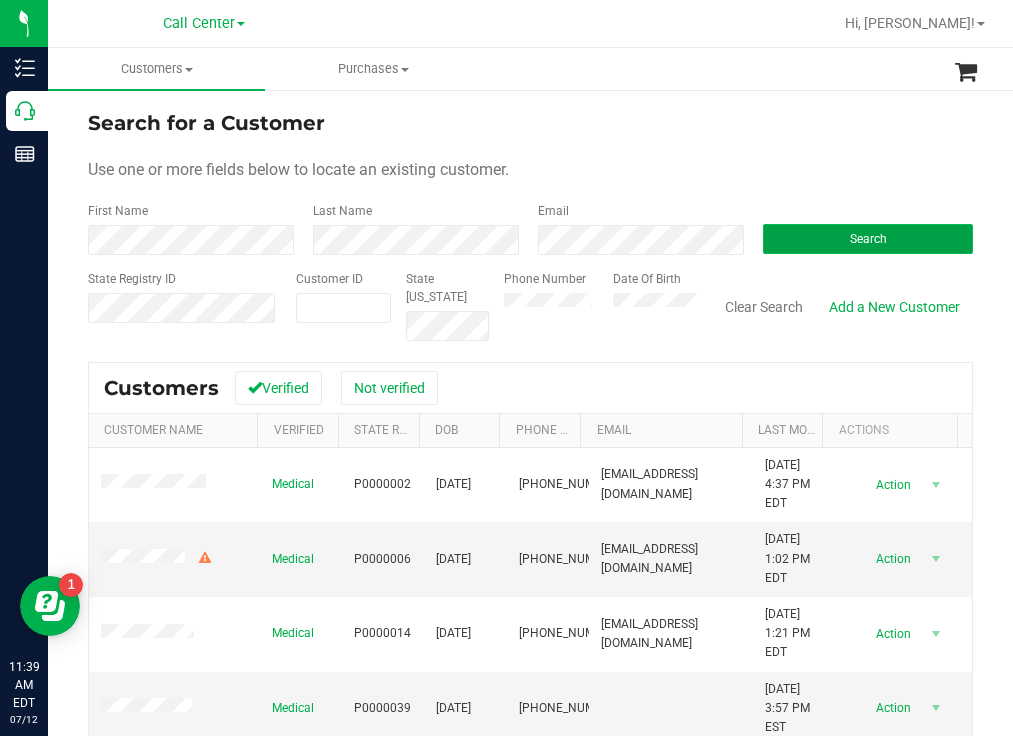 click on "Search" at bounding box center (868, 239) 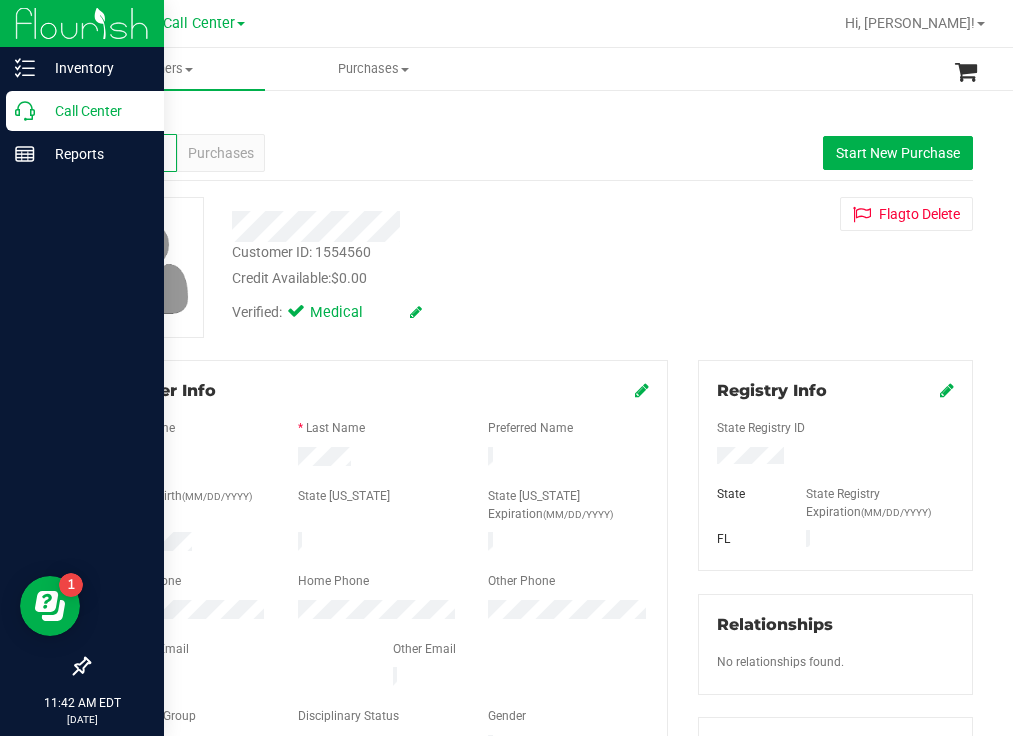 click on "Call Center" at bounding box center [95, 111] 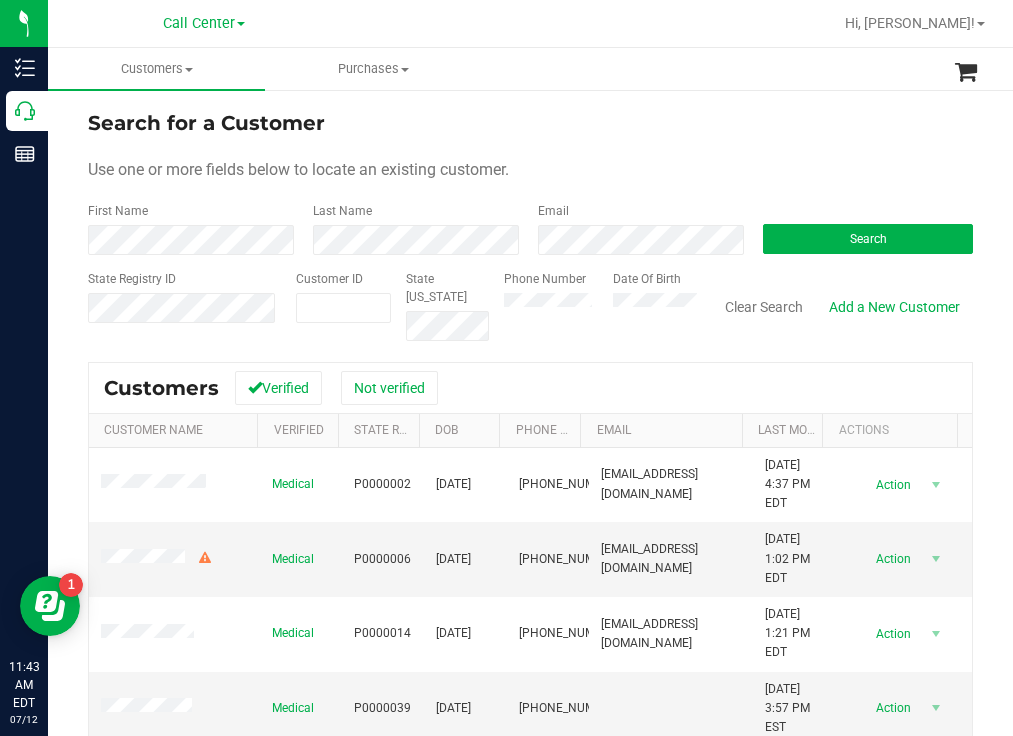 click on "Search for a Customer
Use one or more fields below to locate an existing customer.
First Name
Last Name
Email
Search
State Registry ID
Customer ID
State ID
Phone Number" at bounding box center (530, 536) 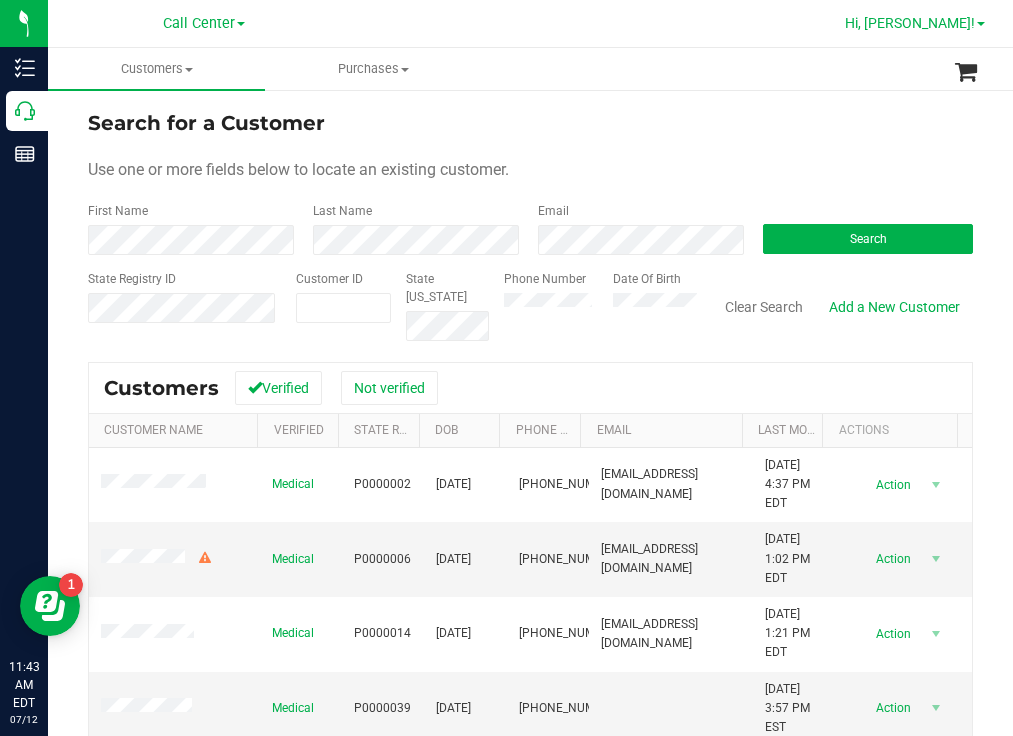 click on "Hi, [PERSON_NAME]!" at bounding box center [910, 23] 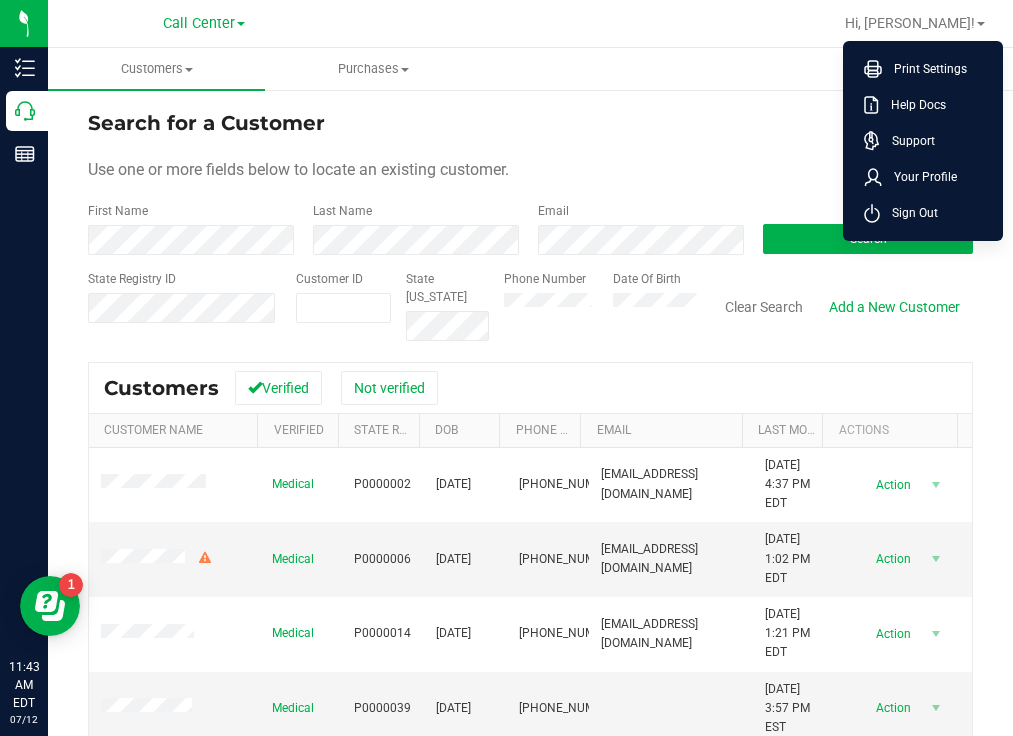 click on "Sign Out" at bounding box center (909, 213) 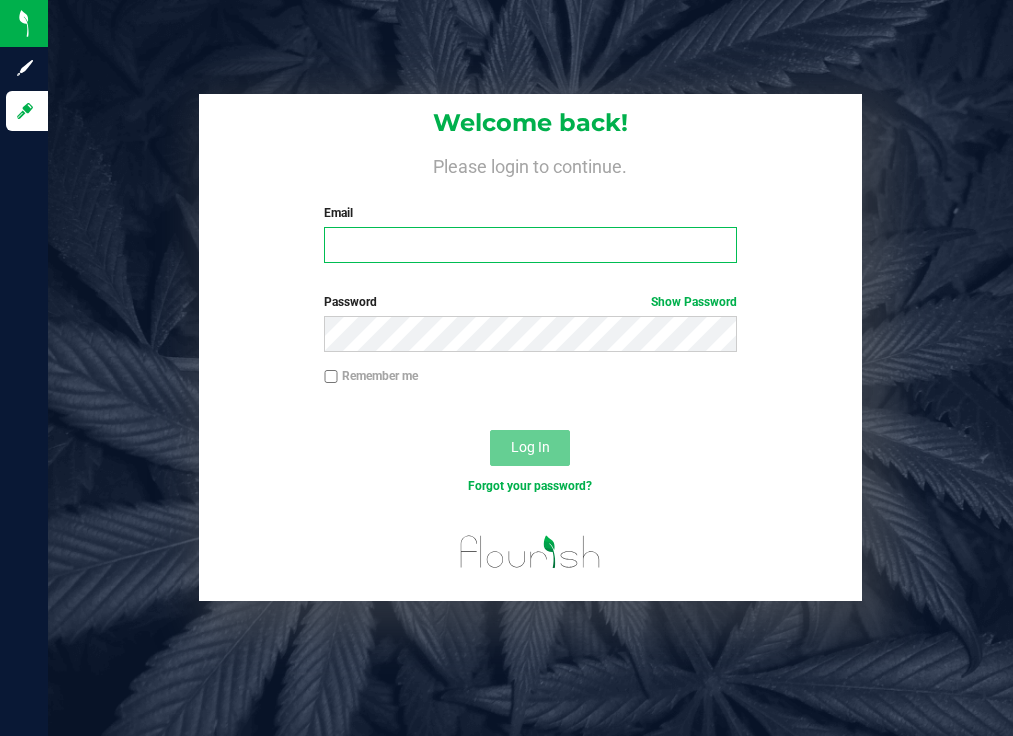 type on "tmather@liveparallel.com" 